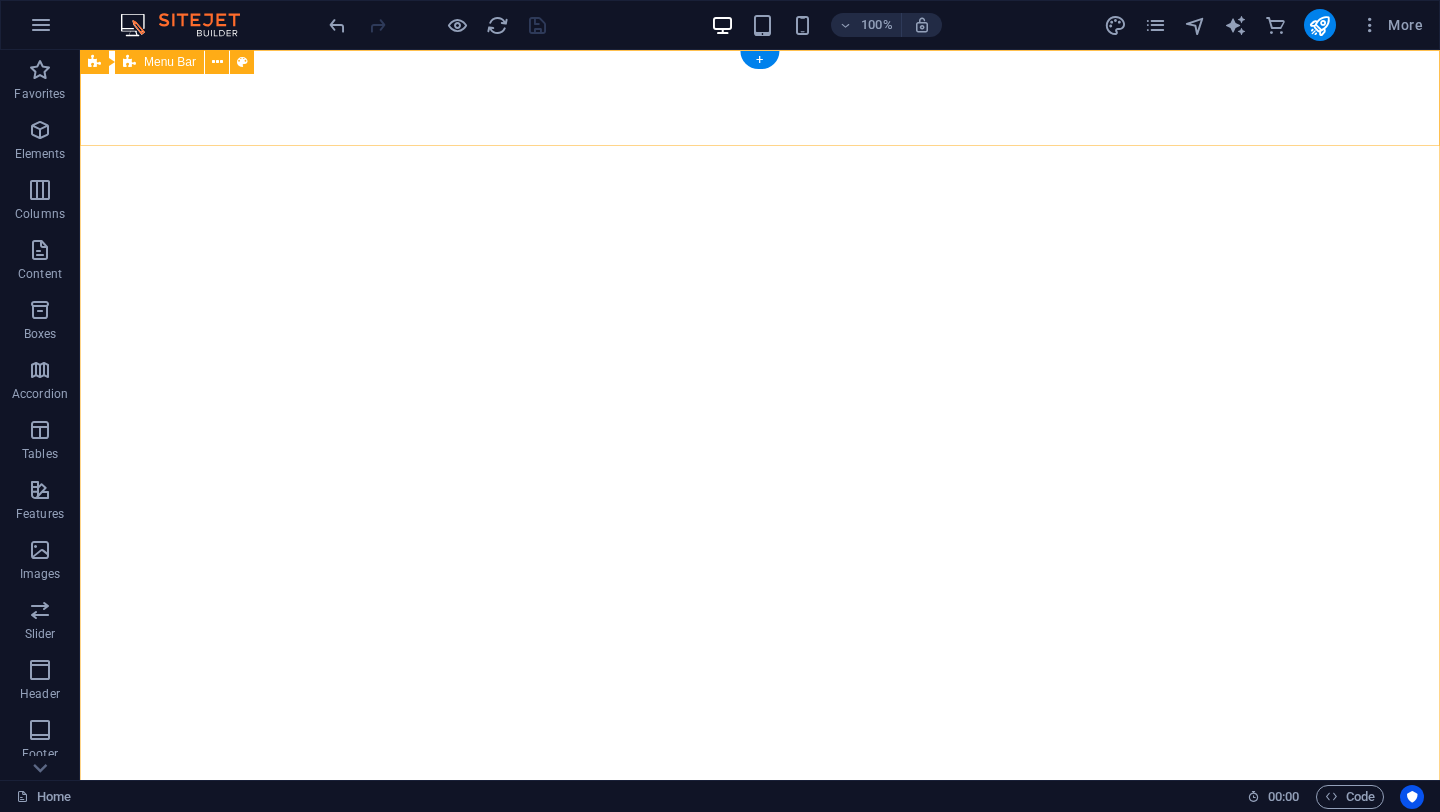 scroll, scrollTop: 0, scrollLeft: 0, axis: both 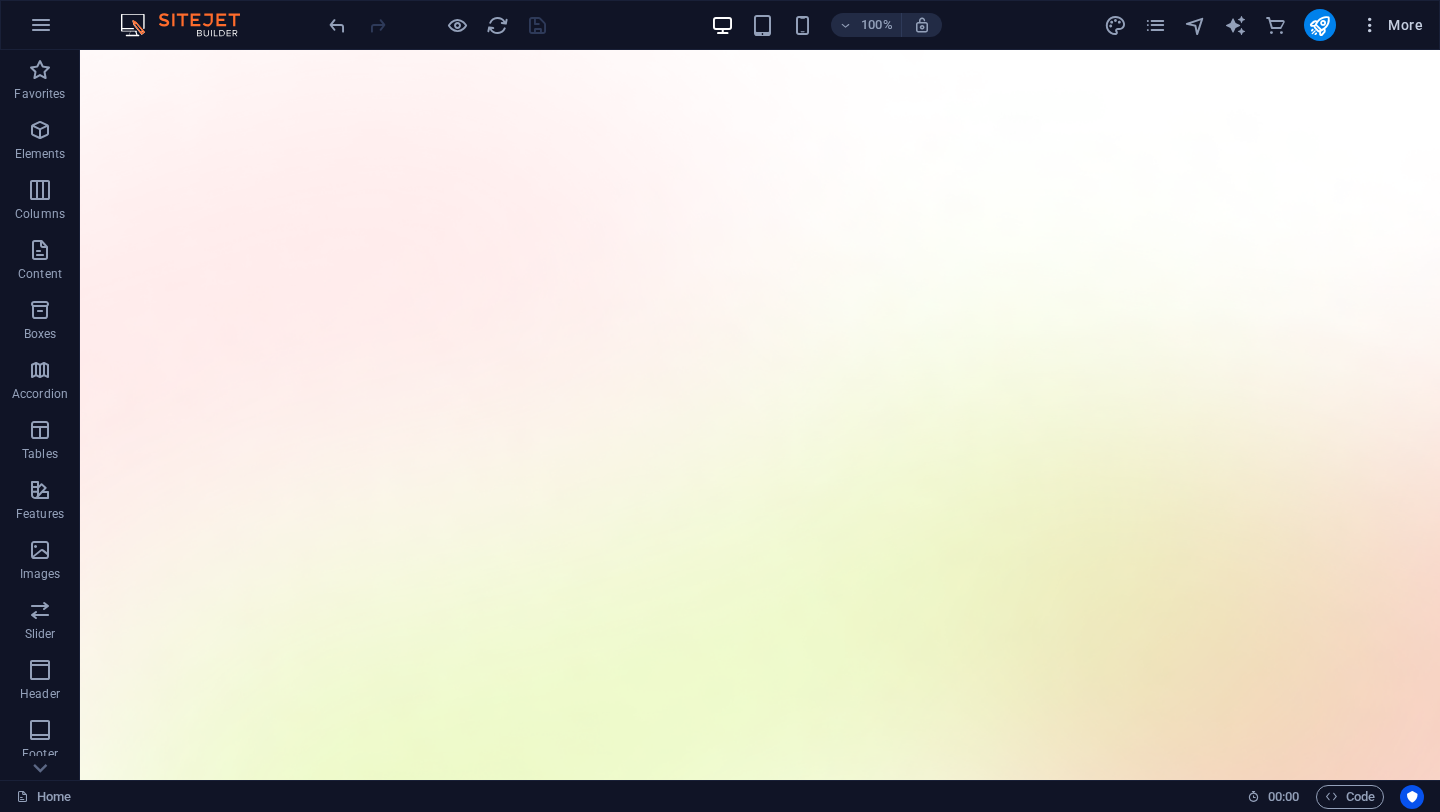click on "More" at bounding box center [1391, 25] 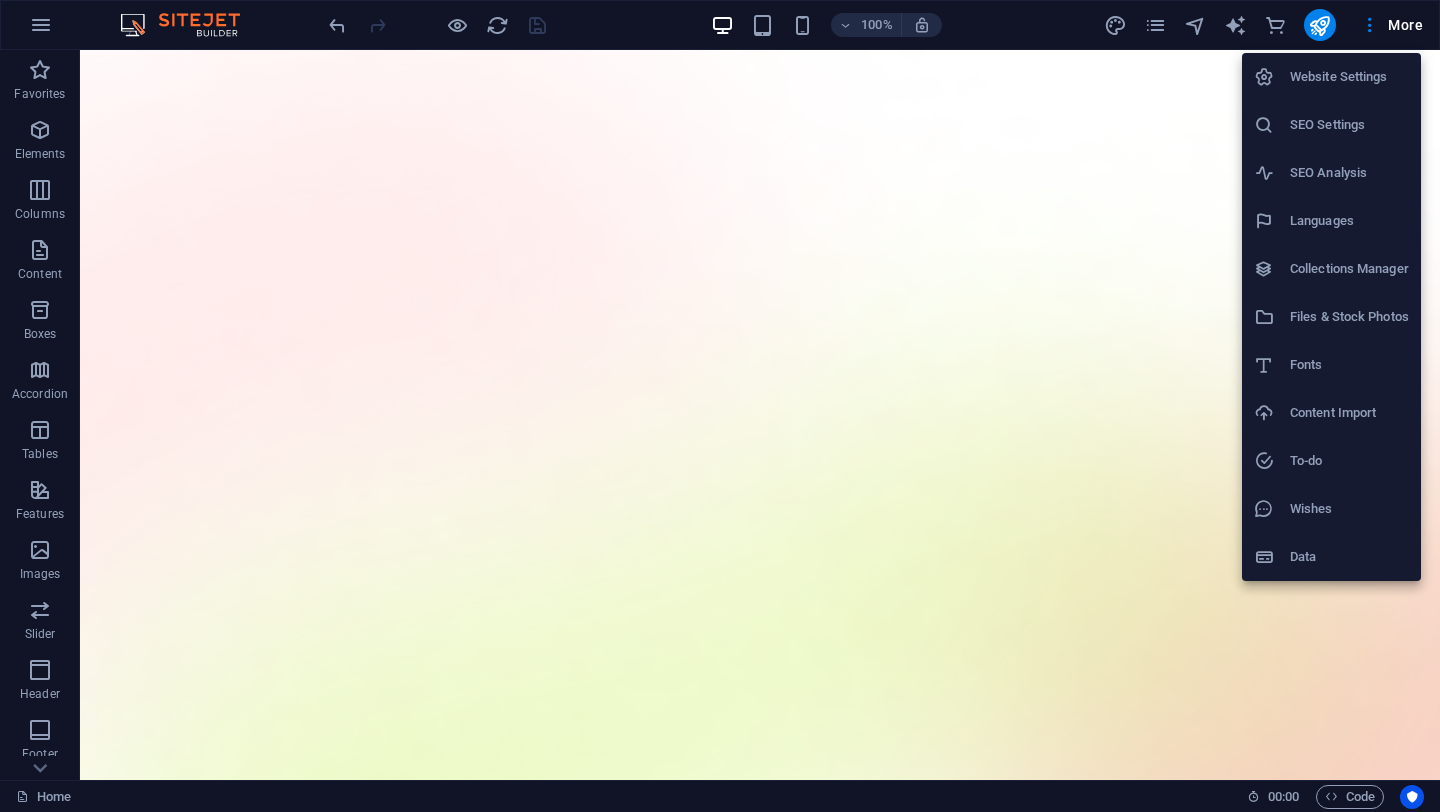 click at bounding box center [720, 406] 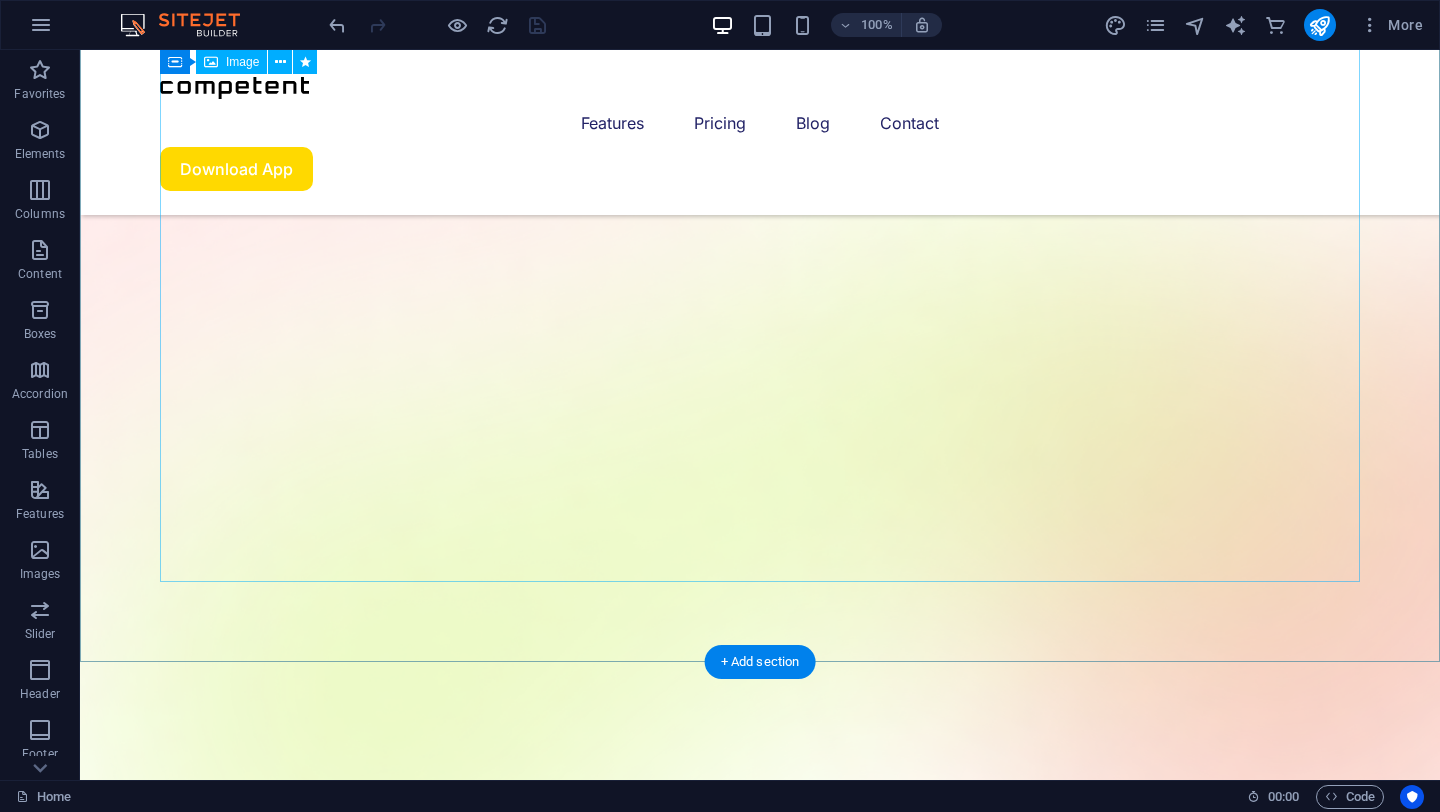 scroll, scrollTop: 0, scrollLeft: 0, axis: both 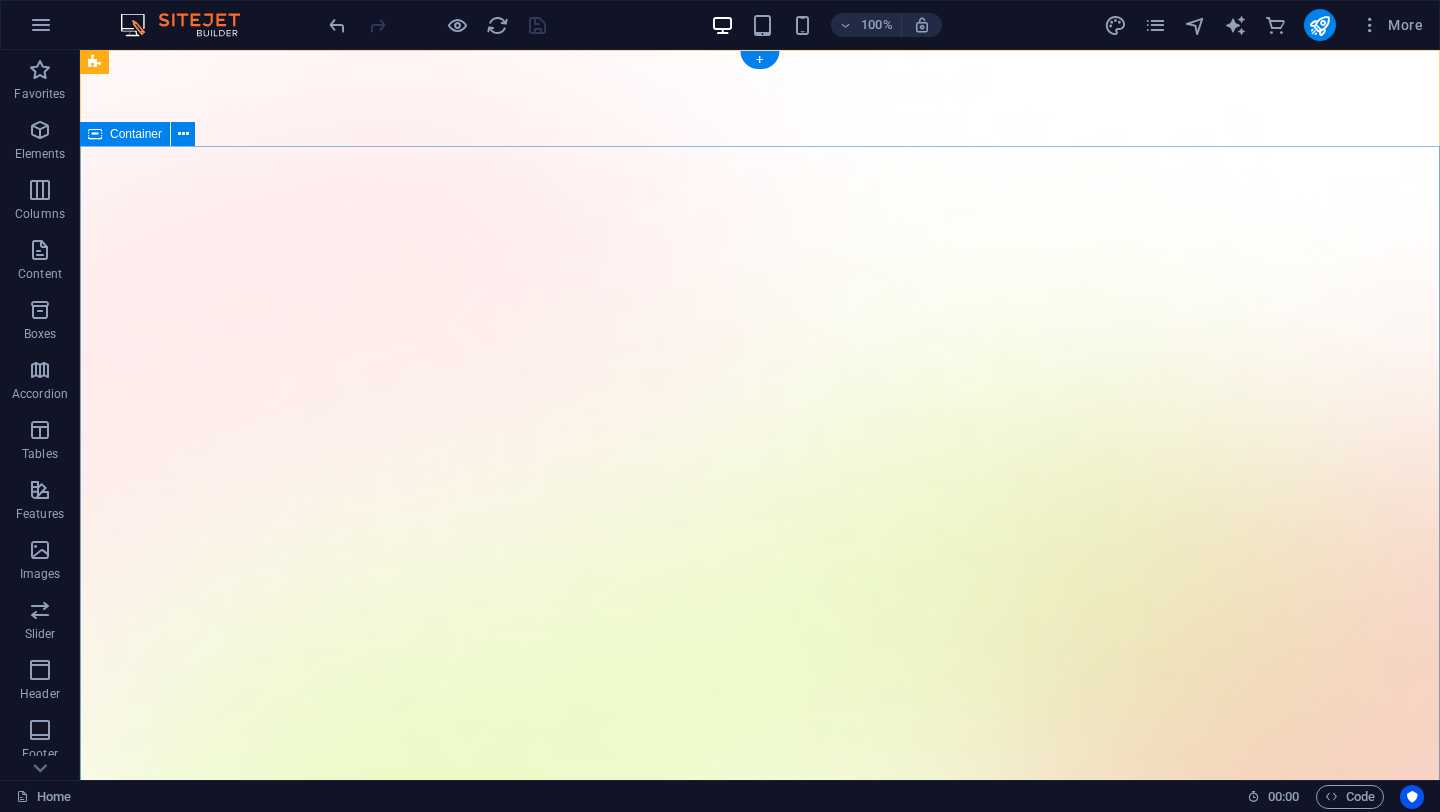 click at bounding box center [760, 1510] 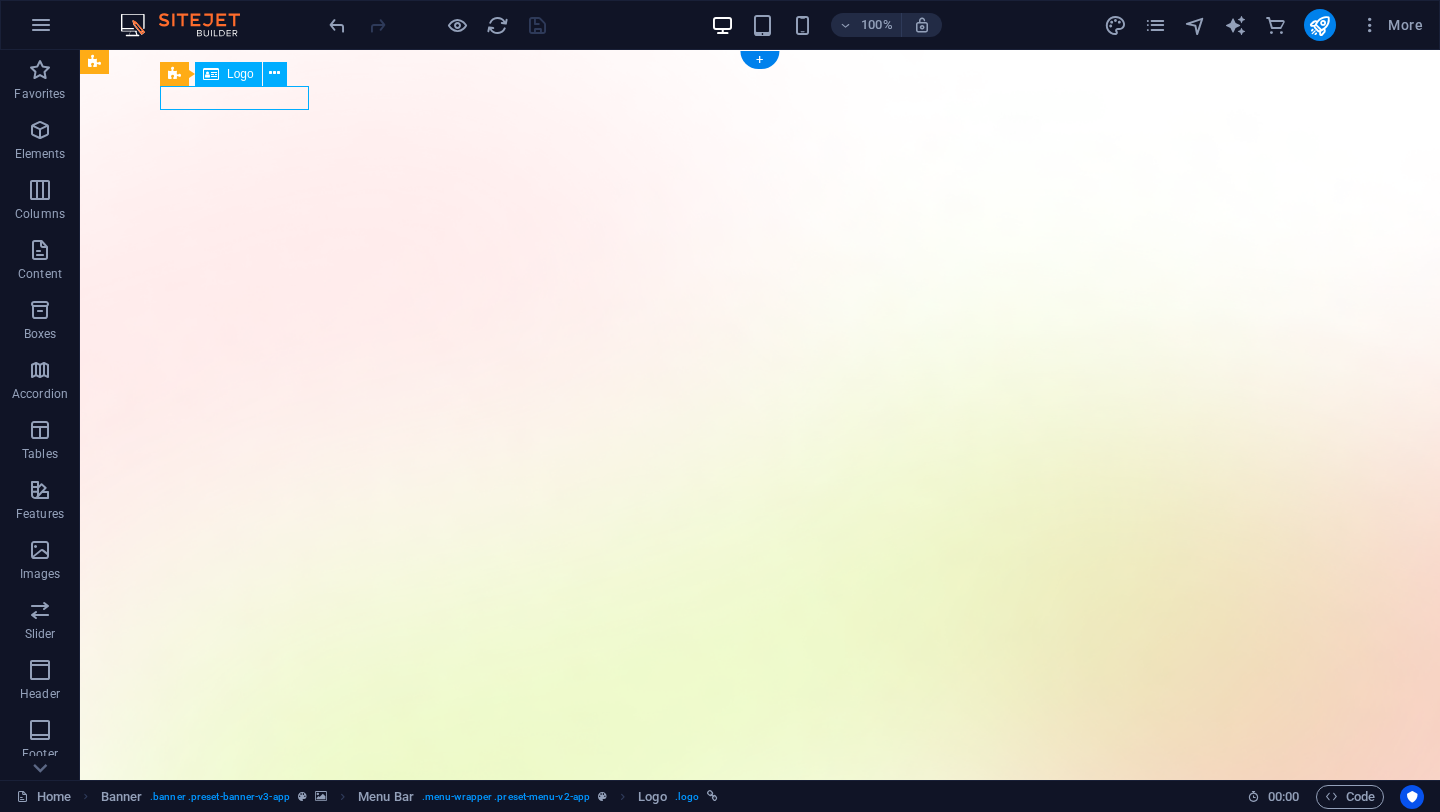 click at bounding box center [760, 1510] 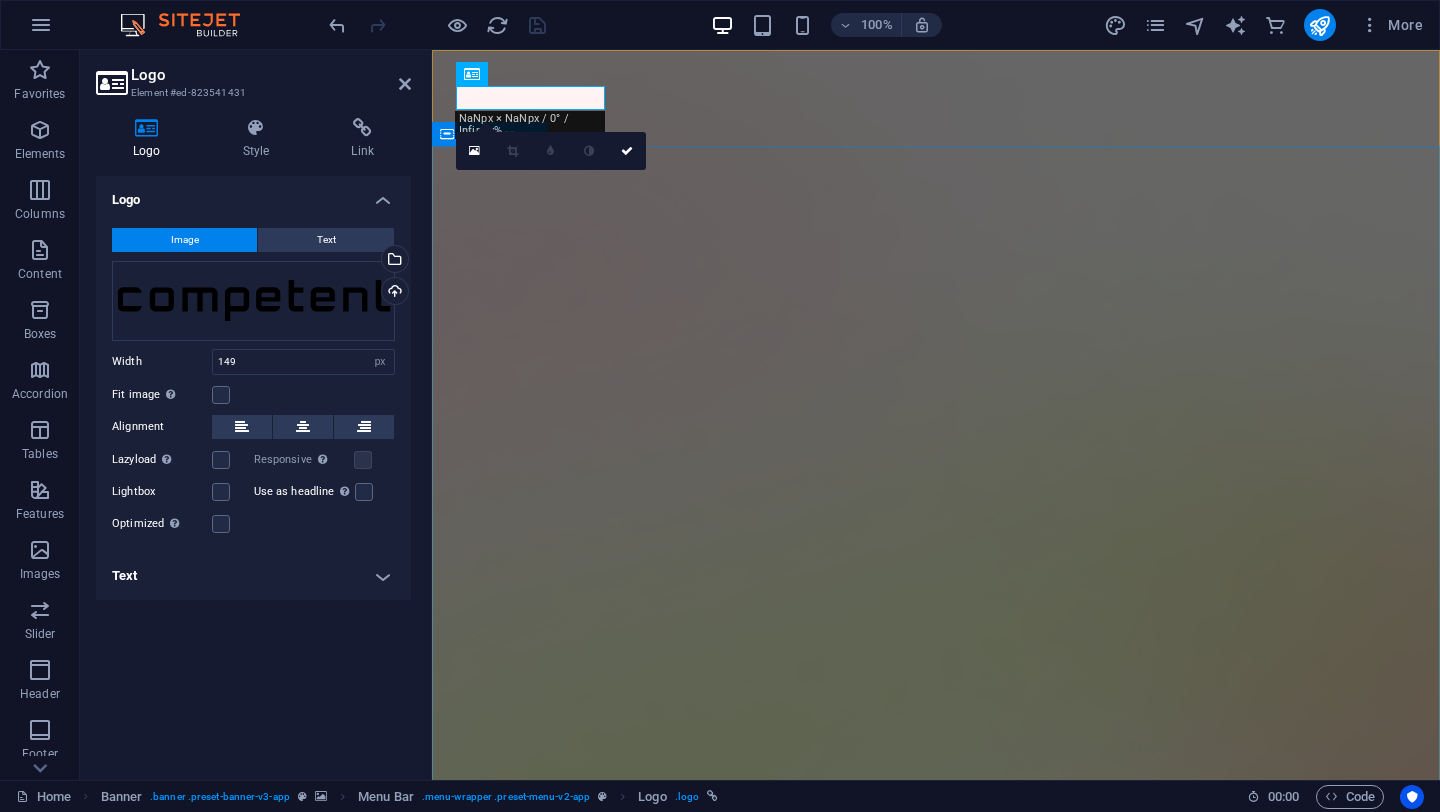 click on "Version 2.0 is here AI app for productivity Lorem ipsum dolor sit amet, consectetur adipiscing elit, sed do eiusmod tempor incididunt ut labore et dolore magna aliqua. Download App" at bounding box center [936, 2262] 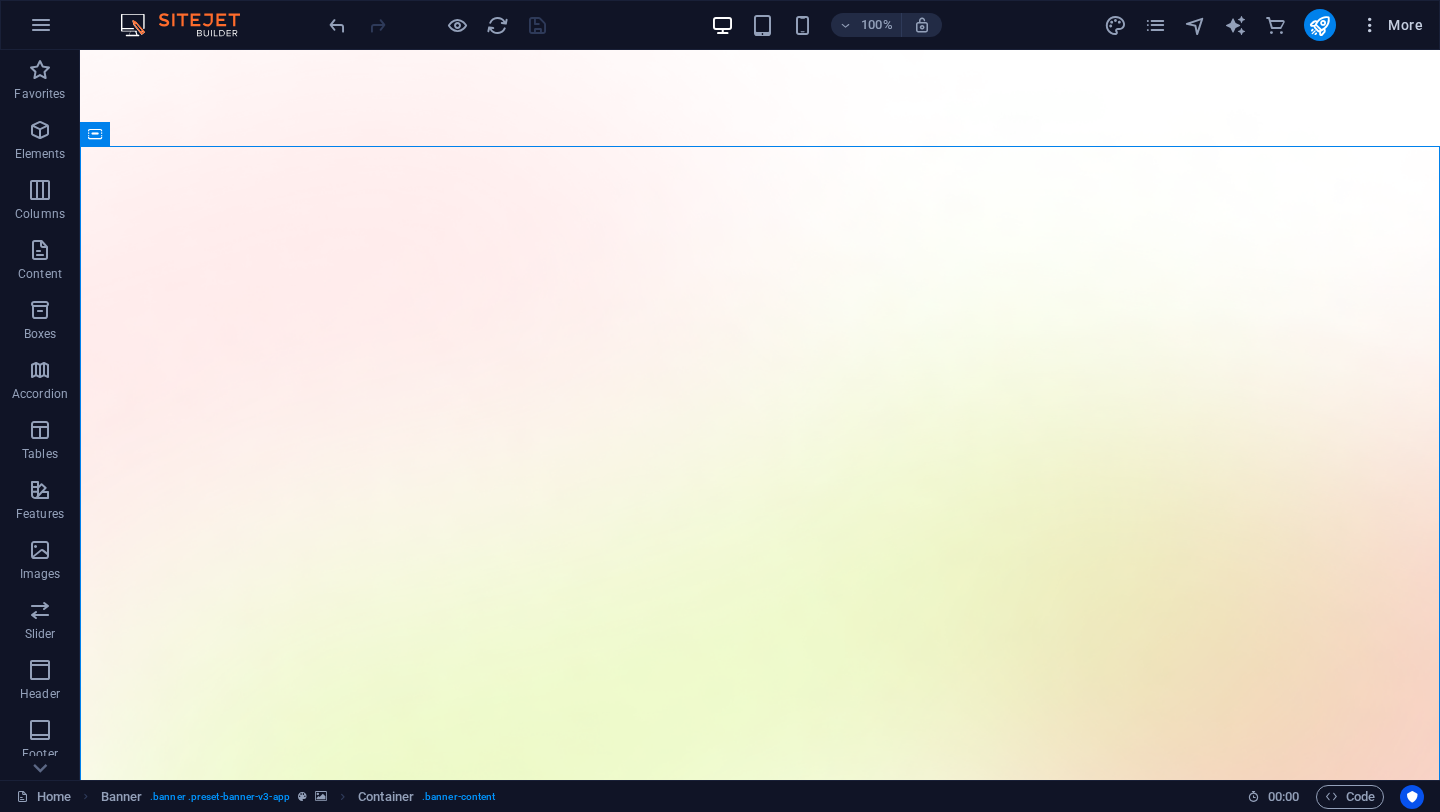 click on "More" at bounding box center (1391, 25) 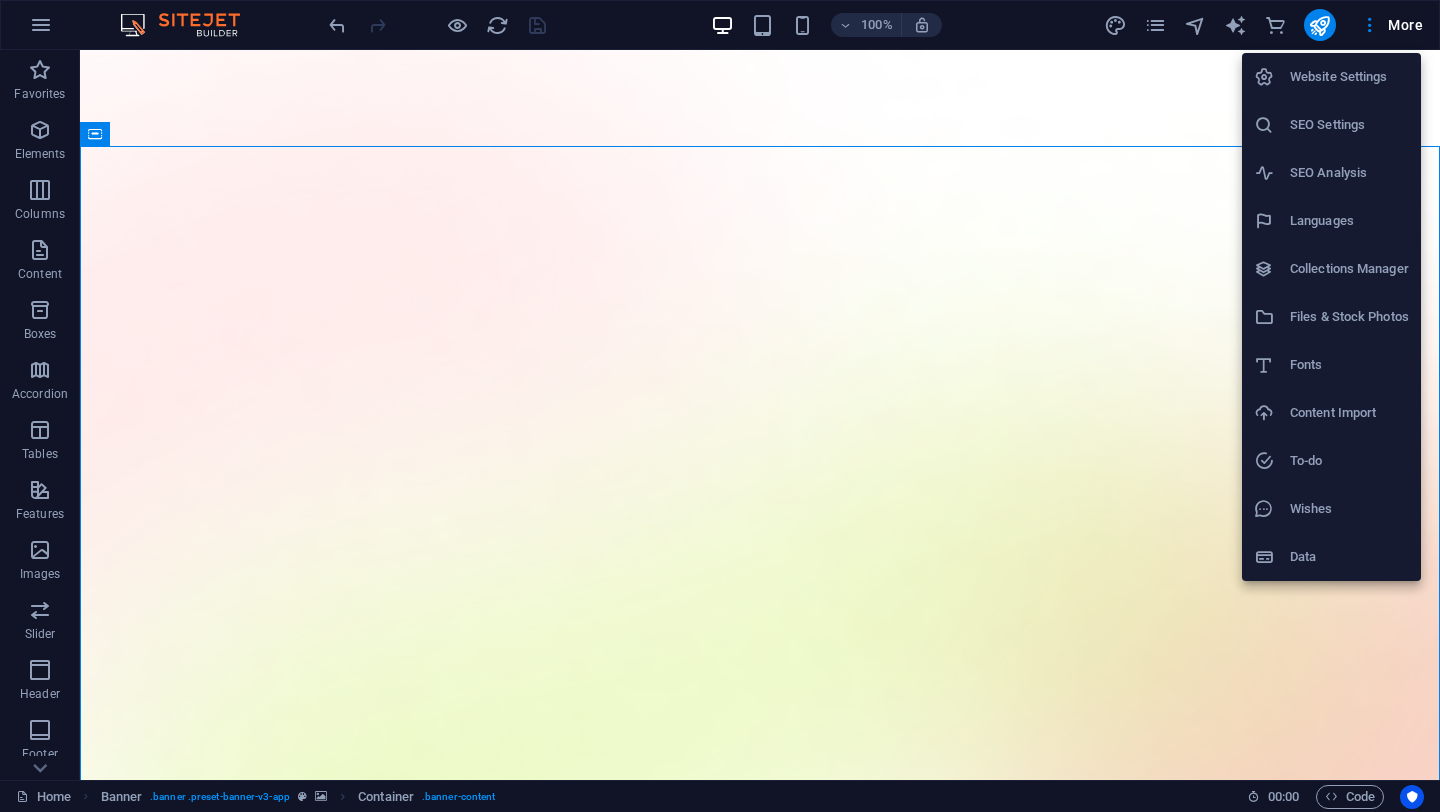 click on "Website Settings" at bounding box center (1349, 77) 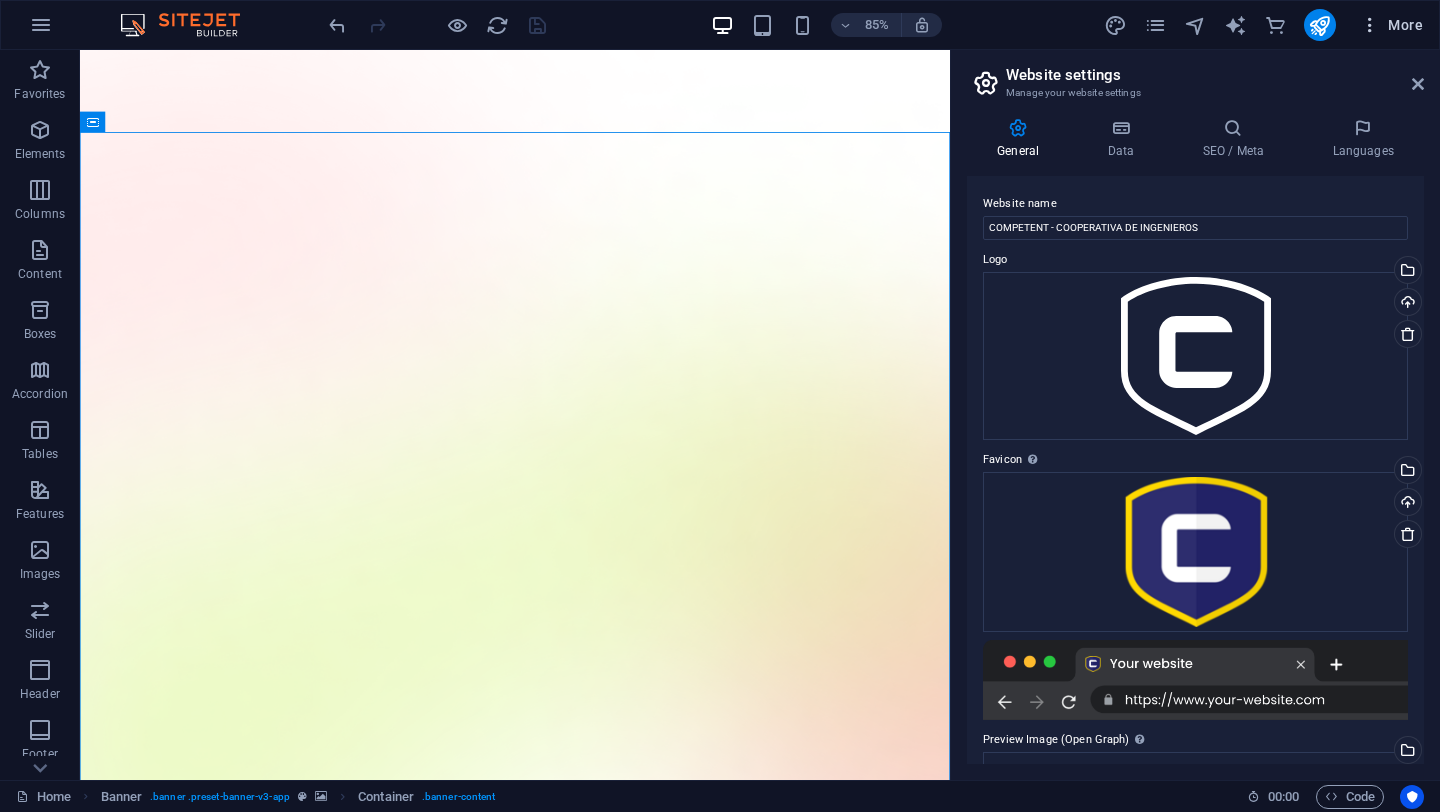 click on "More" at bounding box center (1391, 25) 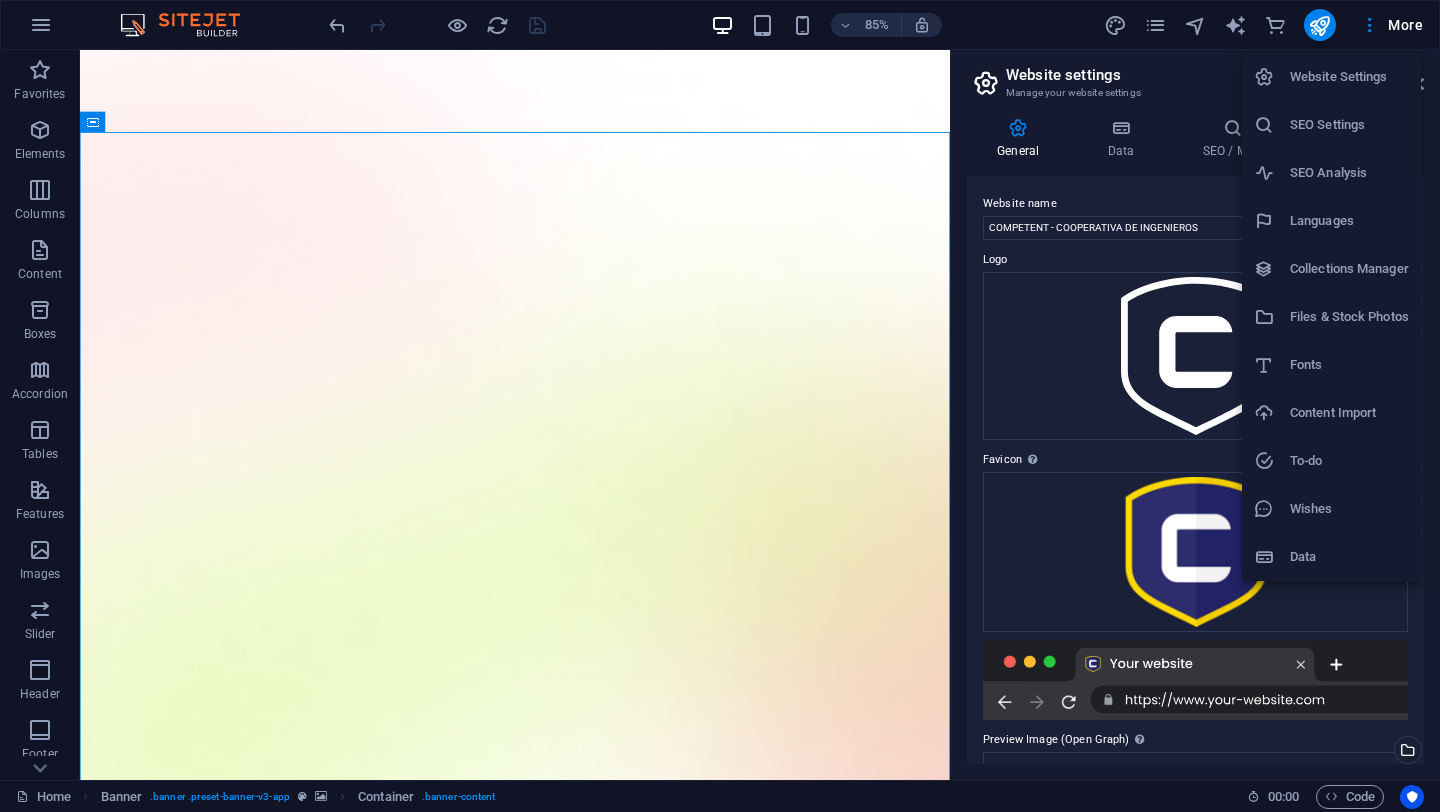 click at bounding box center (720, 406) 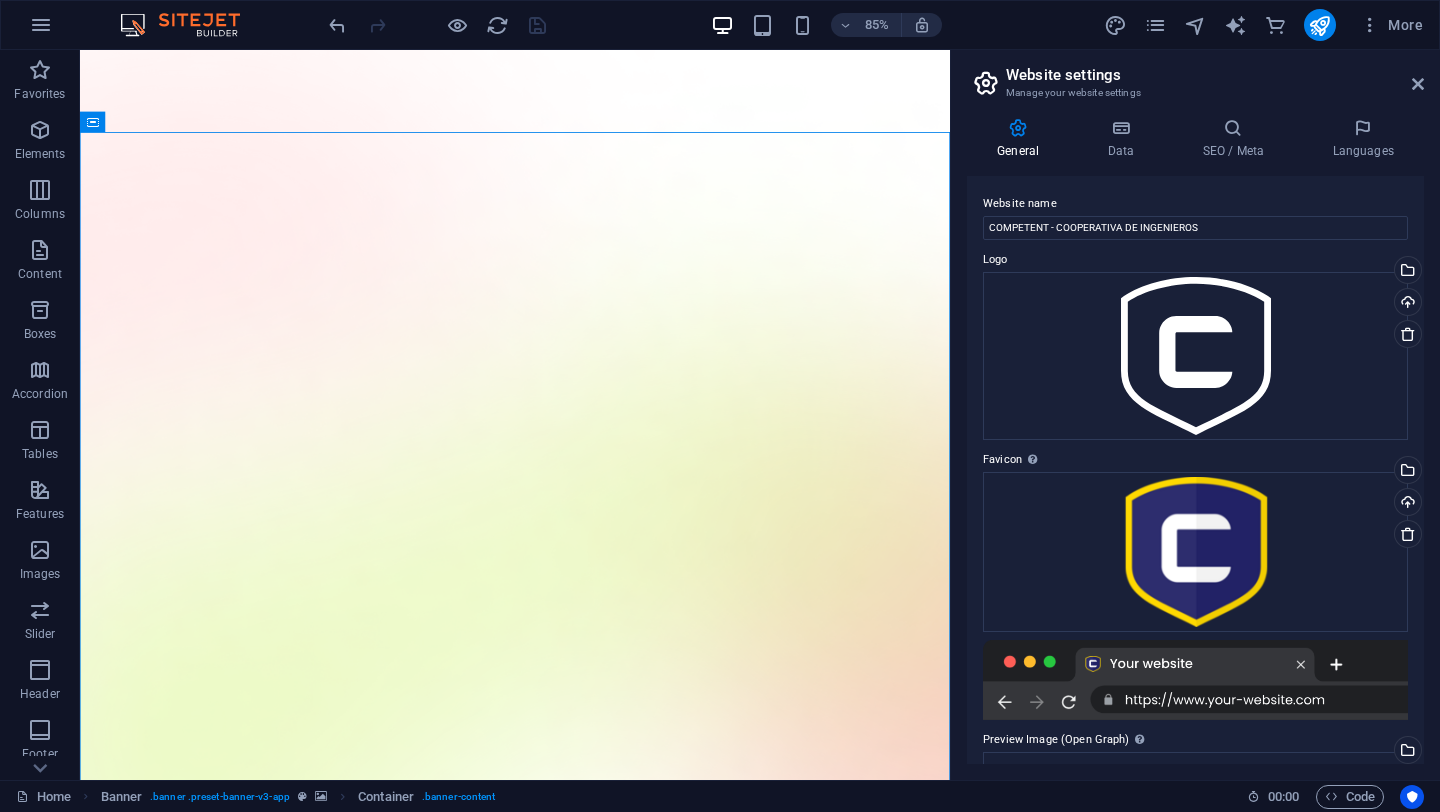 click at bounding box center (1370, 25) 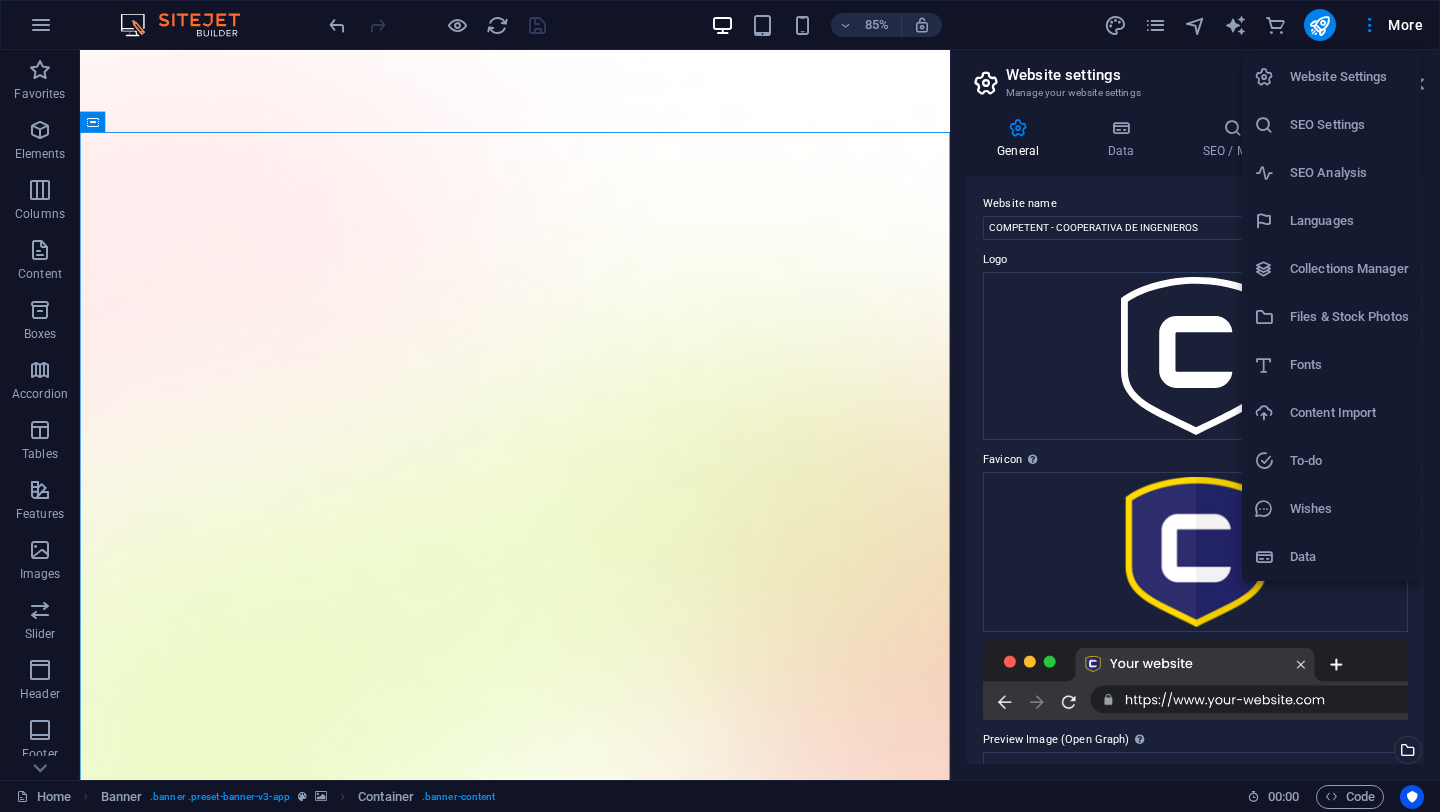 click at bounding box center (720, 406) 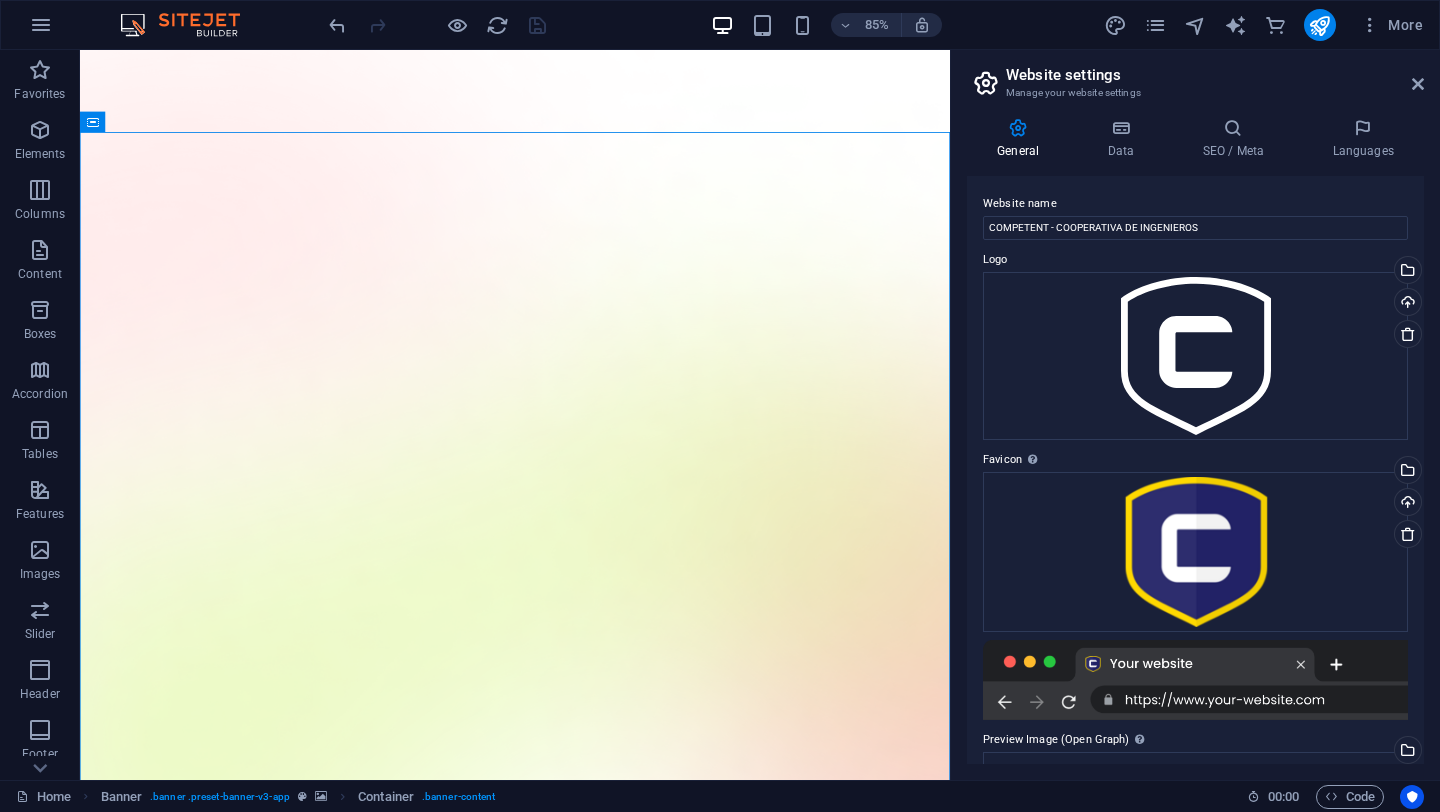 click at bounding box center (1115, 25) 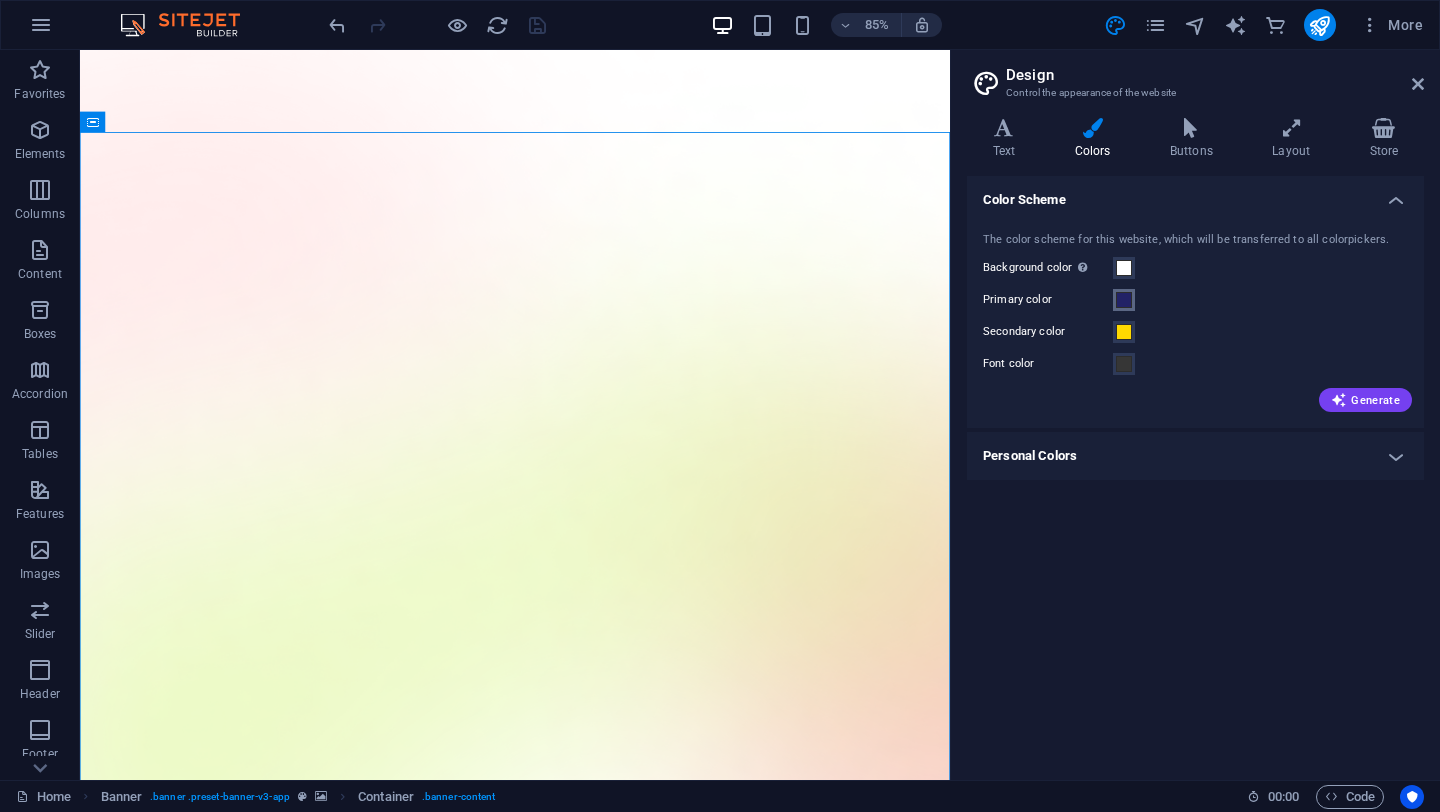 click at bounding box center [1124, 300] 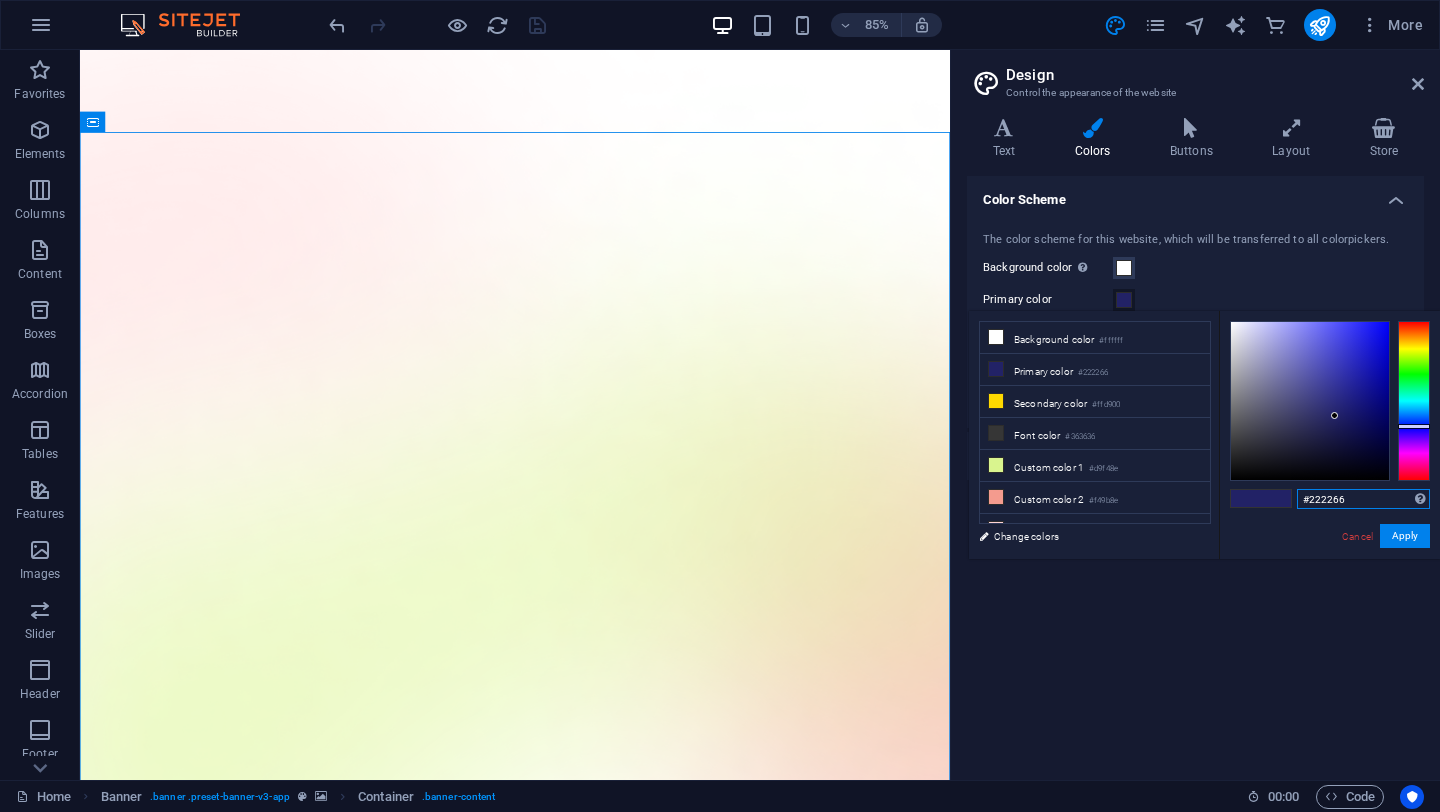 click on "#222266" at bounding box center [1363, 499] 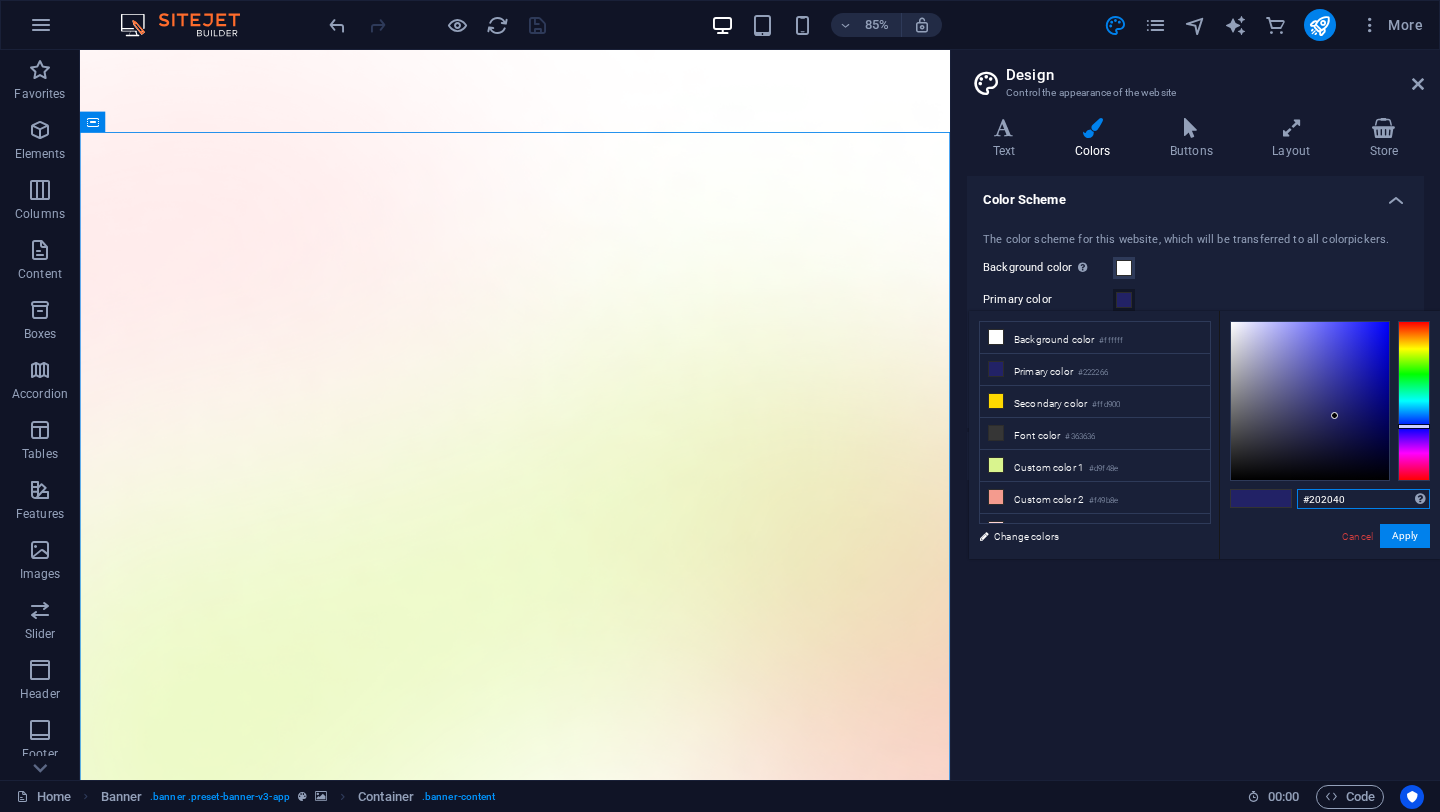 click on "#202040" at bounding box center [1363, 499] 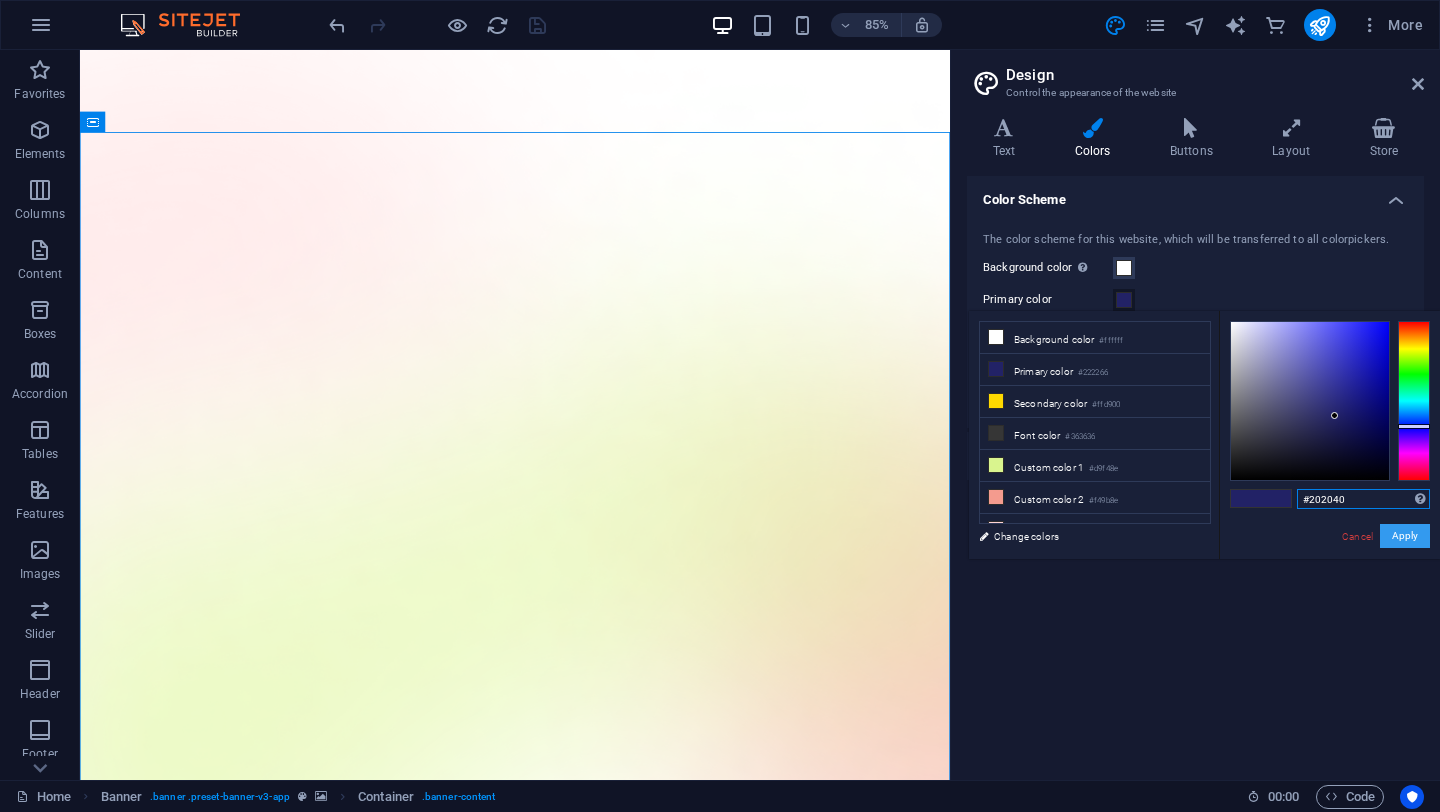 type on "#202040" 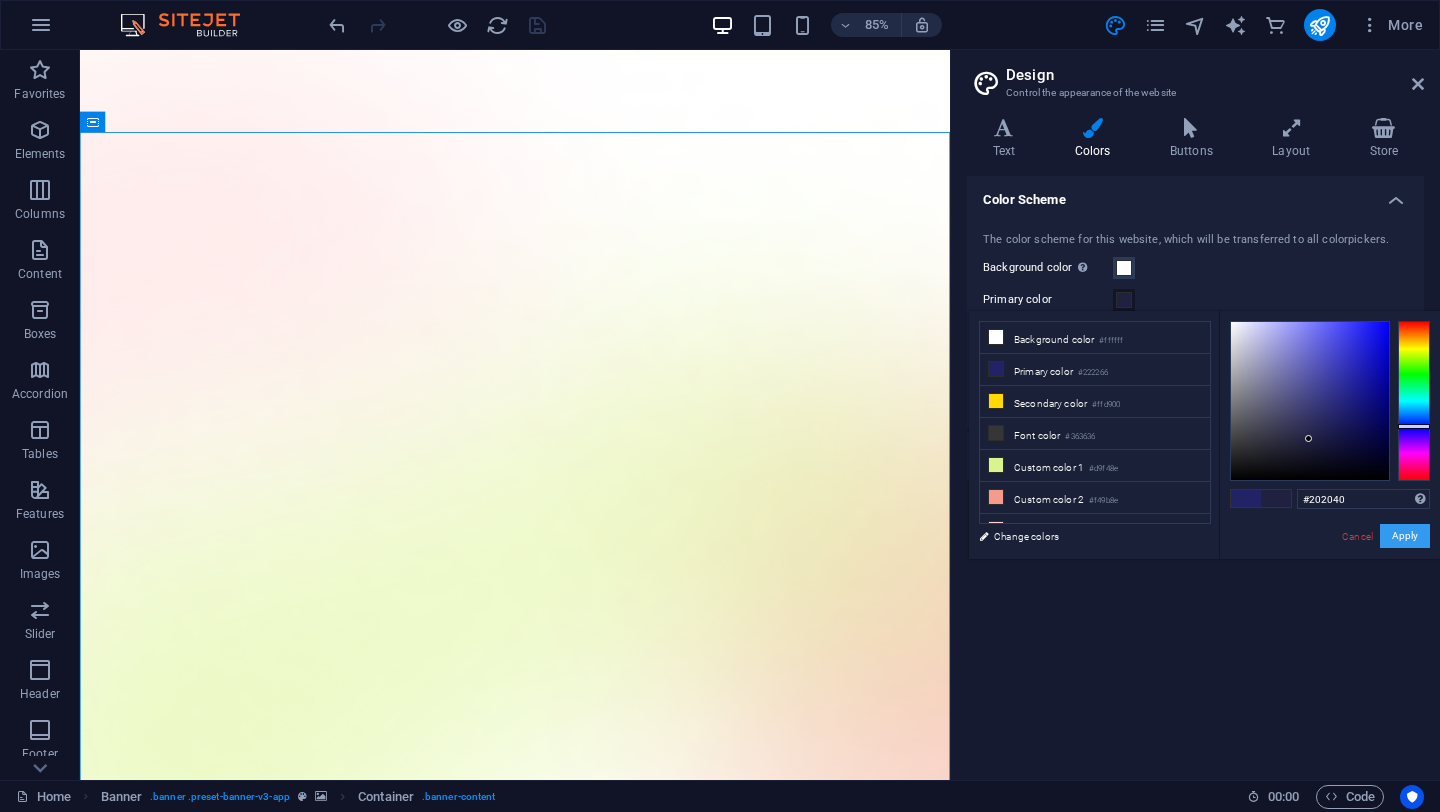 click on "Apply" at bounding box center [1405, 536] 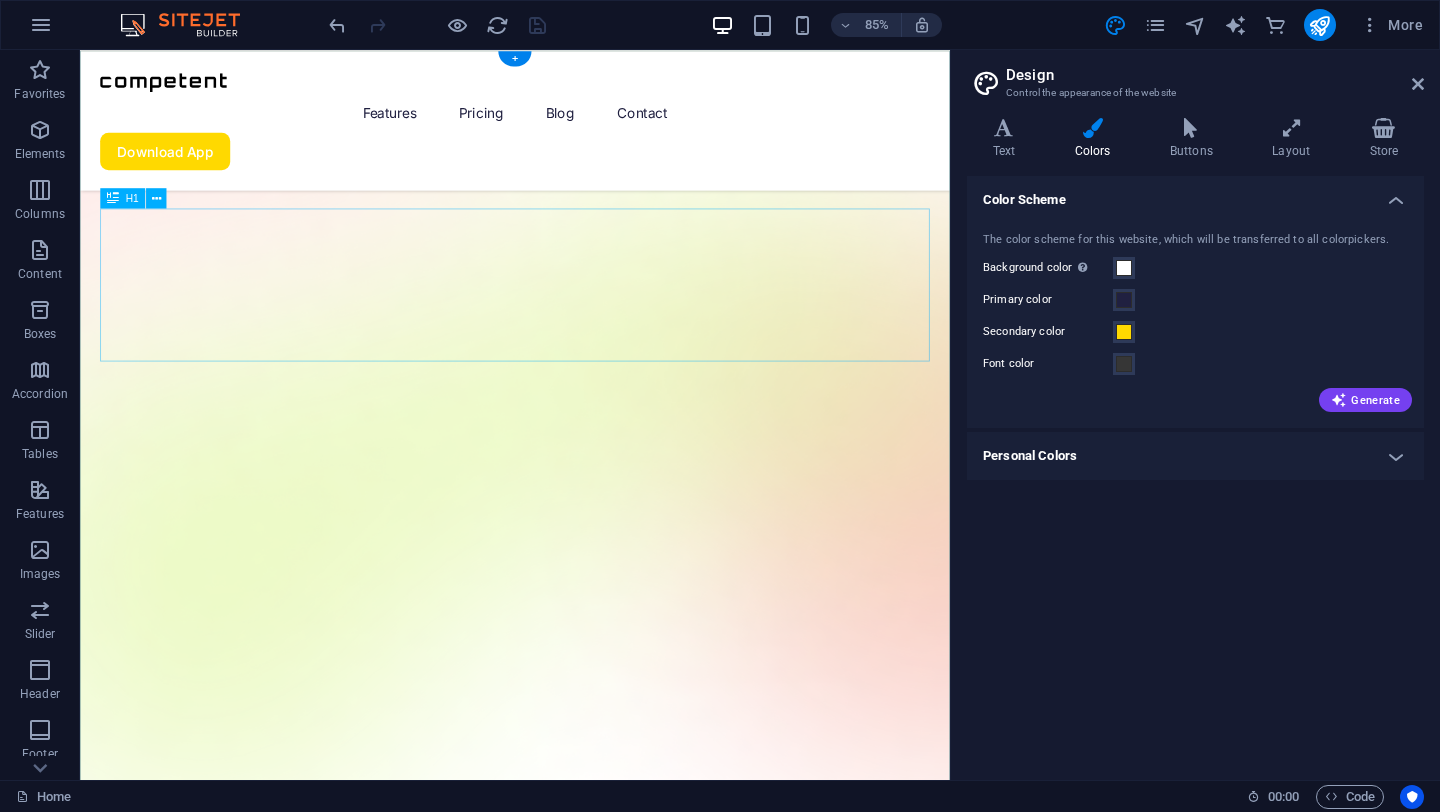 scroll, scrollTop: 0, scrollLeft: 0, axis: both 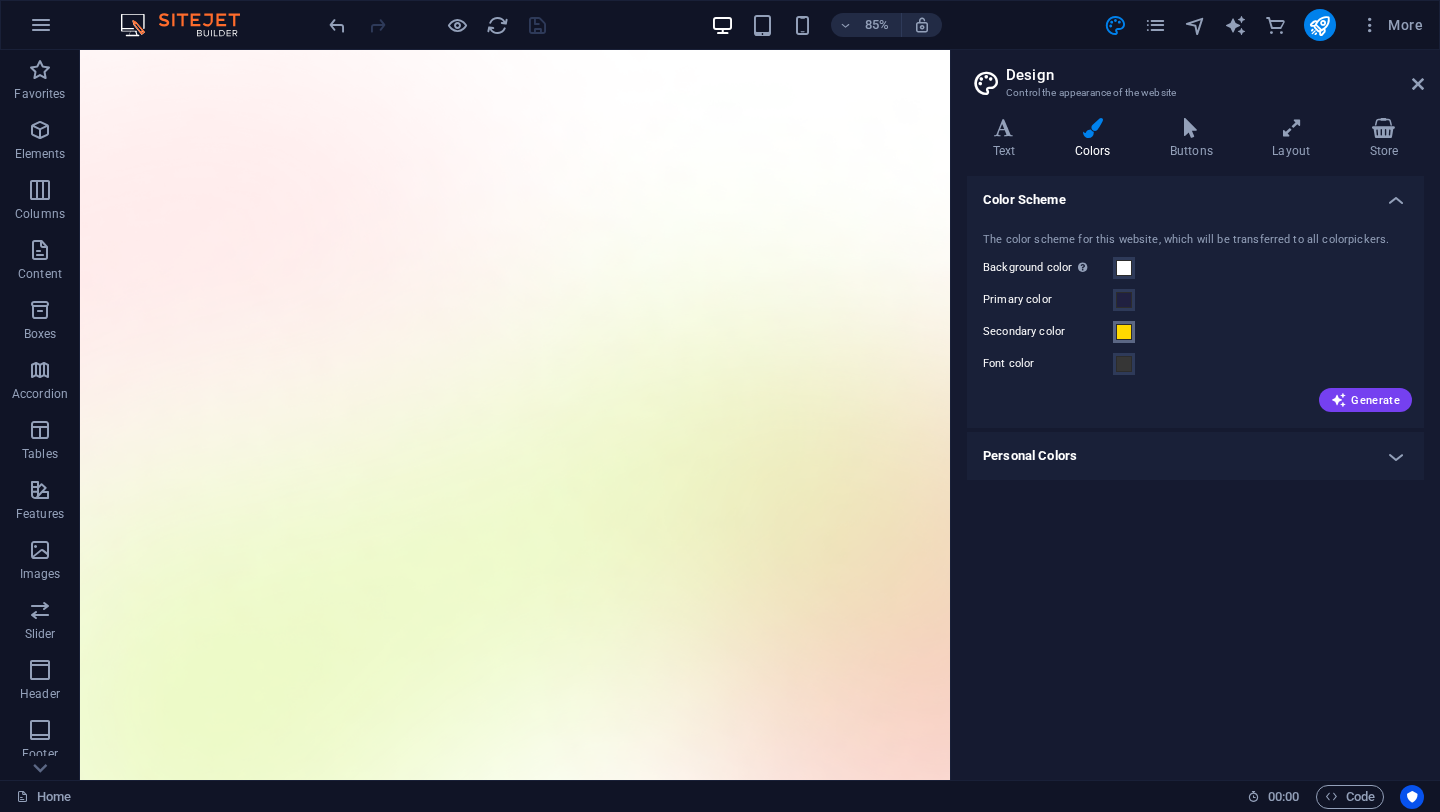 click at bounding box center (1124, 332) 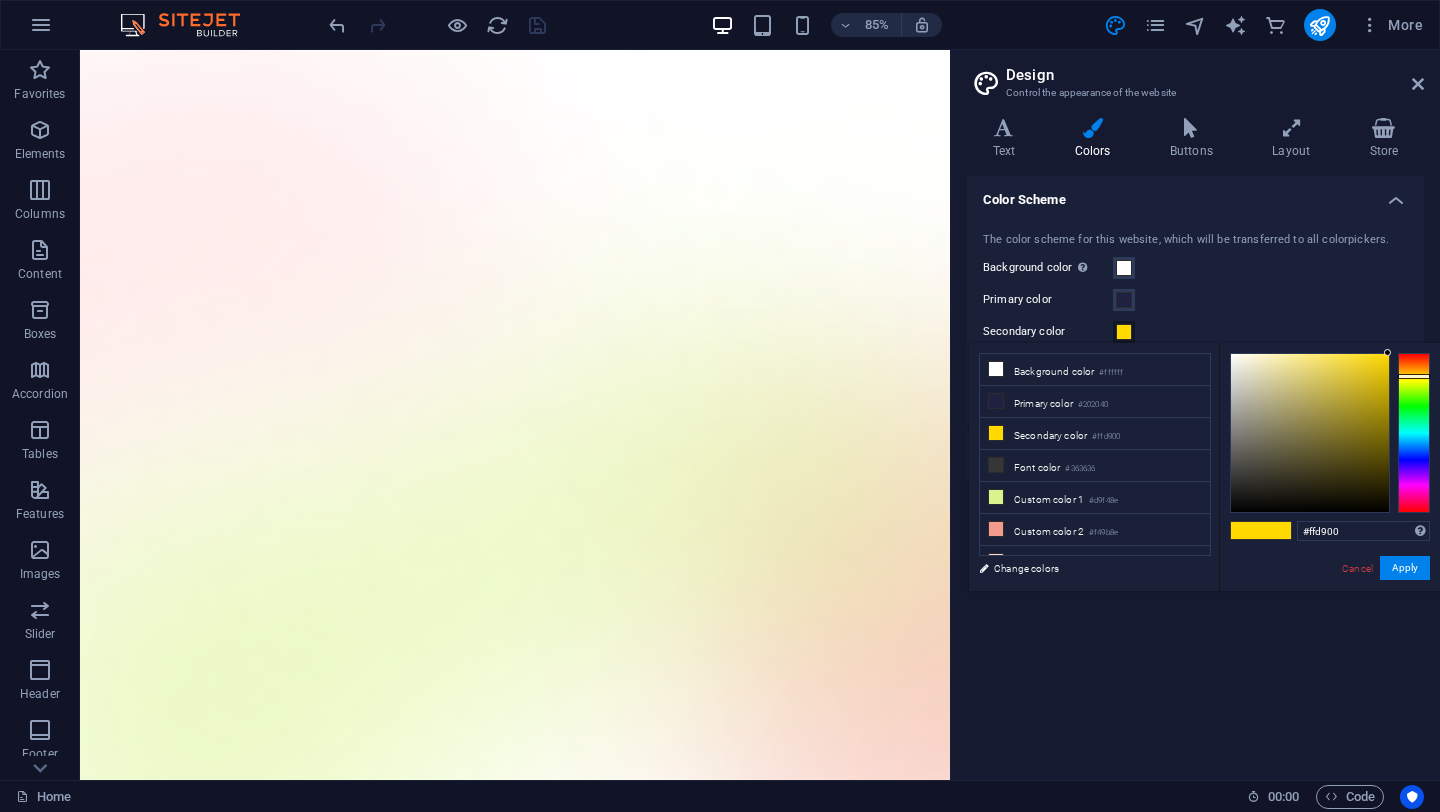 click at bounding box center [1246, 530] 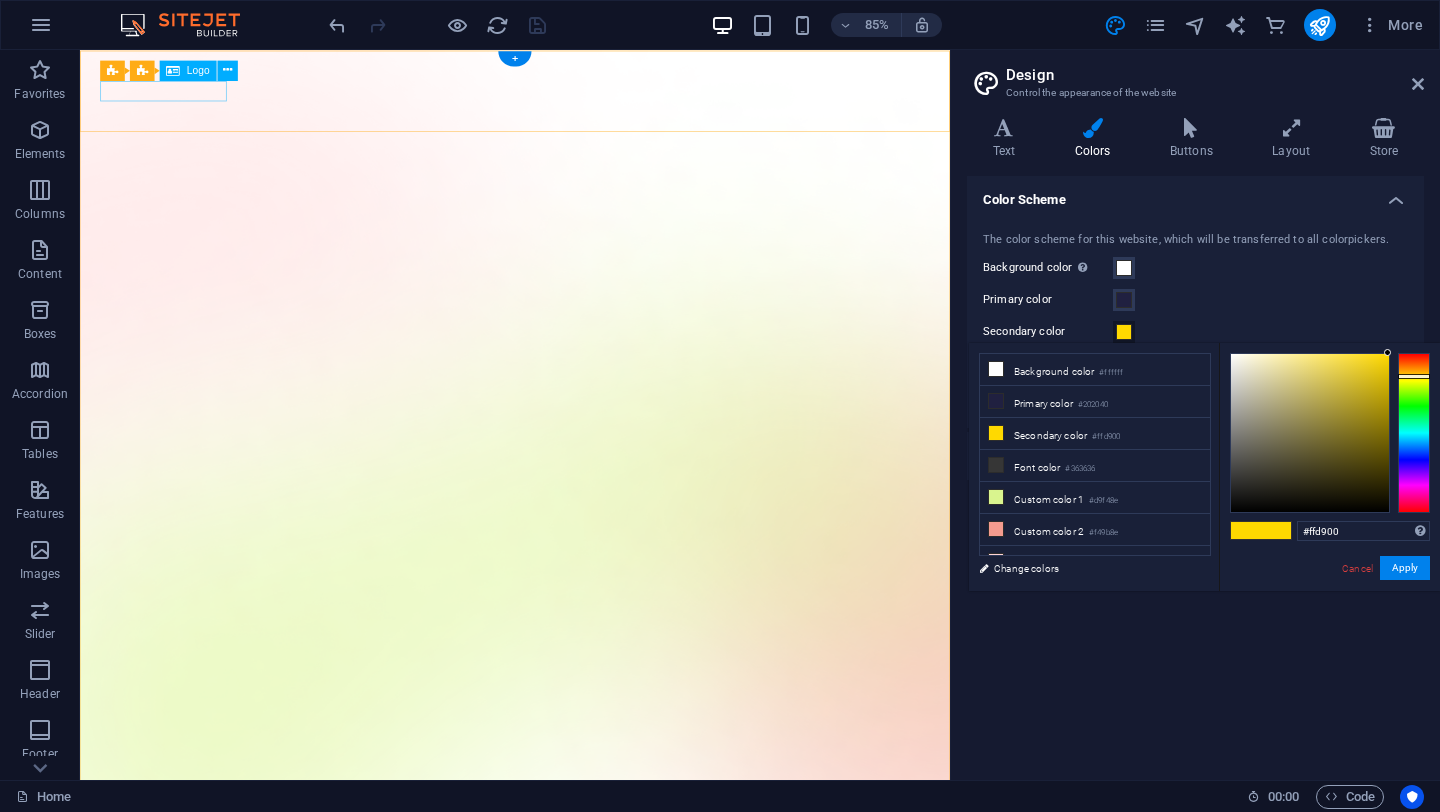 click at bounding box center [592, 1440] 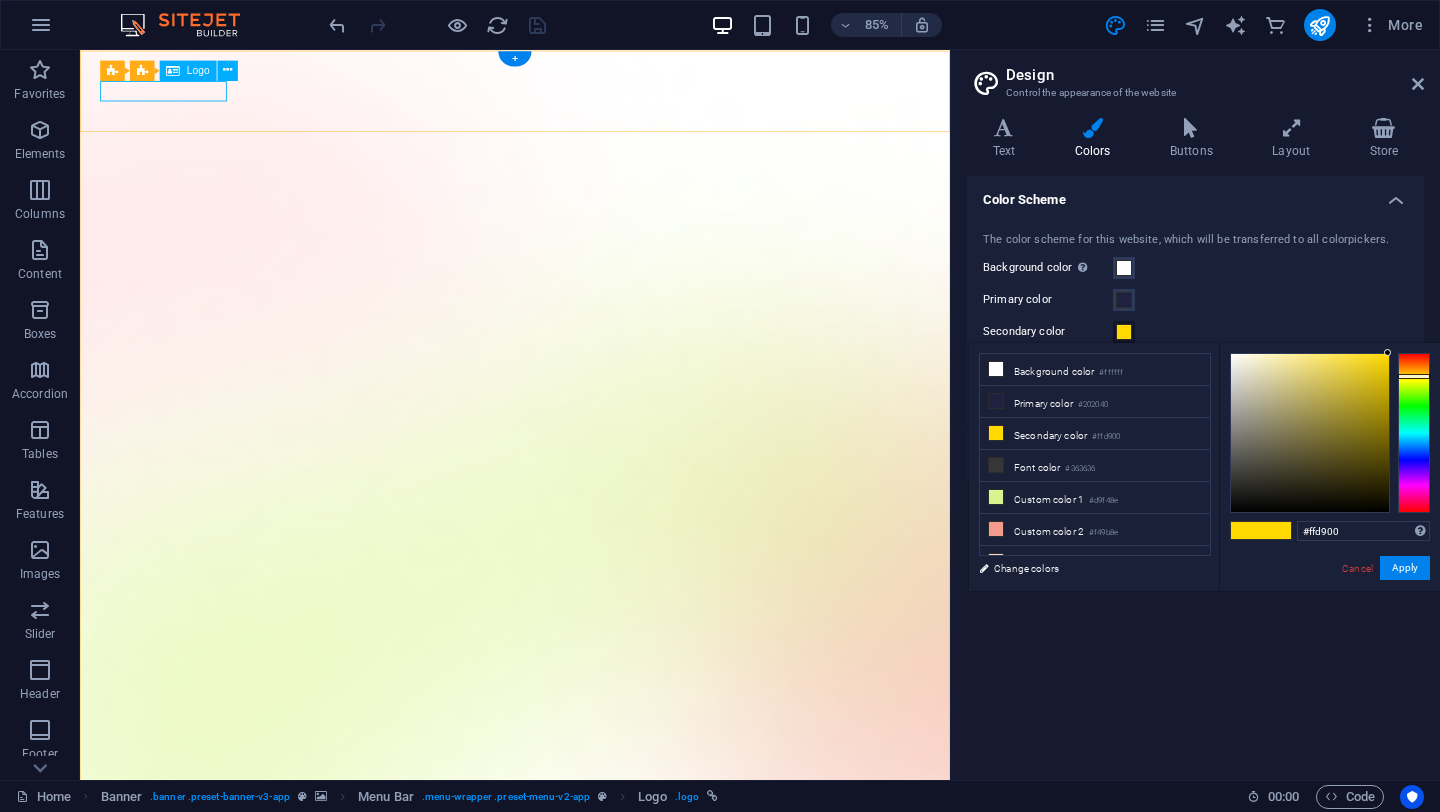 click at bounding box center (592, 1440) 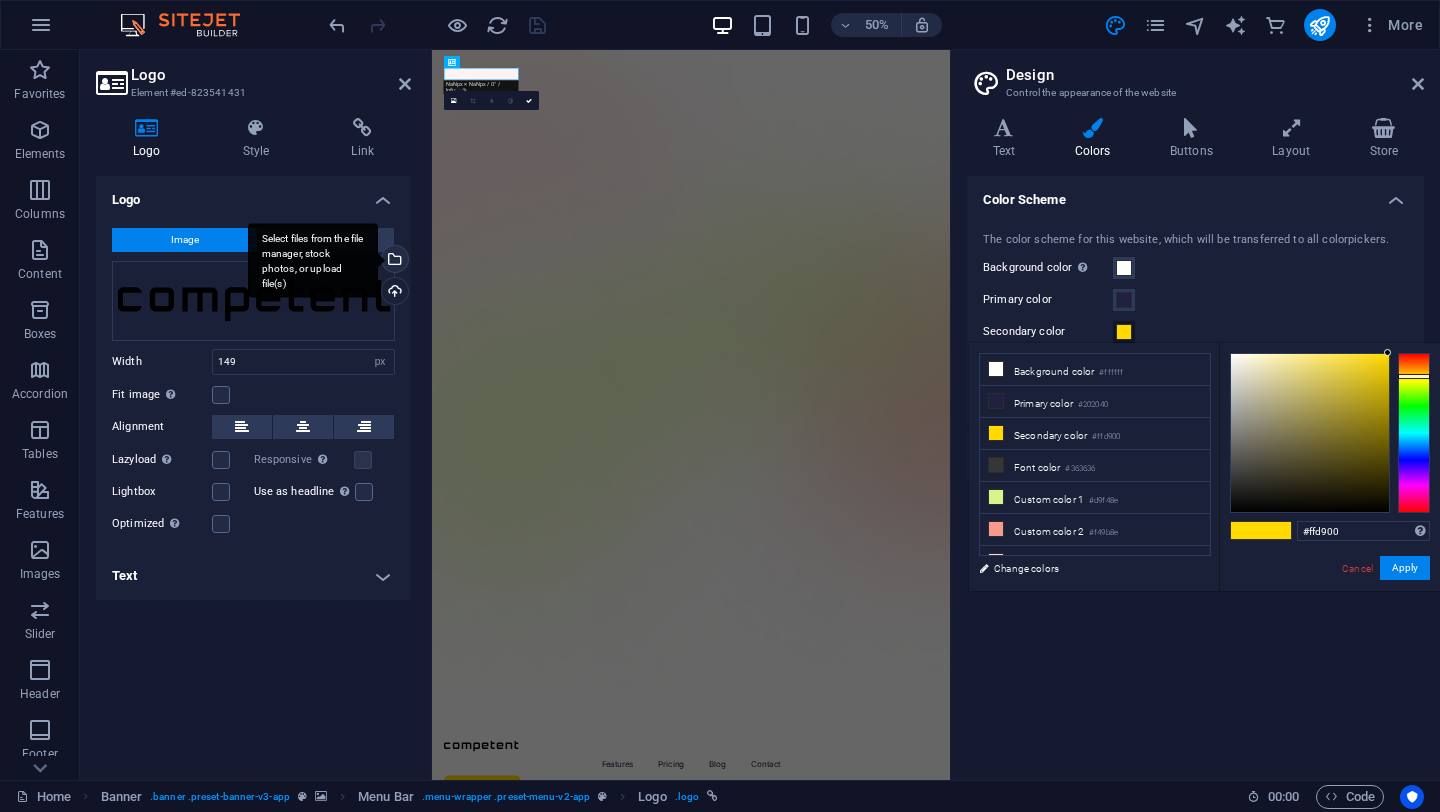 click on "Select files from the file manager, stock photos, or upload file(s)" at bounding box center [393, 261] 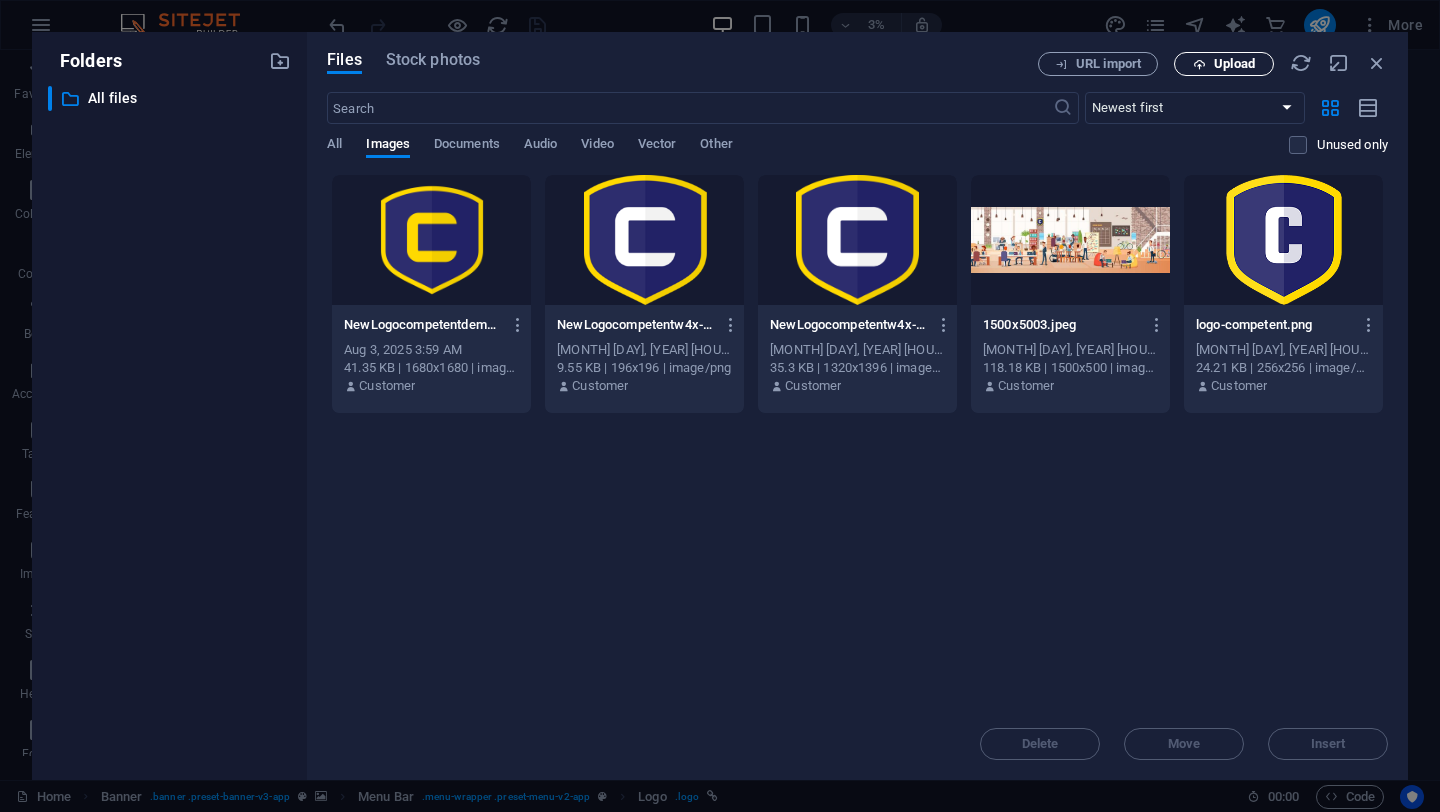 click on "Upload" at bounding box center (1234, 64) 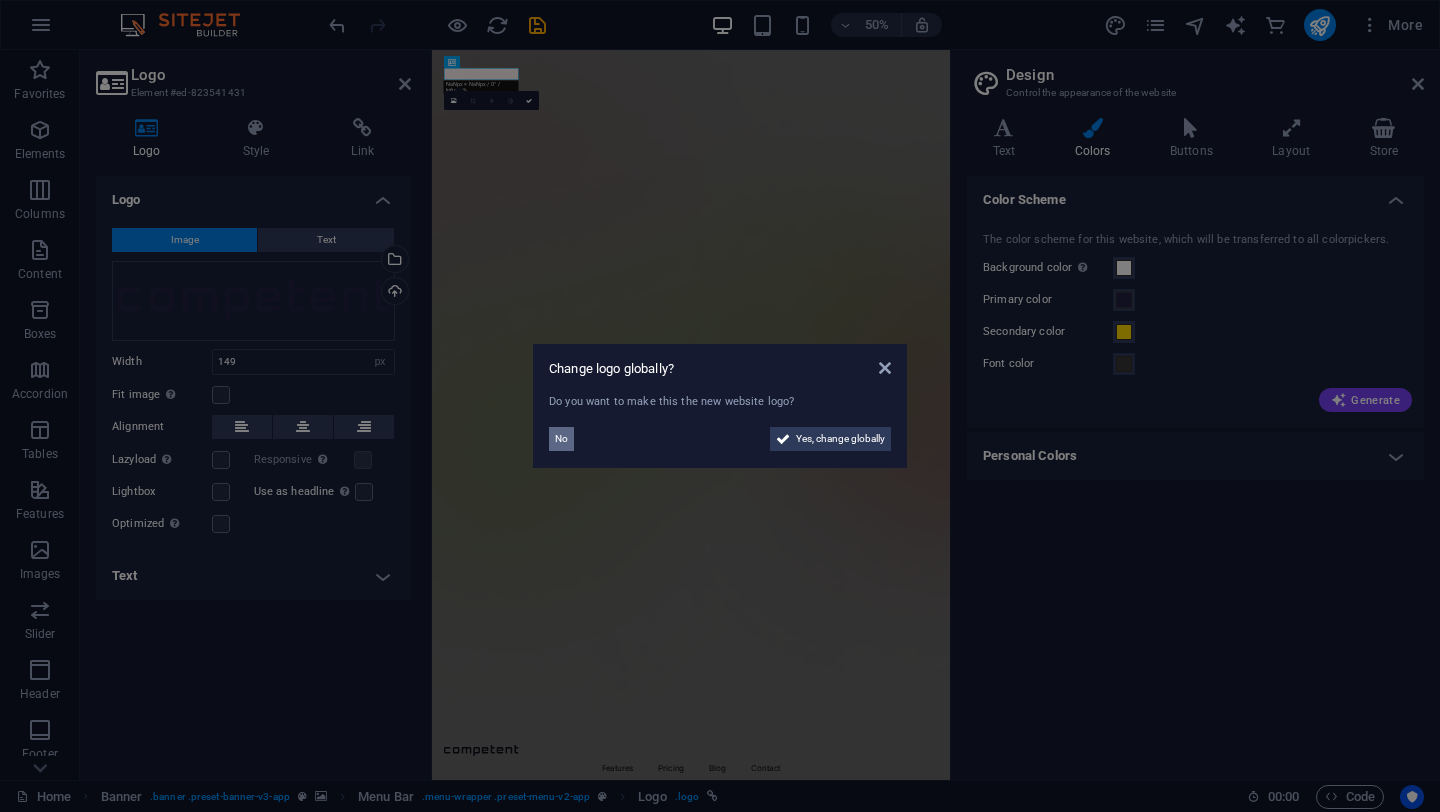 click on "No" at bounding box center (561, 439) 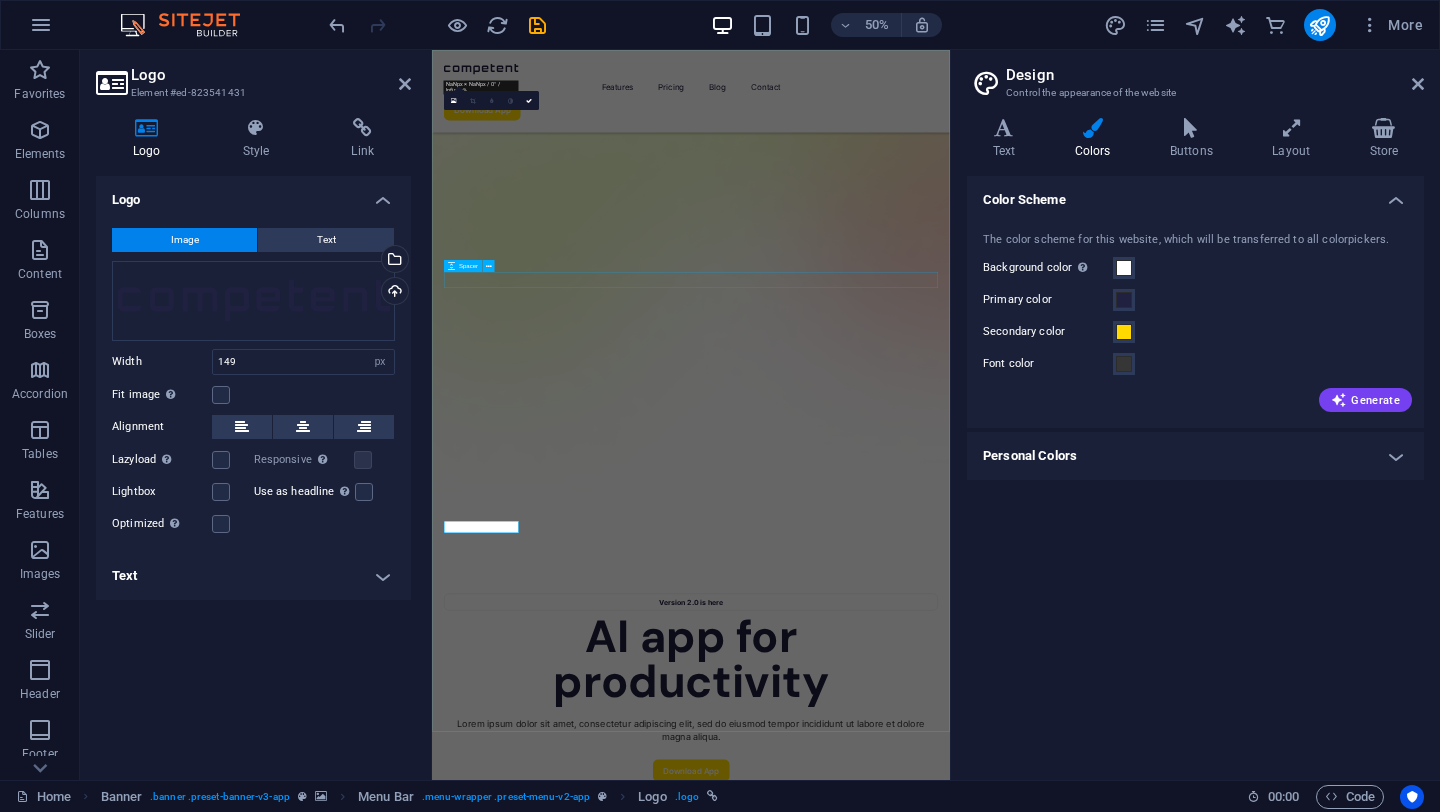 scroll, scrollTop: 0, scrollLeft: 0, axis: both 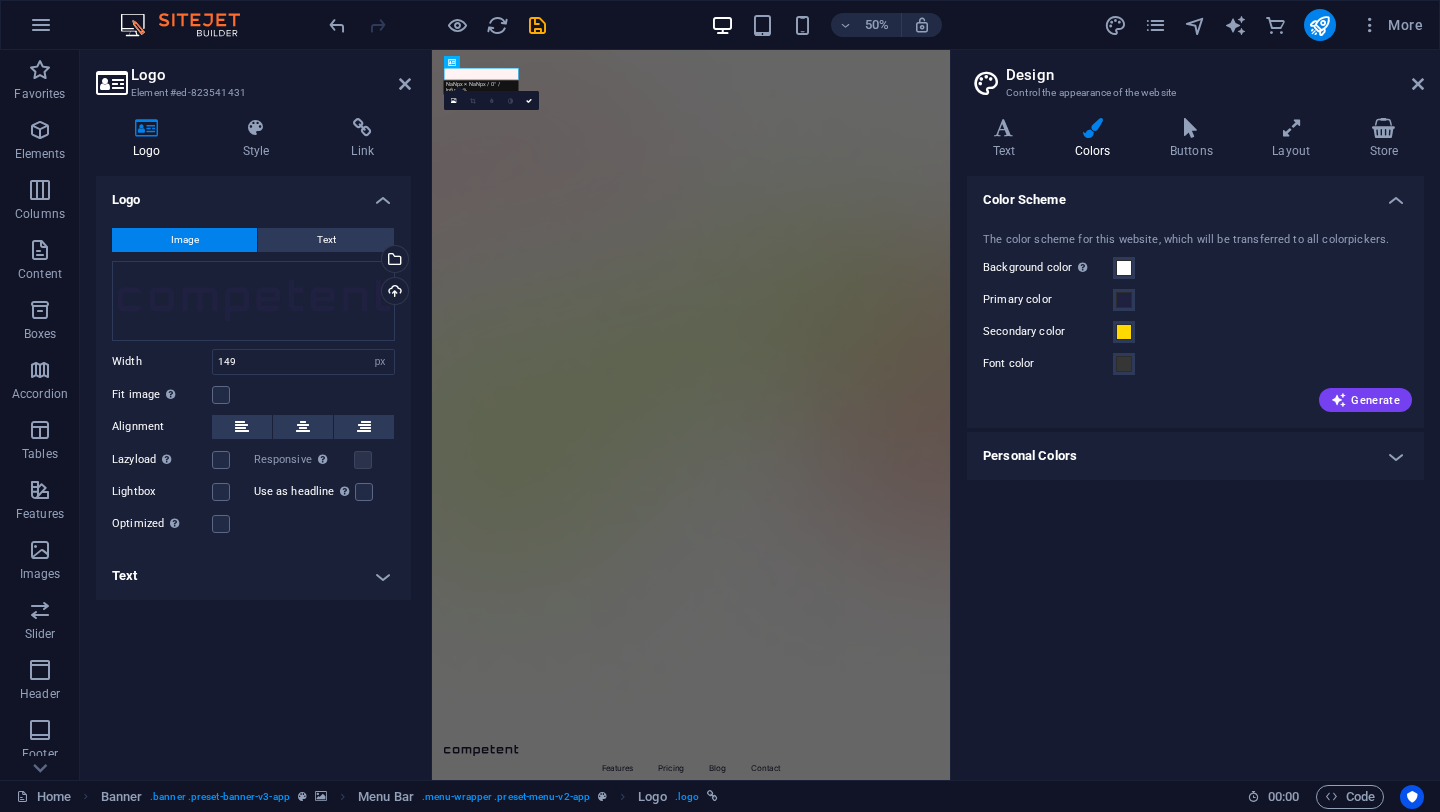 click at bounding box center [437, 25] 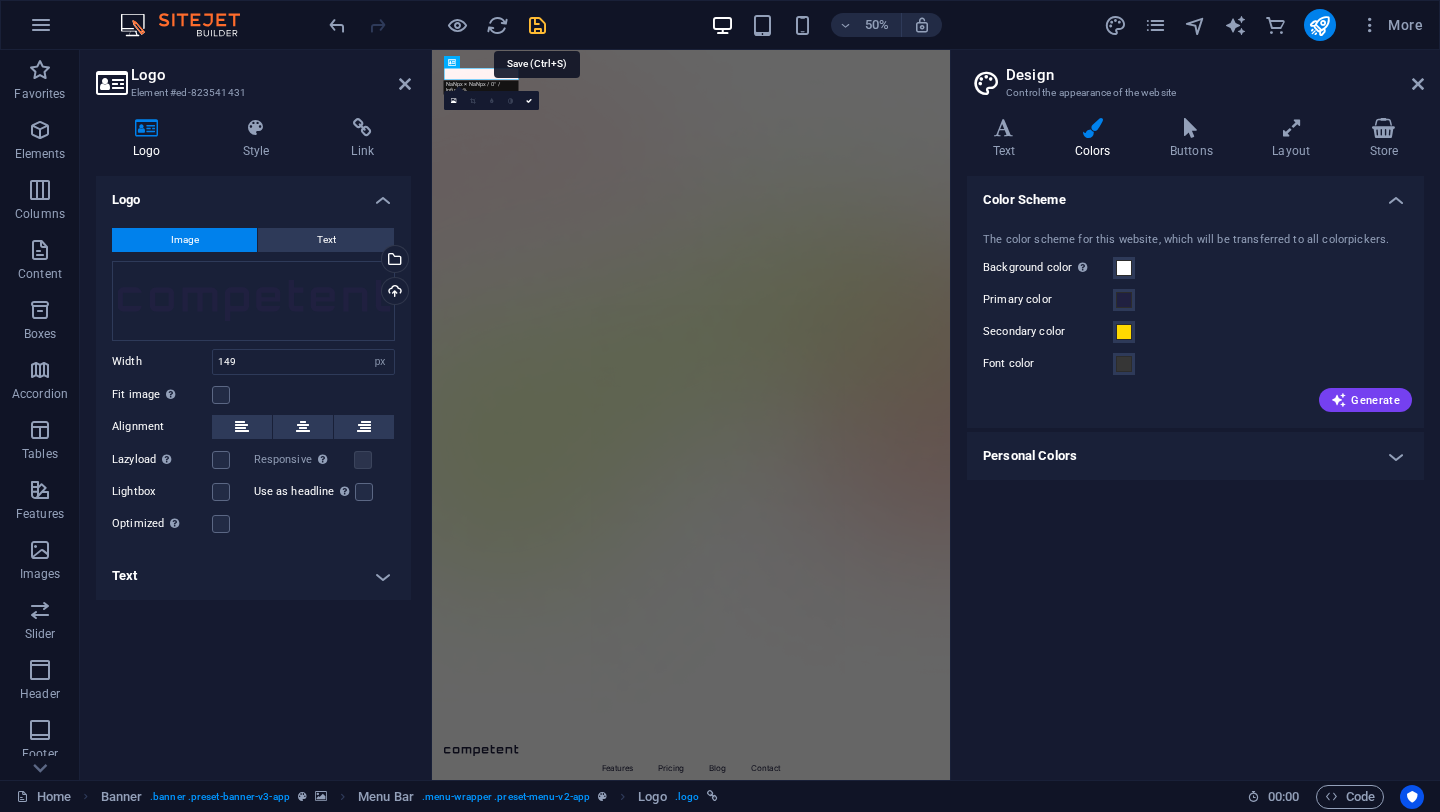 click at bounding box center (537, 25) 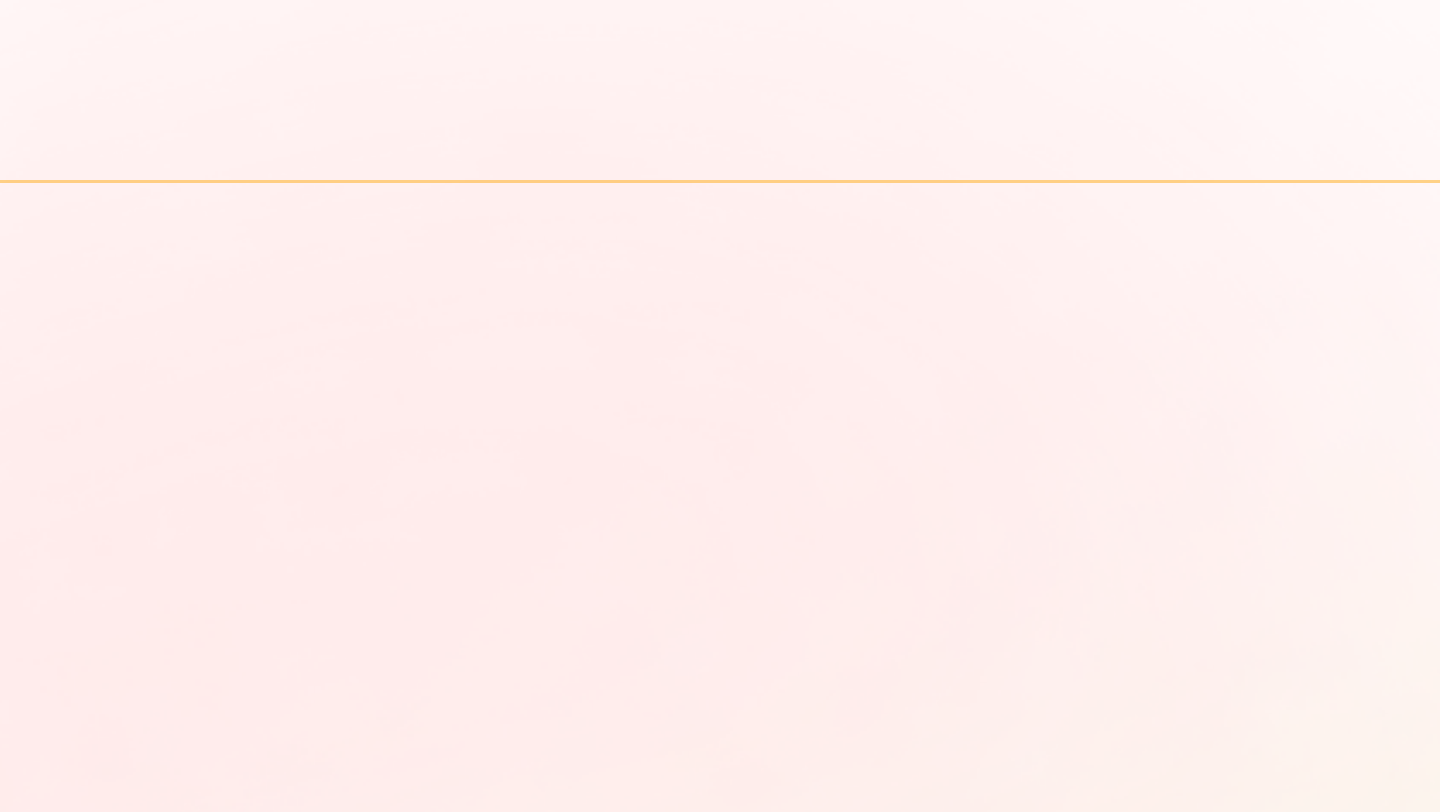 click on "Version 2.0 is here AI app for productivity Lorem ipsum dolor sit amet, consectetur adipiscing elit, sed do eiusmod tempor incididunt ut labore et dolore magna aliqua. Download App" at bounding box center [340, 2134] 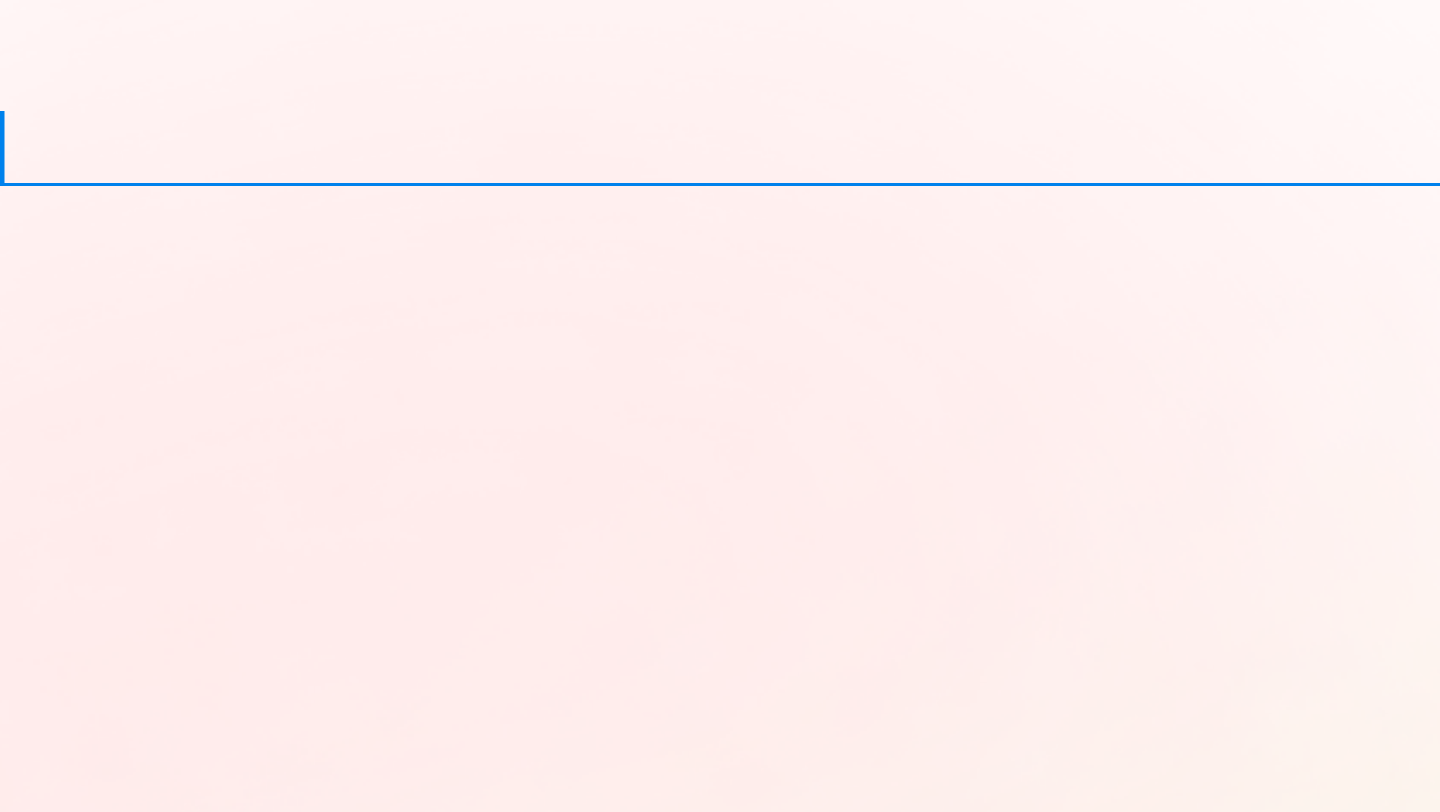 scroll, scrollTop: 230, scrollLeft: 0, axis: vertical 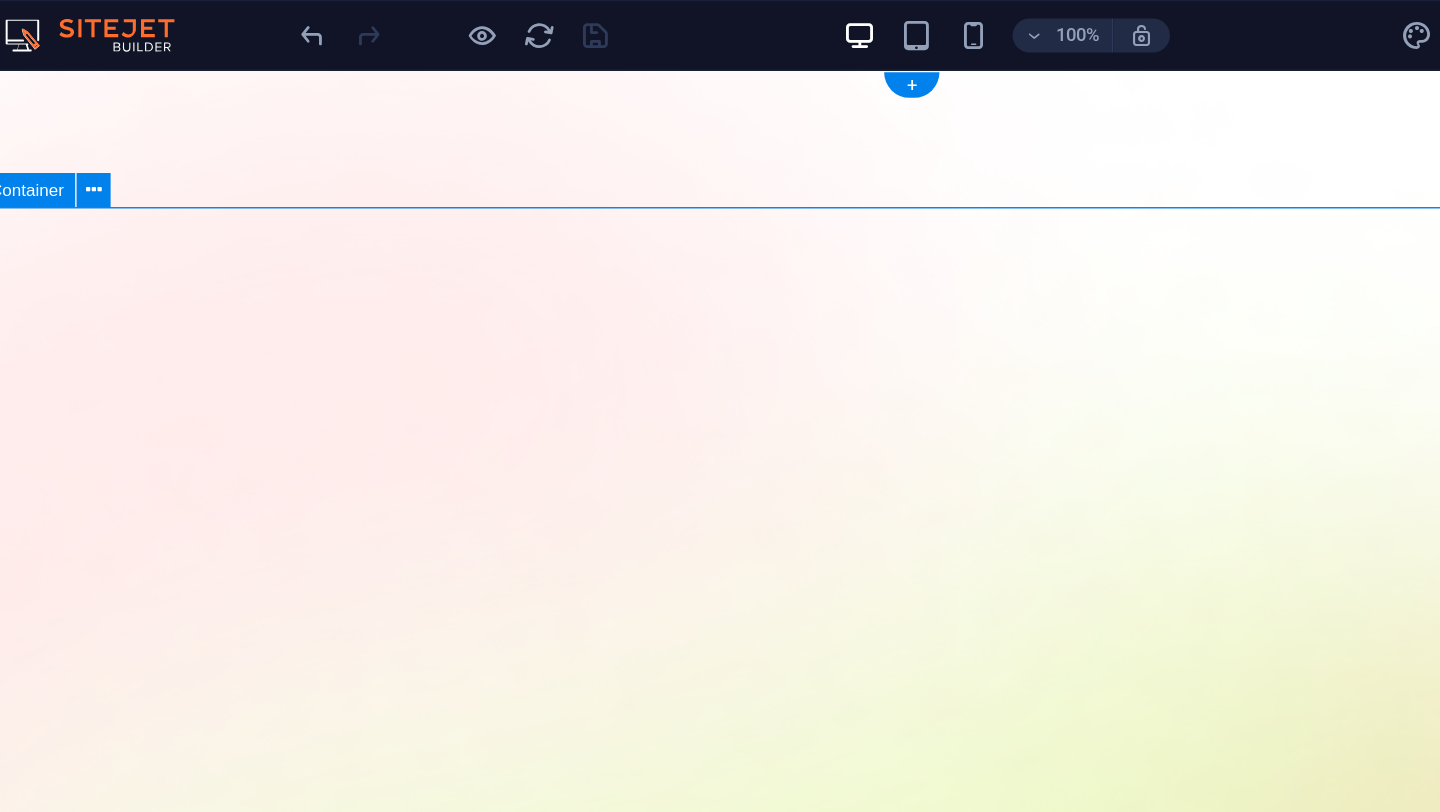 click on "Version 2.0 is here AI app for productivity Lorem ipsum dolor sit amet, consectetur adipiscing elit, sed do eiusmod tempor incididunt ut labore et dolore magna aliqua. Download App" at bounding box center [628, 2309] 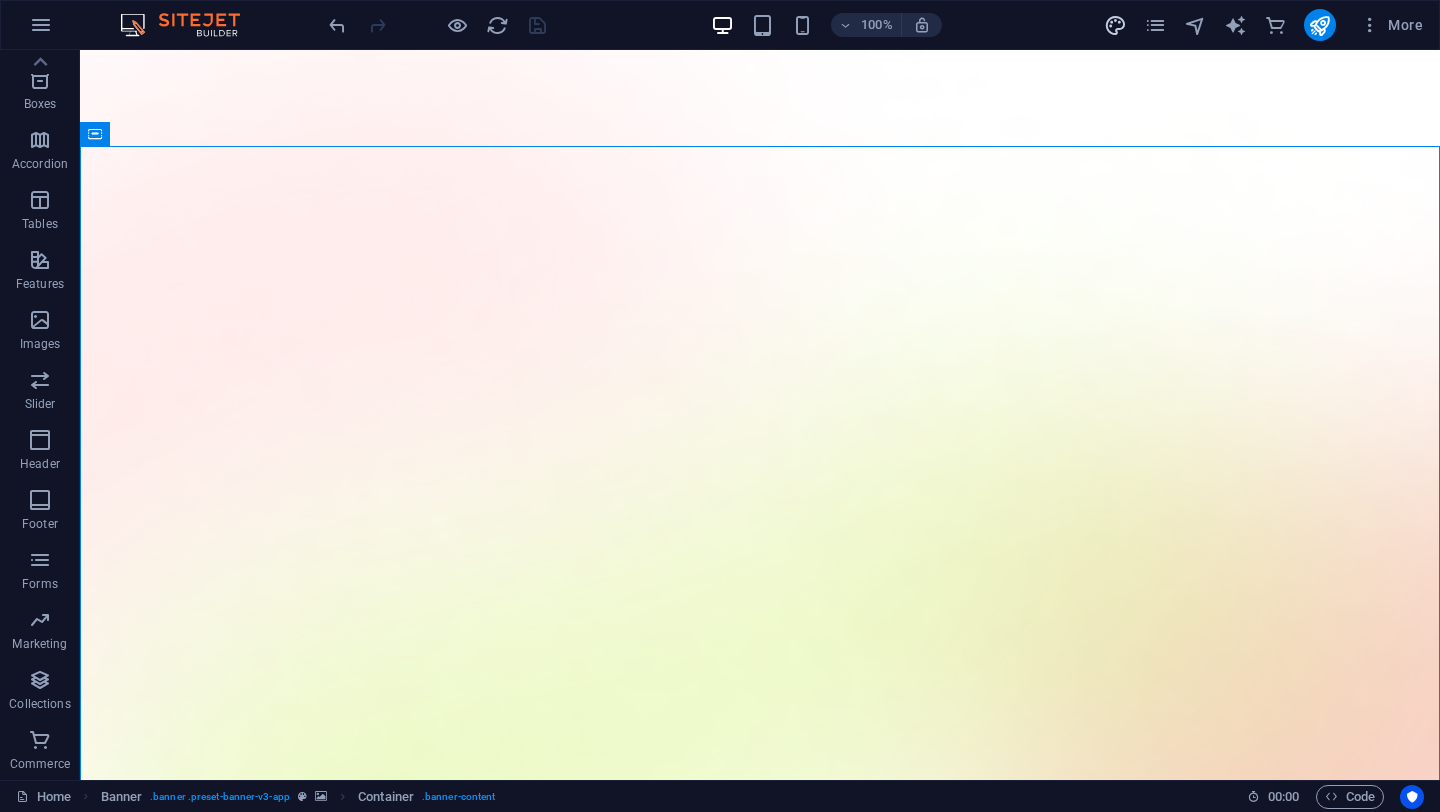 click at bounding box center (1115, 25) 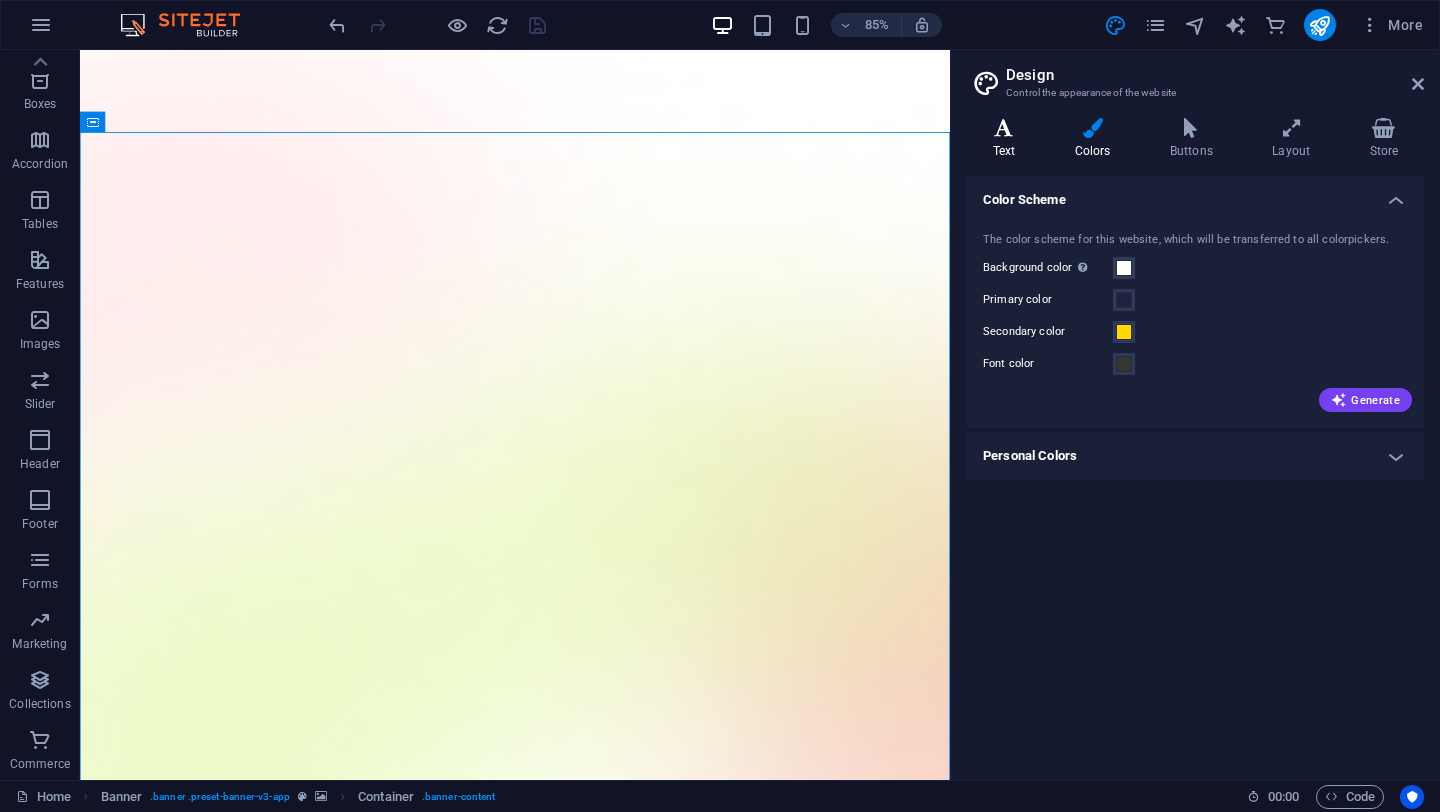 click on "Text" at bounding box center (1008, 139) 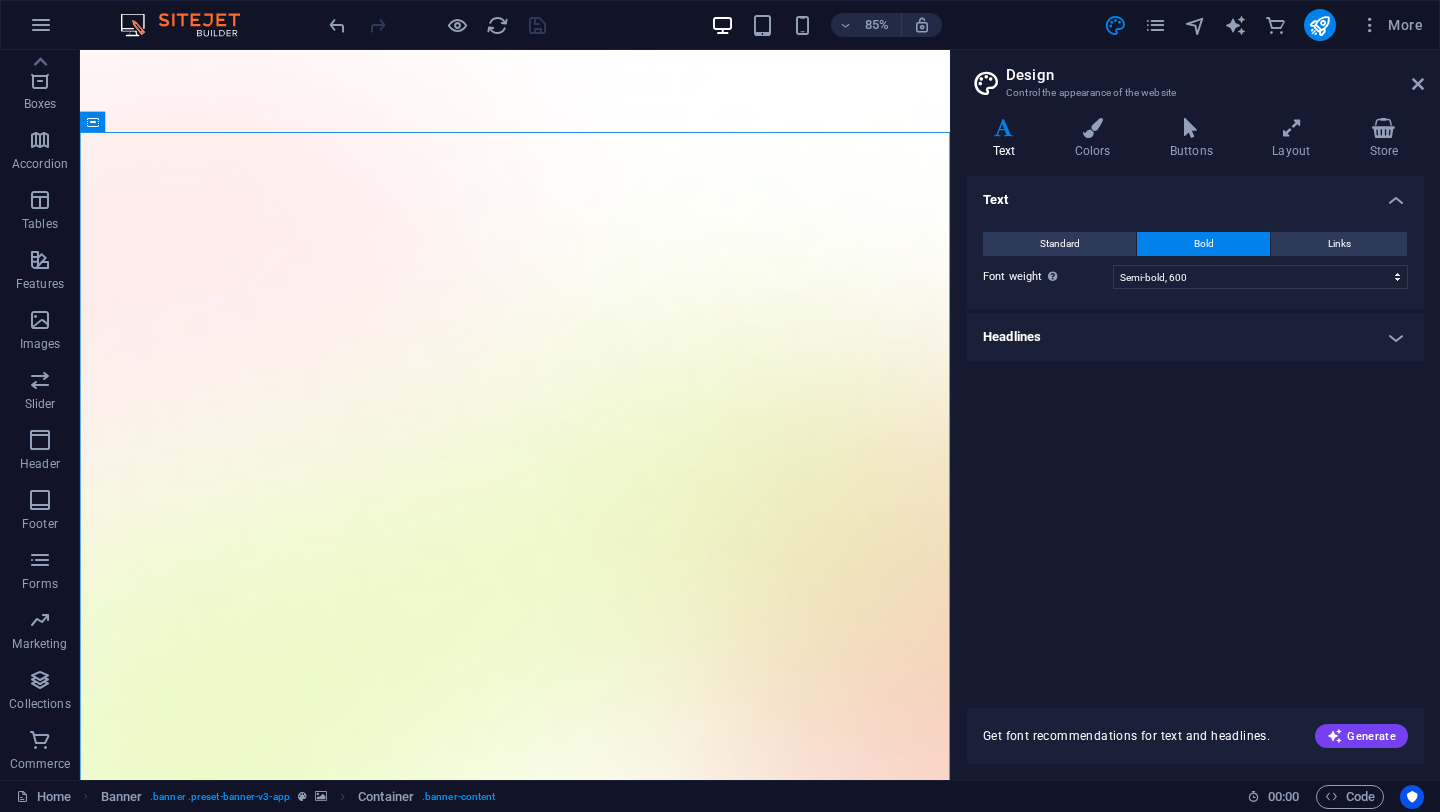 click at bounding box center [1004, 128] 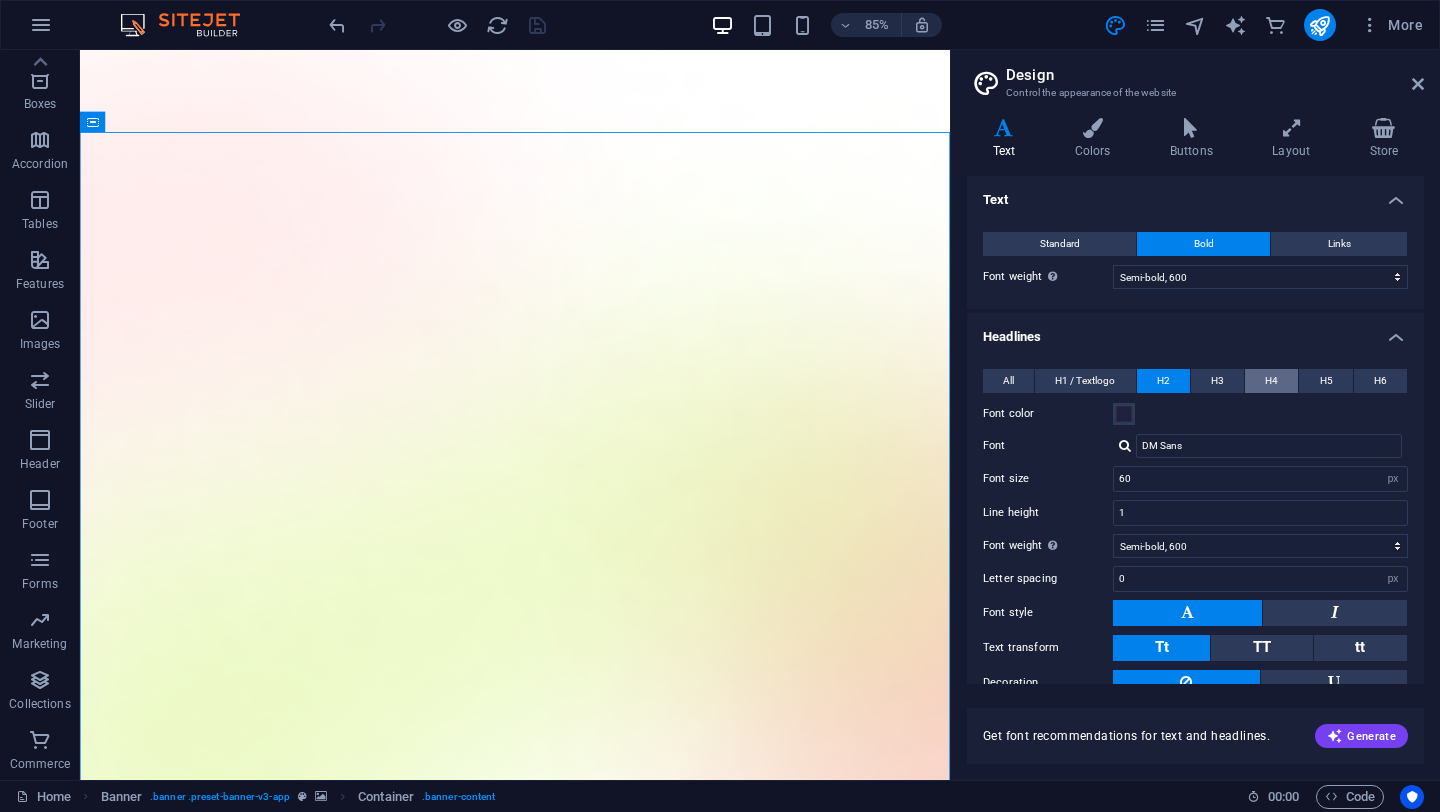 scroll, scrollTop: 99, scrollLeft: 0, axis: vertical 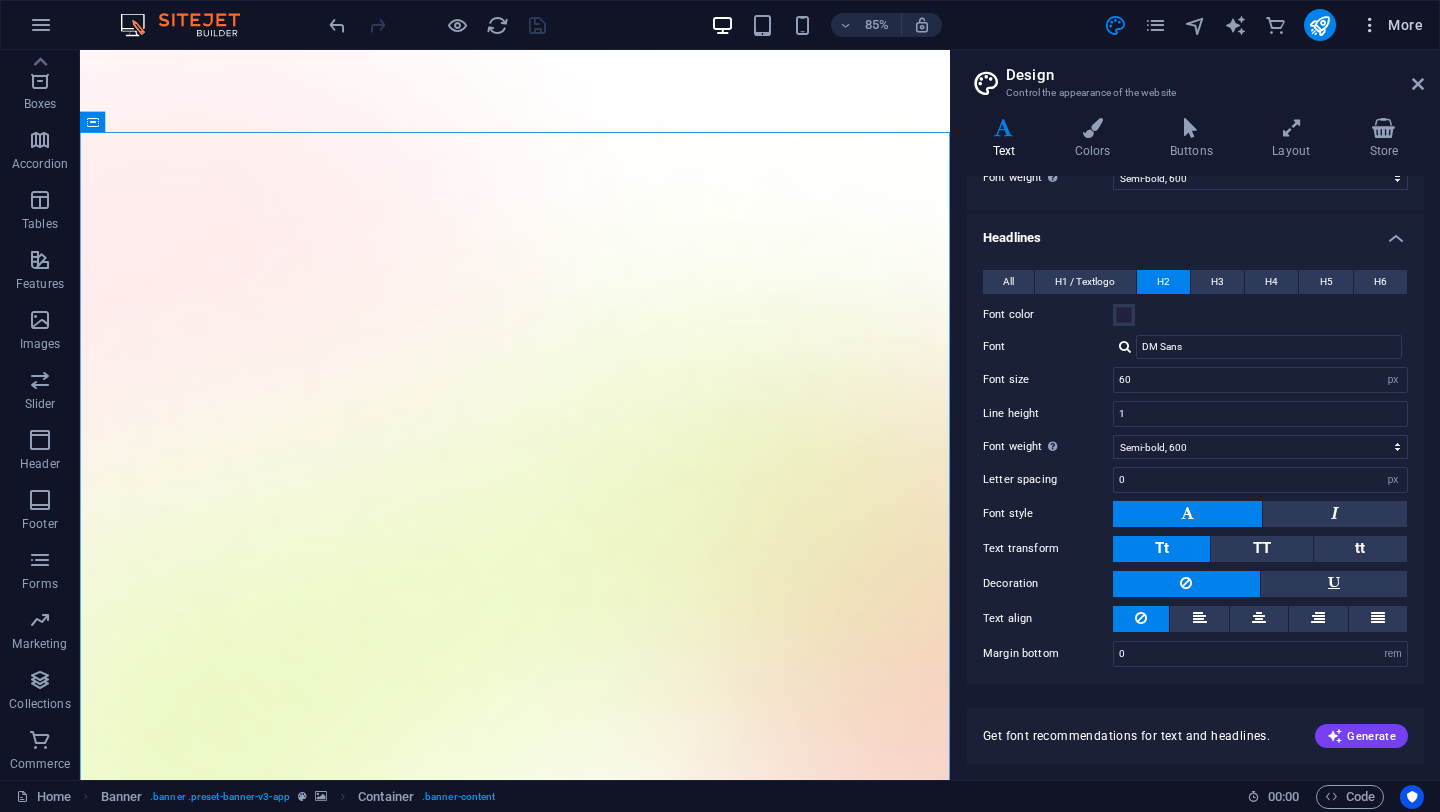 click on "More" at bounding box center [1391, 25] 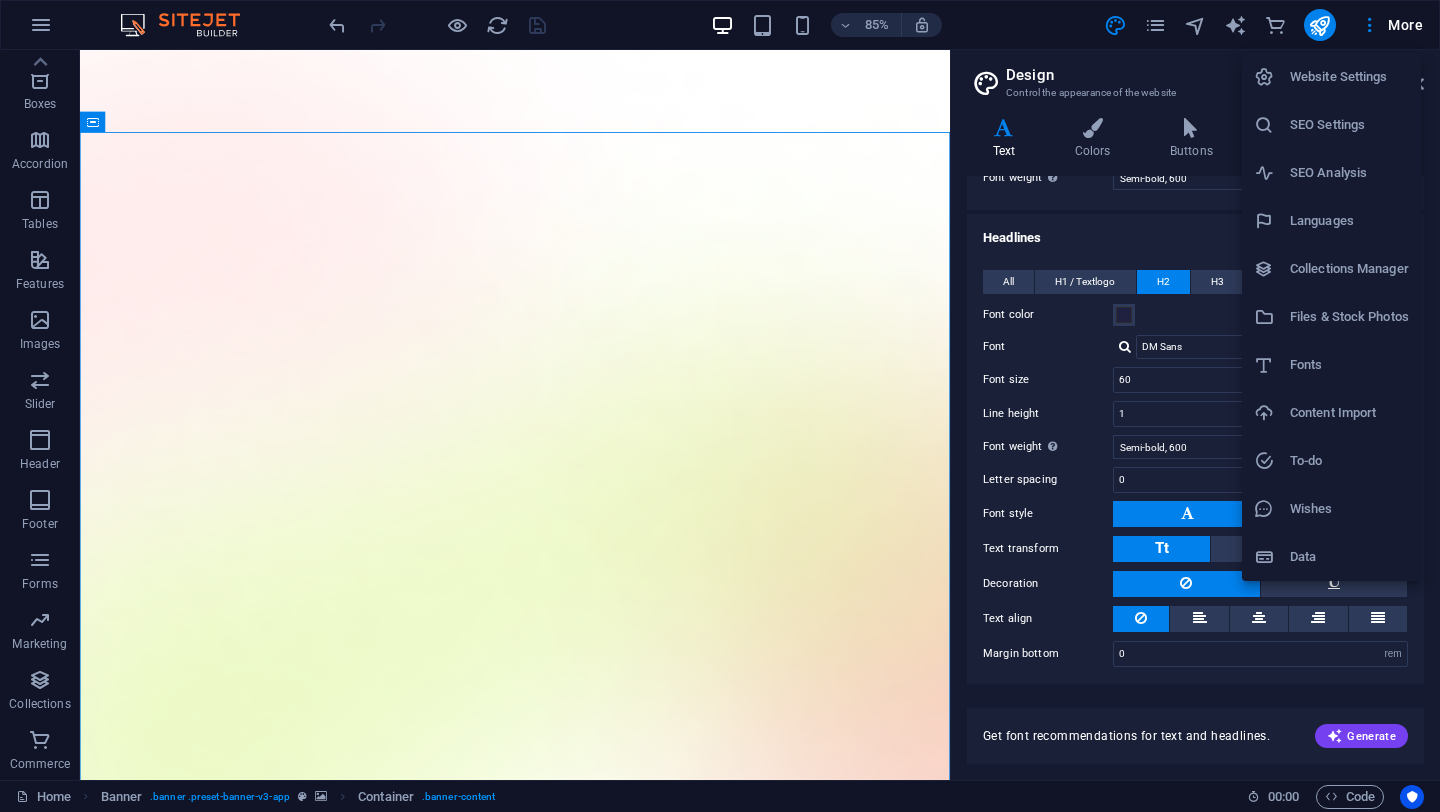 click on "Fonts" at bounding box center [1349, 365] 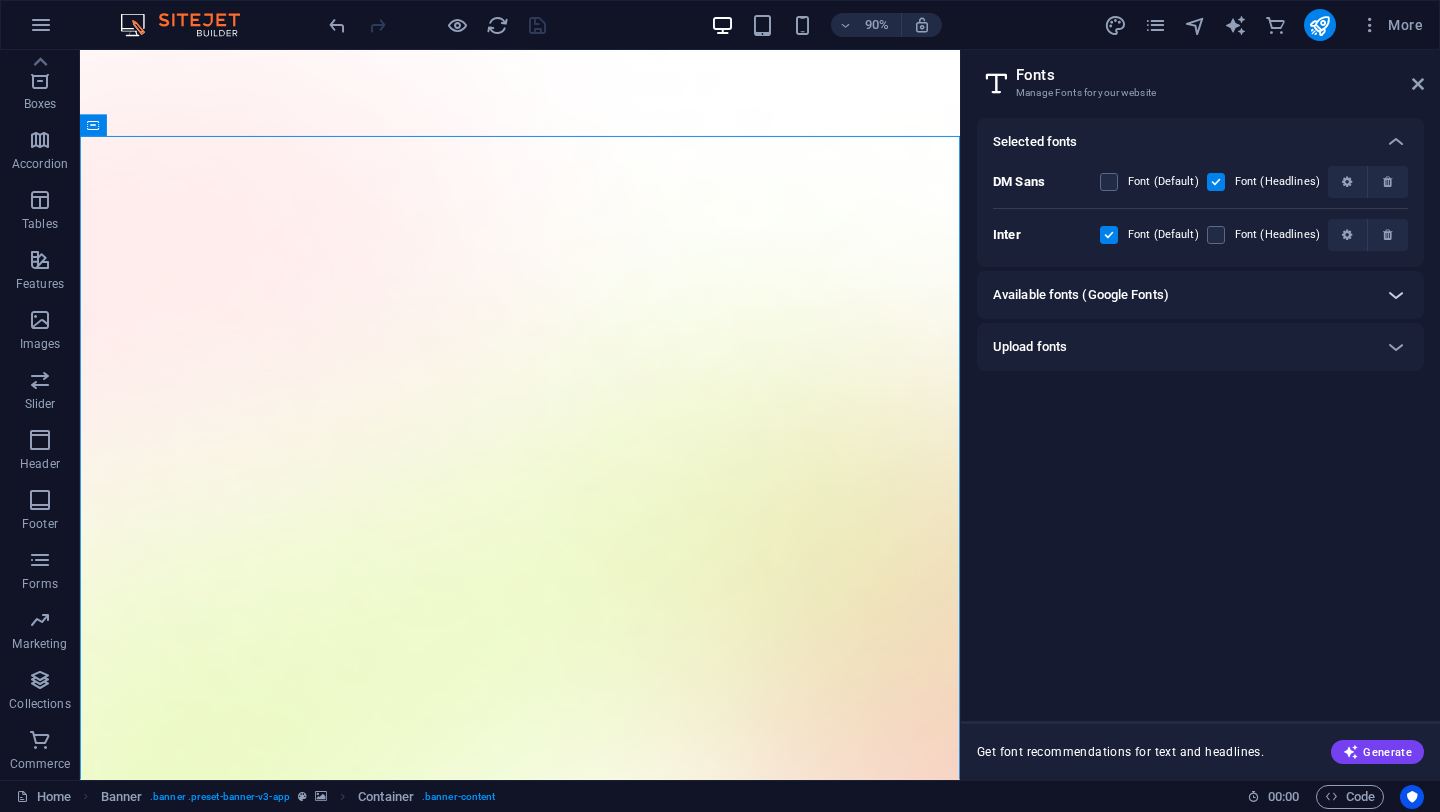 click at bounding box center [1396, 295] 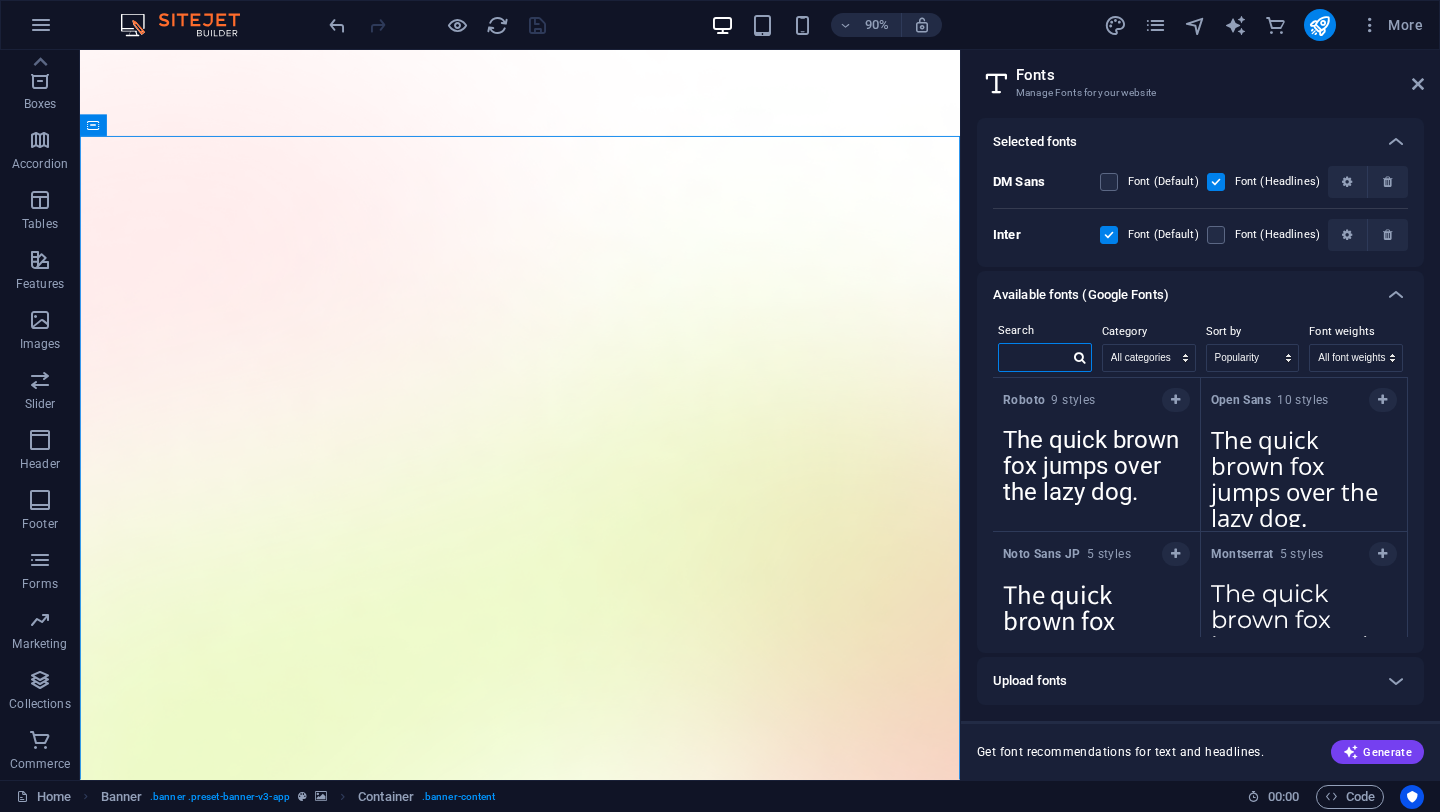 click at bounding box center [1034, 357] 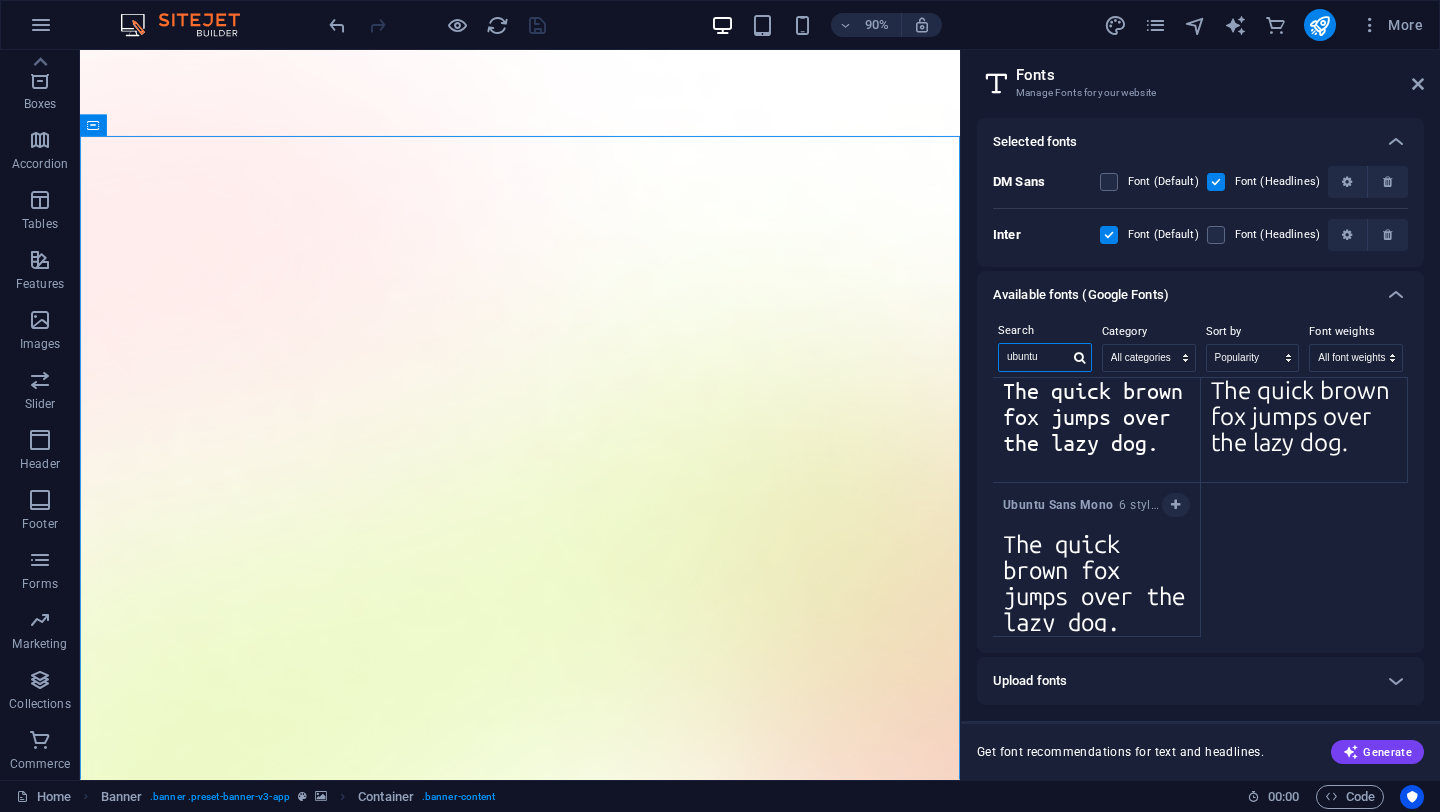scroll, scrollTop: 0, scrollLeft: 0, axis: both 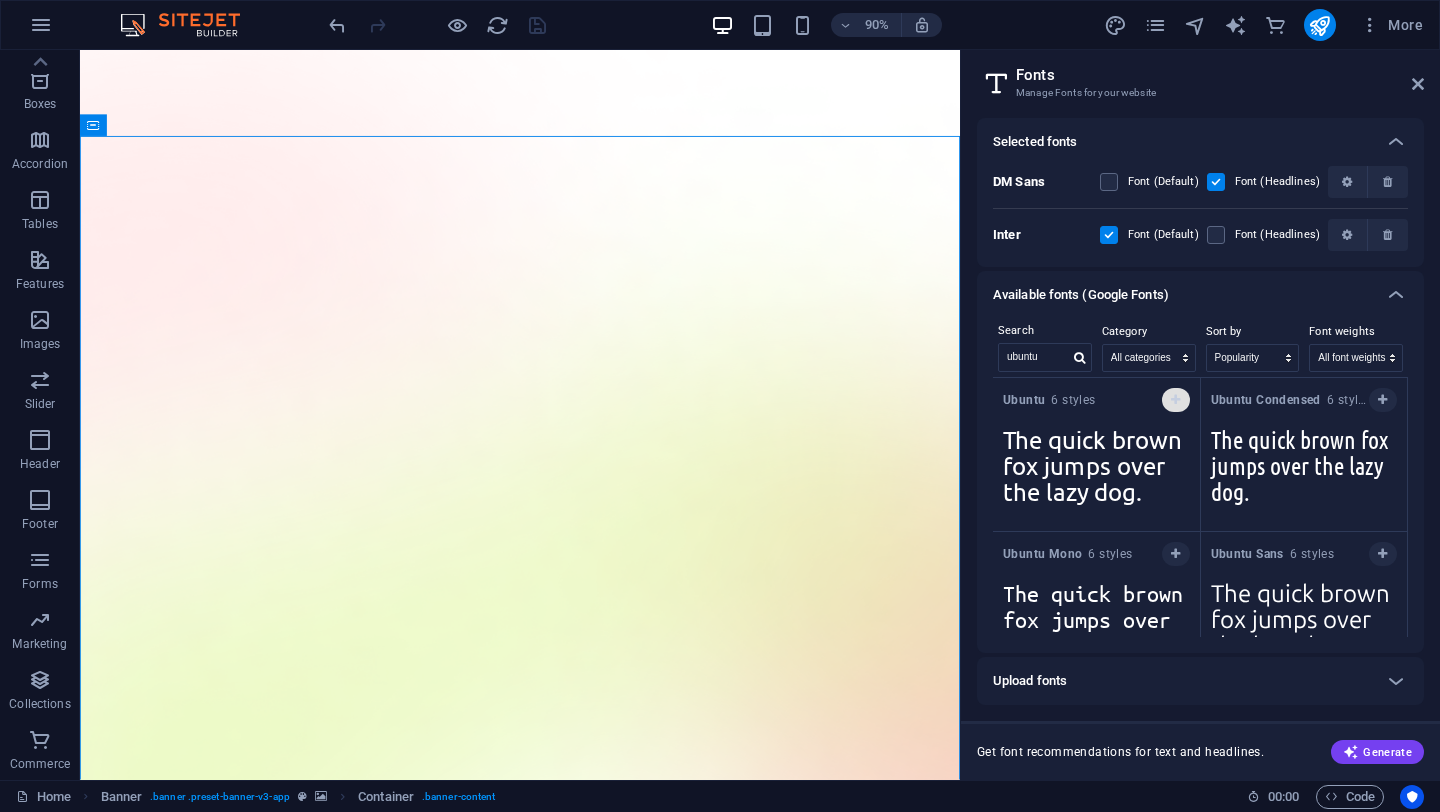 click at bounding box center [1175, 400] 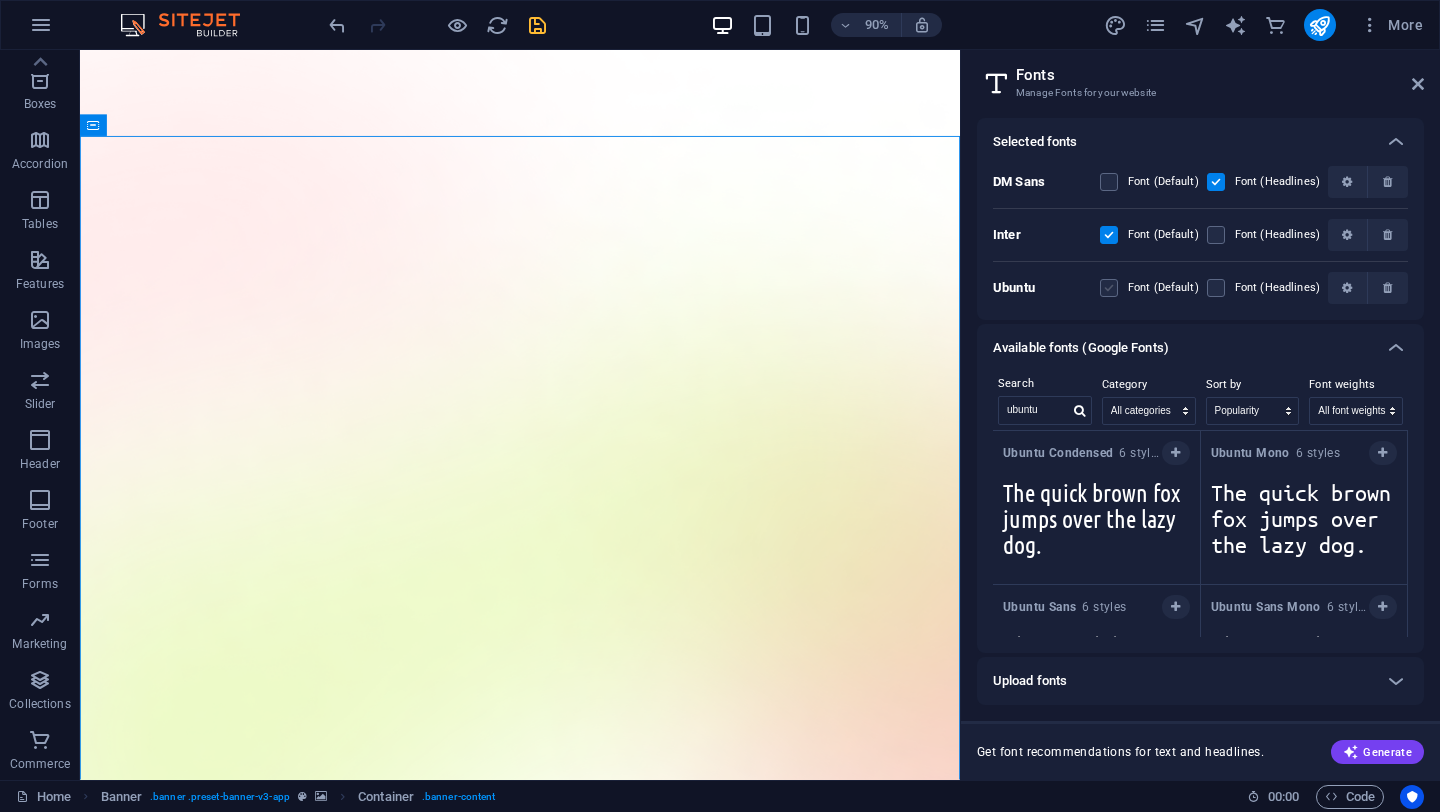click at bounding box center (1109, 288) 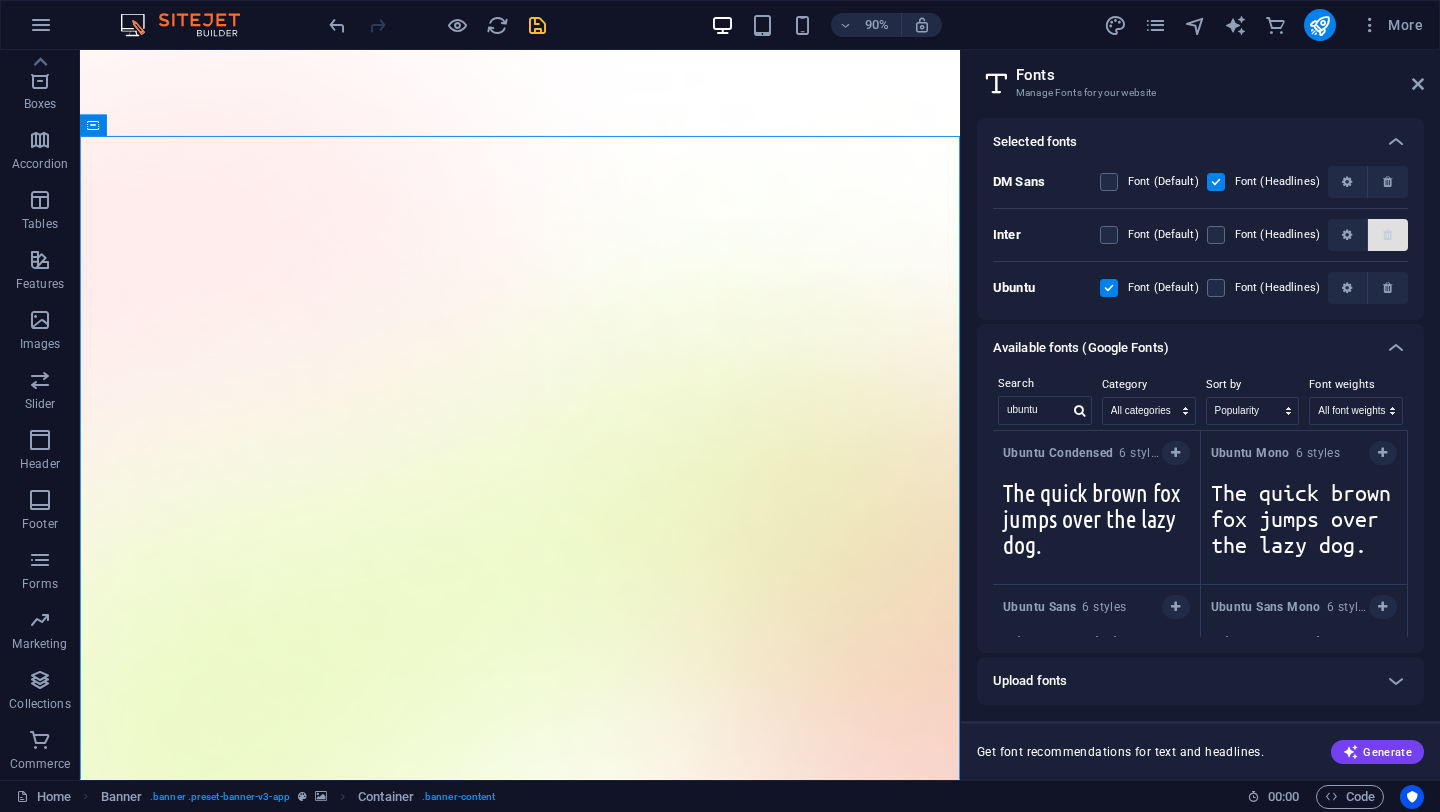 click at bounding box center (1388, 235) 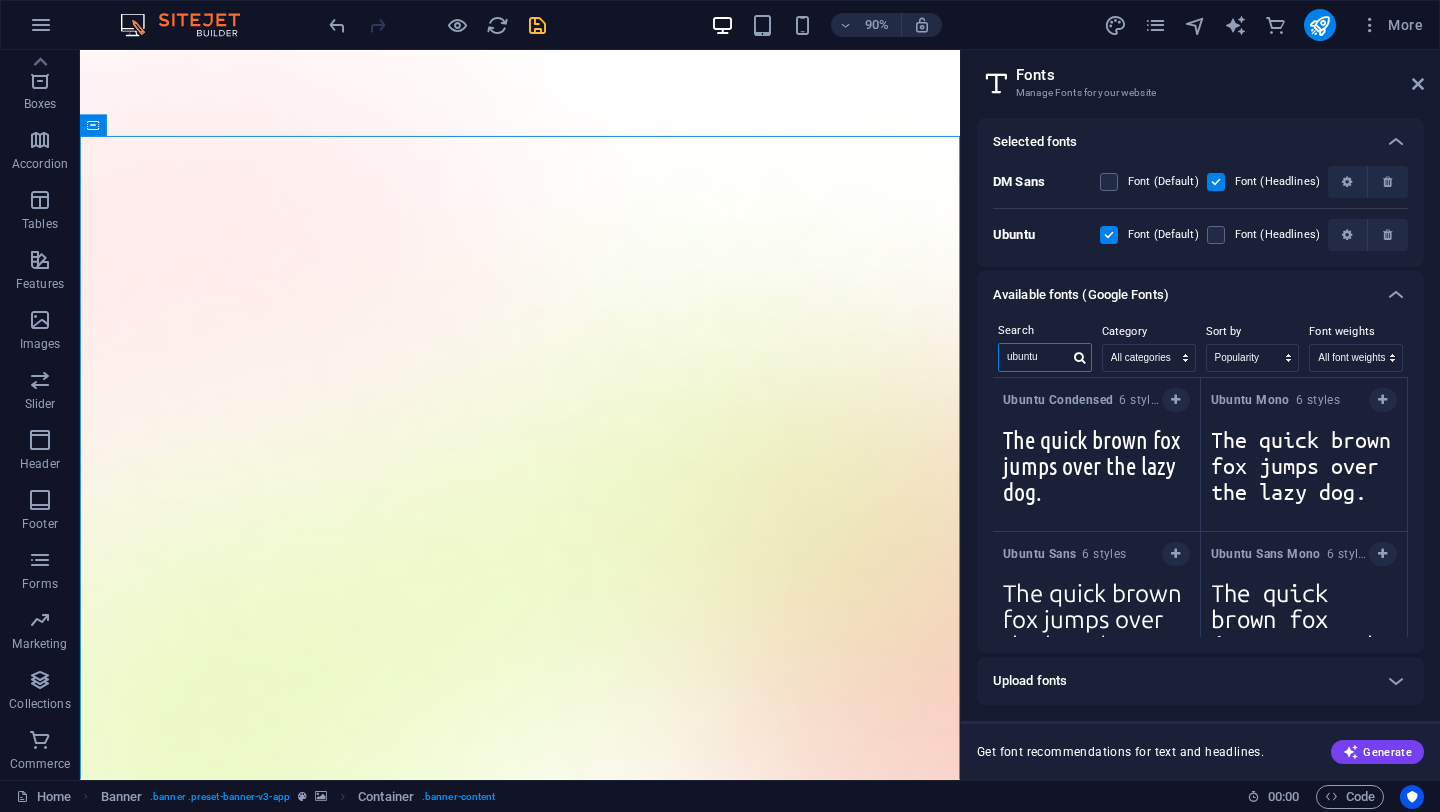 click on "ubuntu" at bounding box center [1034, 357] 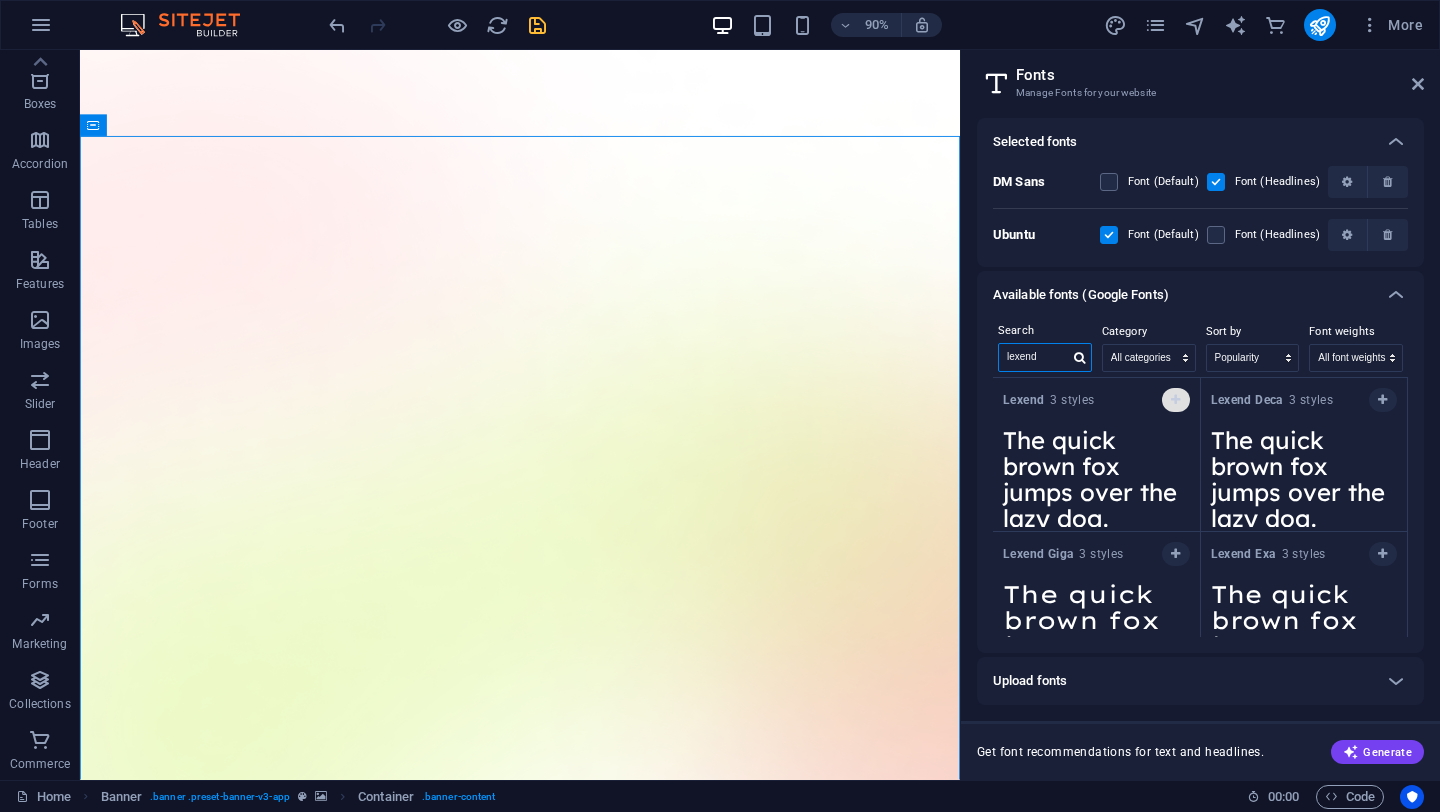 type on "lexend" 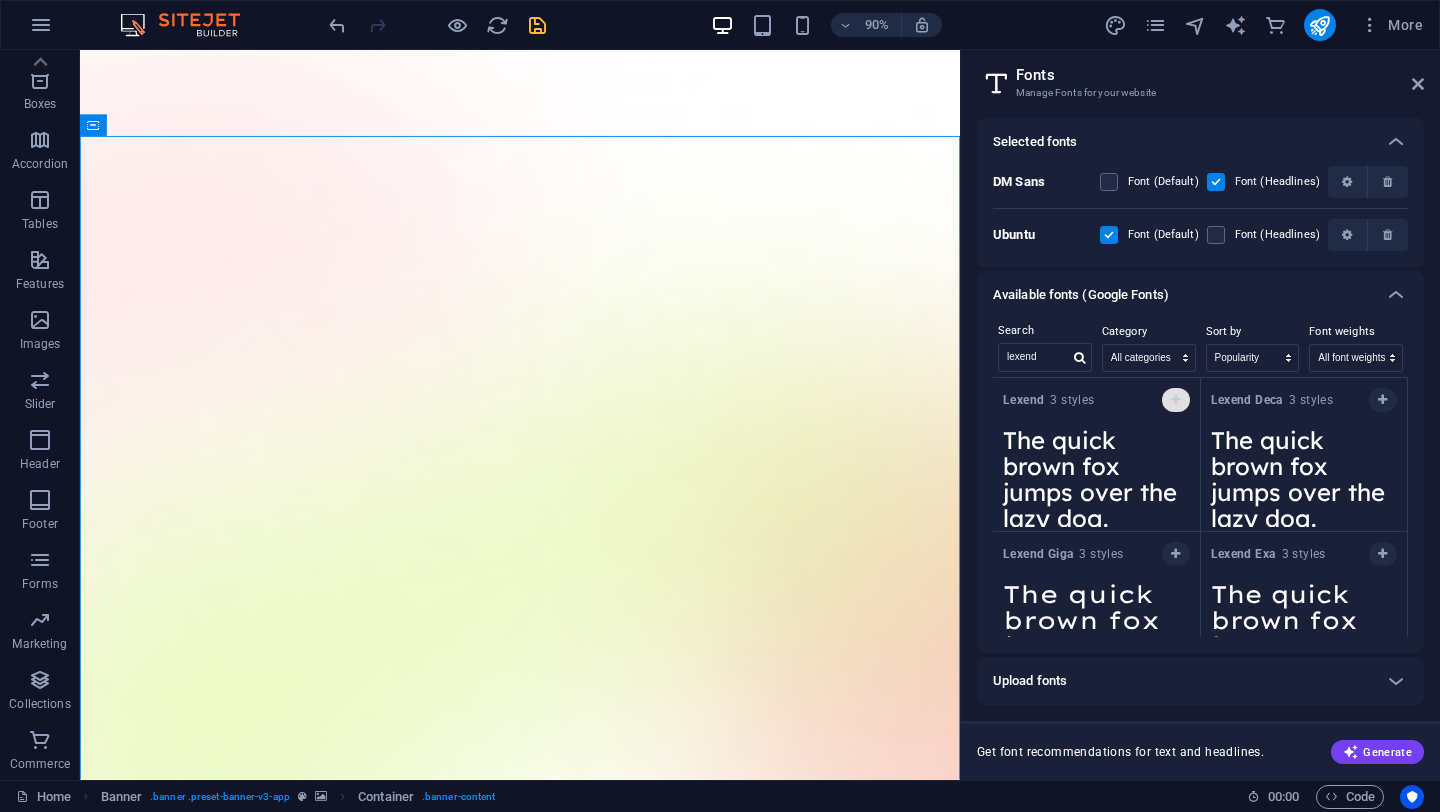 click at bounding box center [1175, 400] 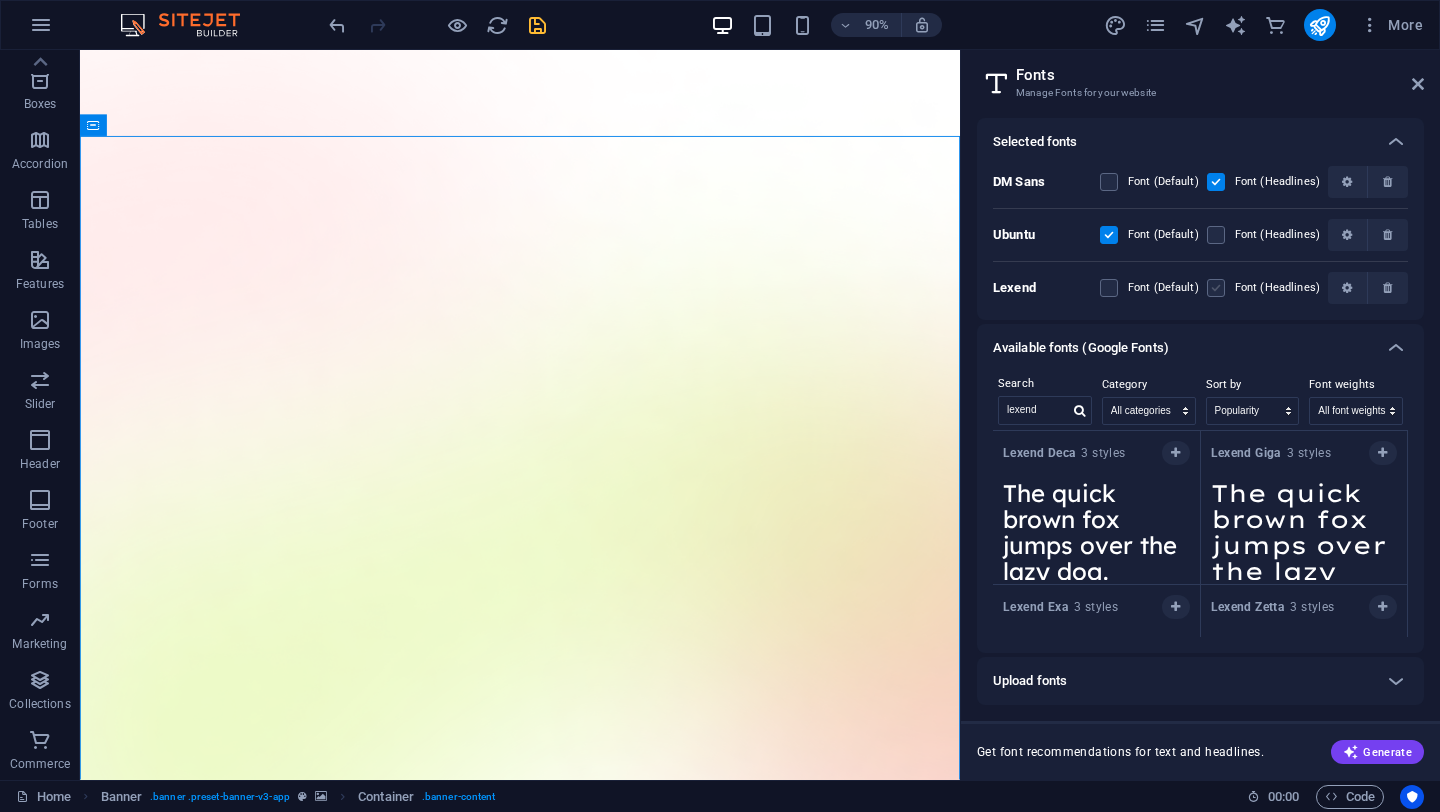 click at bounding box center (1216, 288) 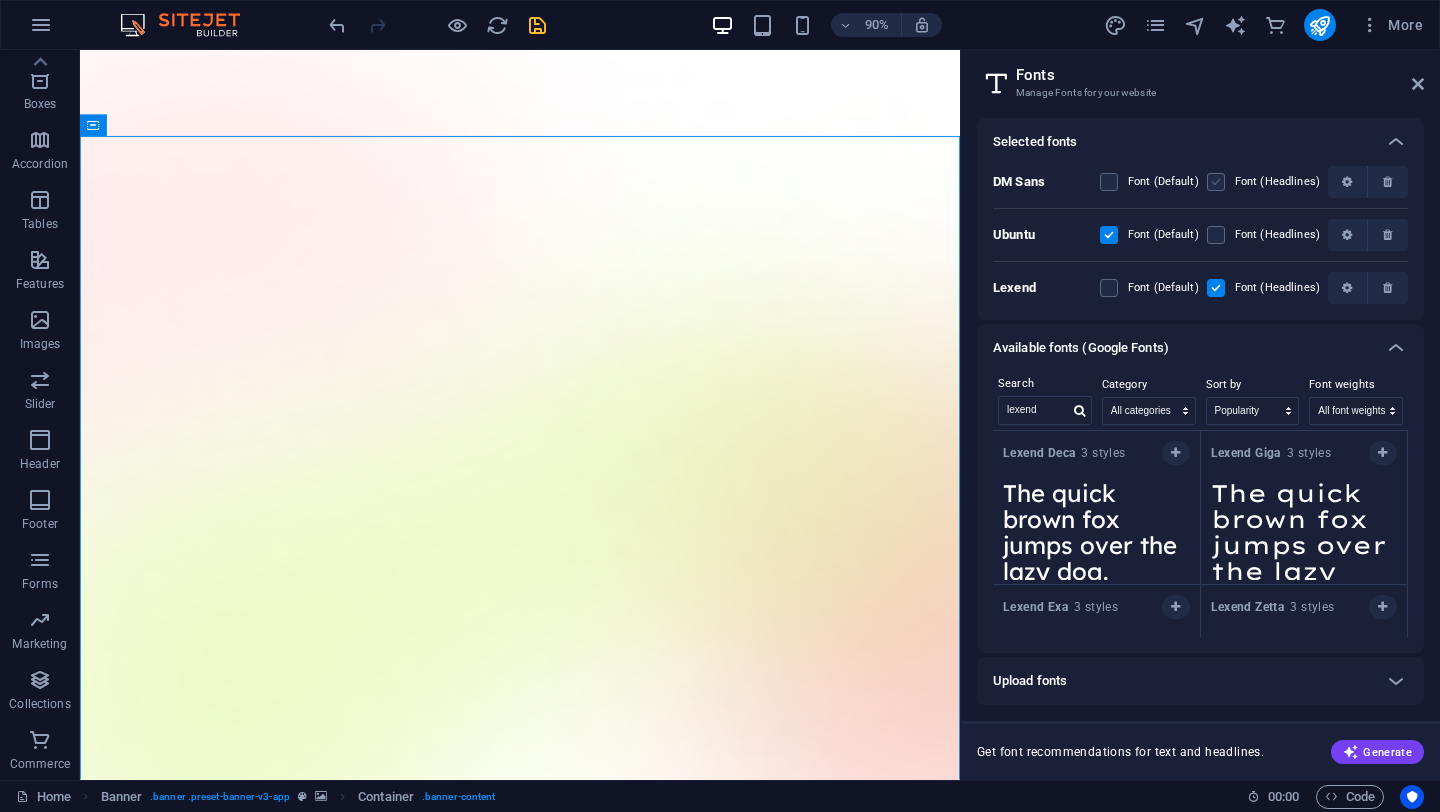 click at bounding box center (1216, 182) 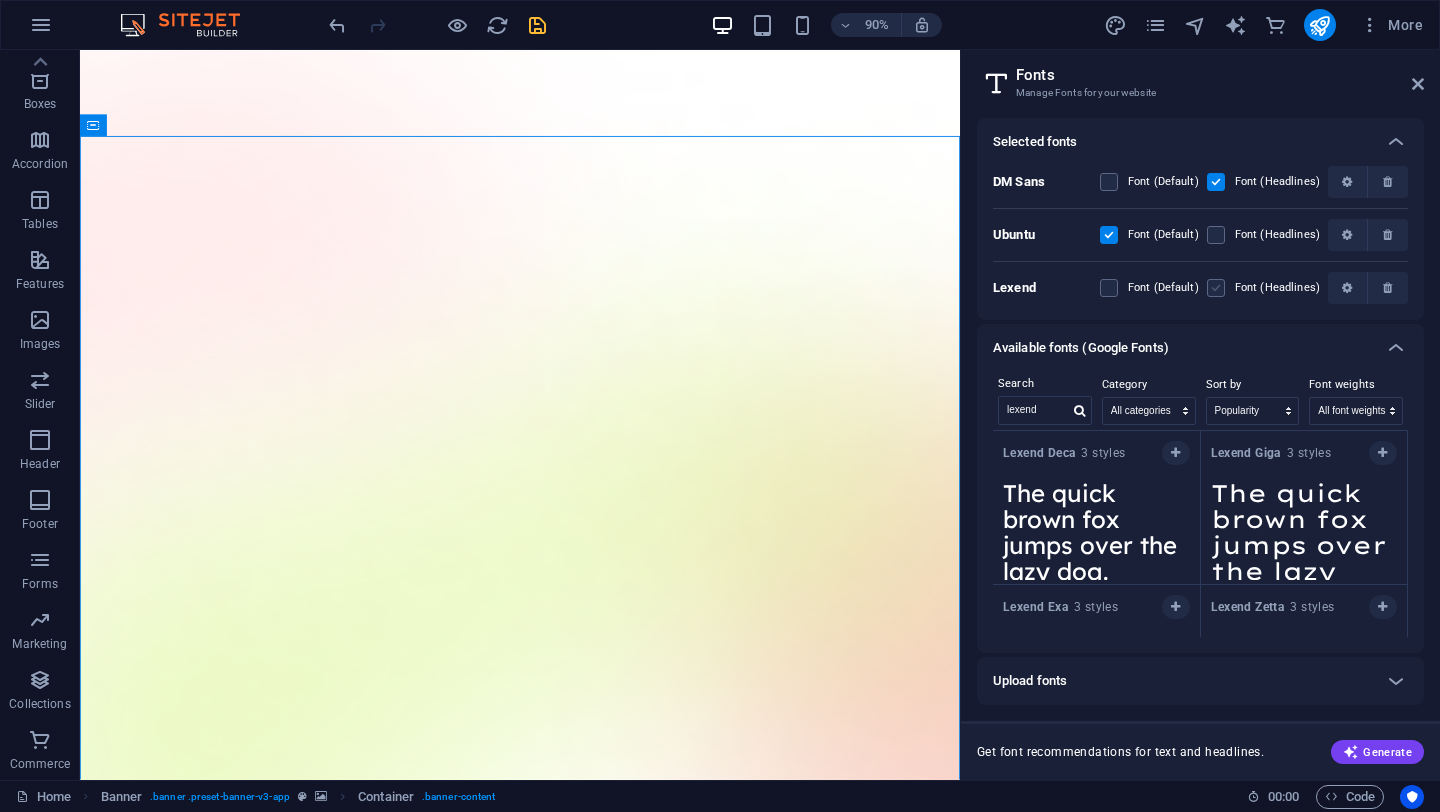 click at bounding box center (1216, 288) 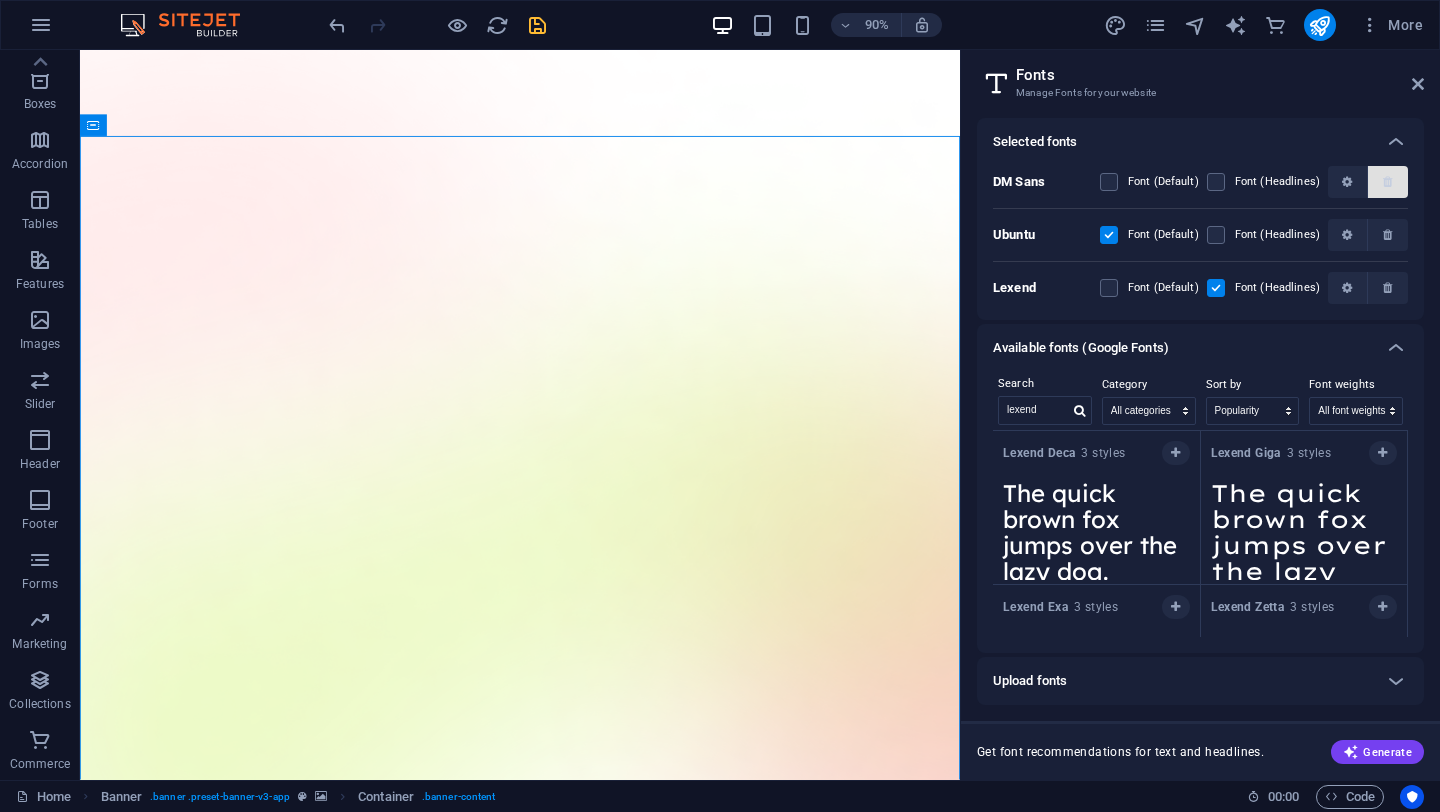 click at bounding box center (1388, 182) 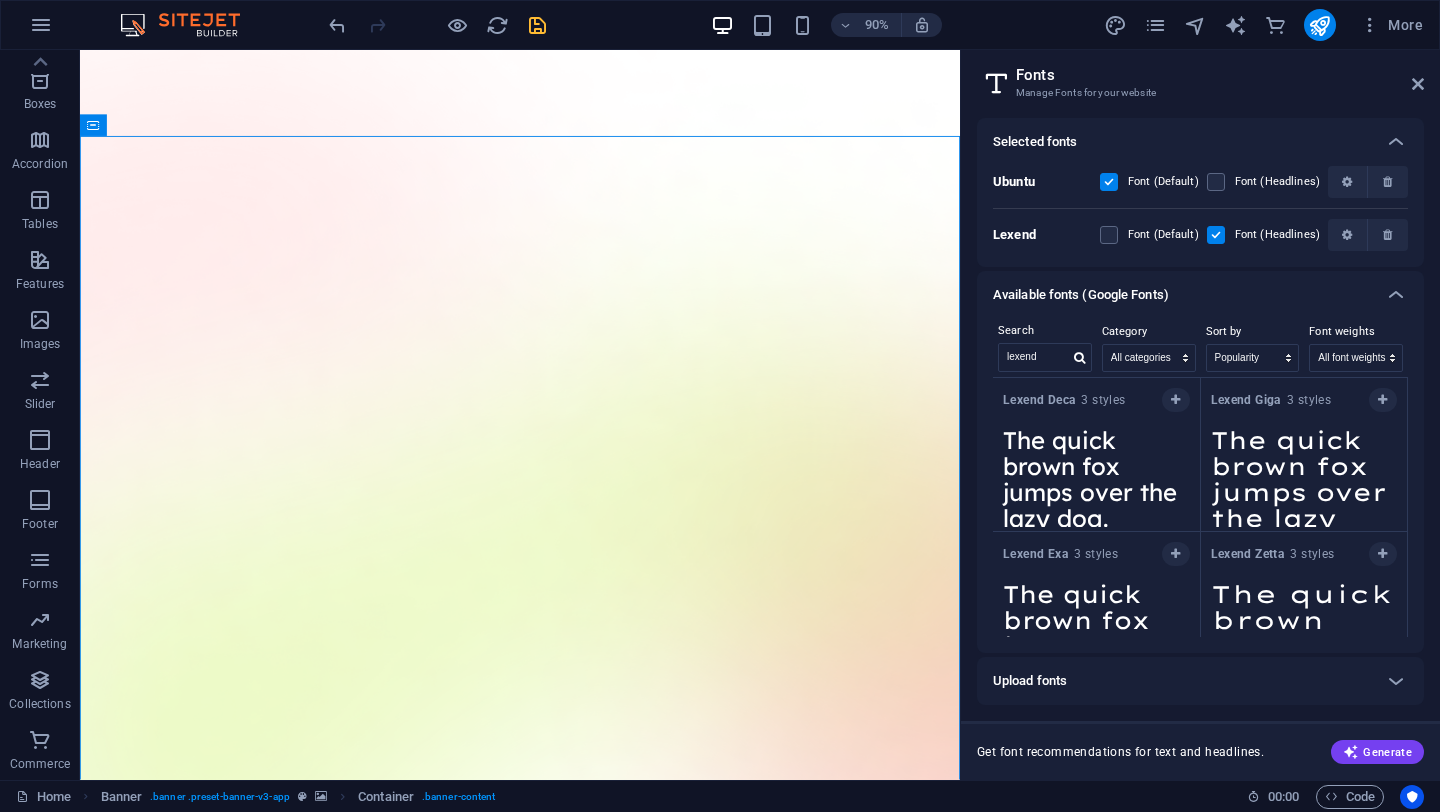click at bounding box center [537, 25] 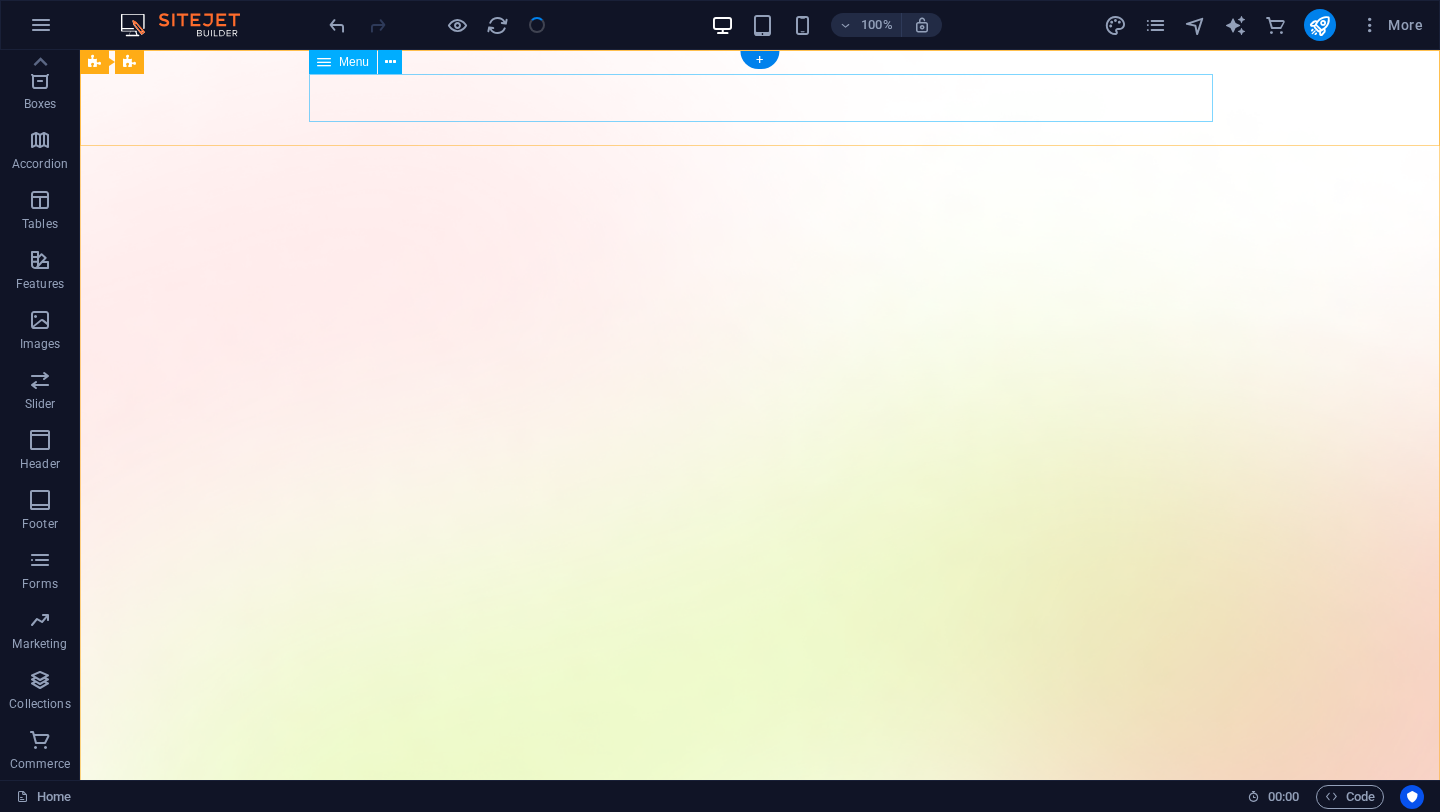 click on "Features Pricing Blog Contact" at bounding box center (760, 1548) 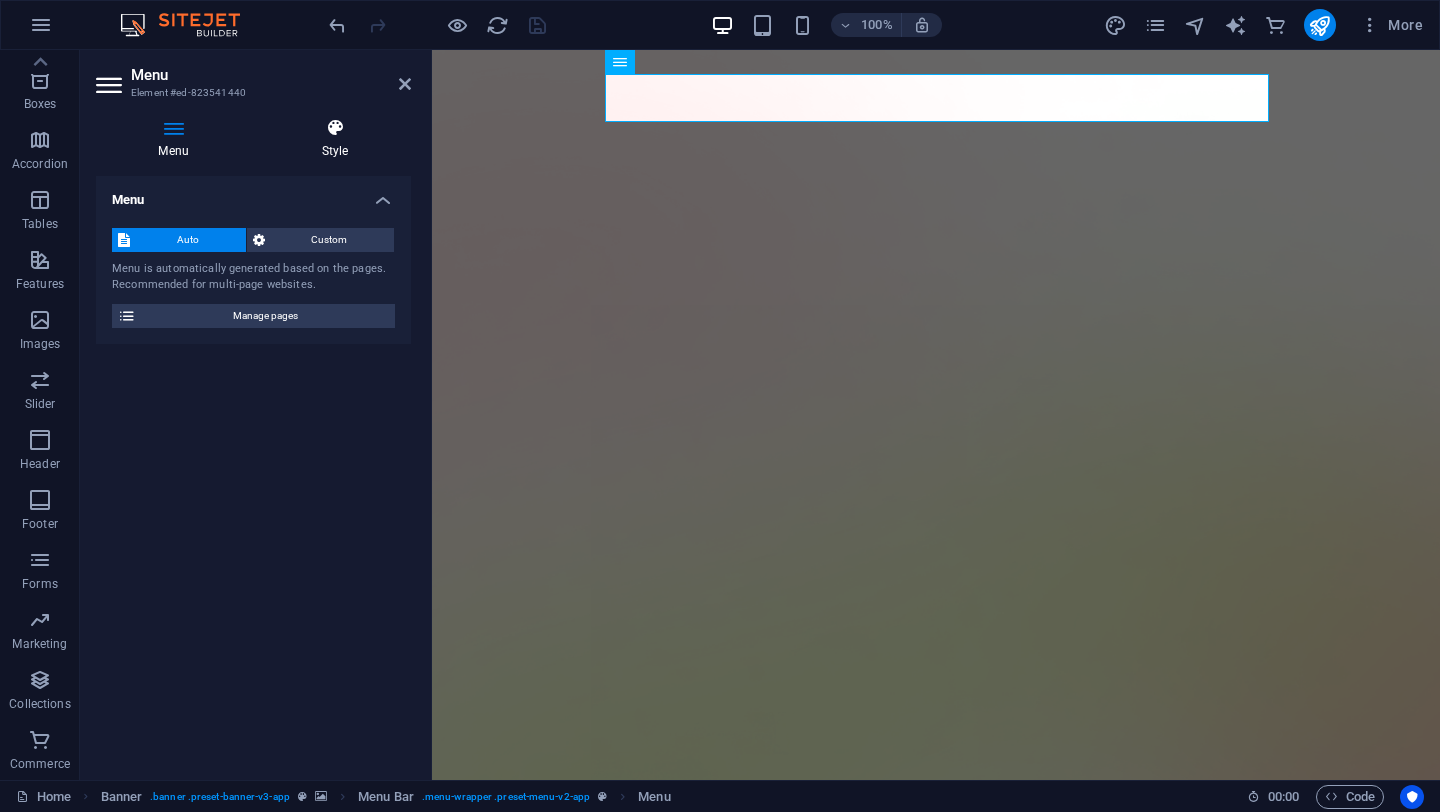 click at bounding box center [335, 128] 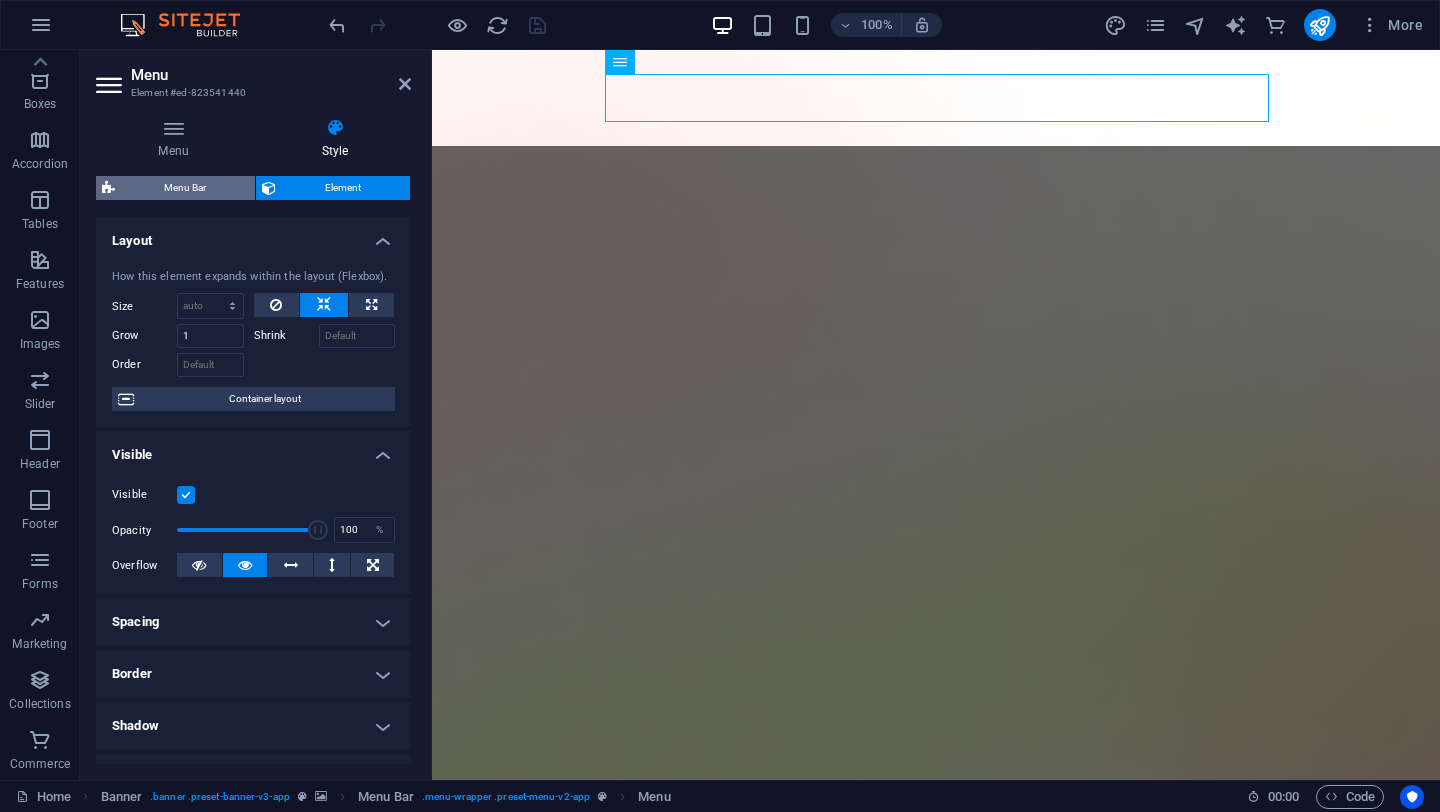 click on "Menu Bar" at bounding box center [185, 188] 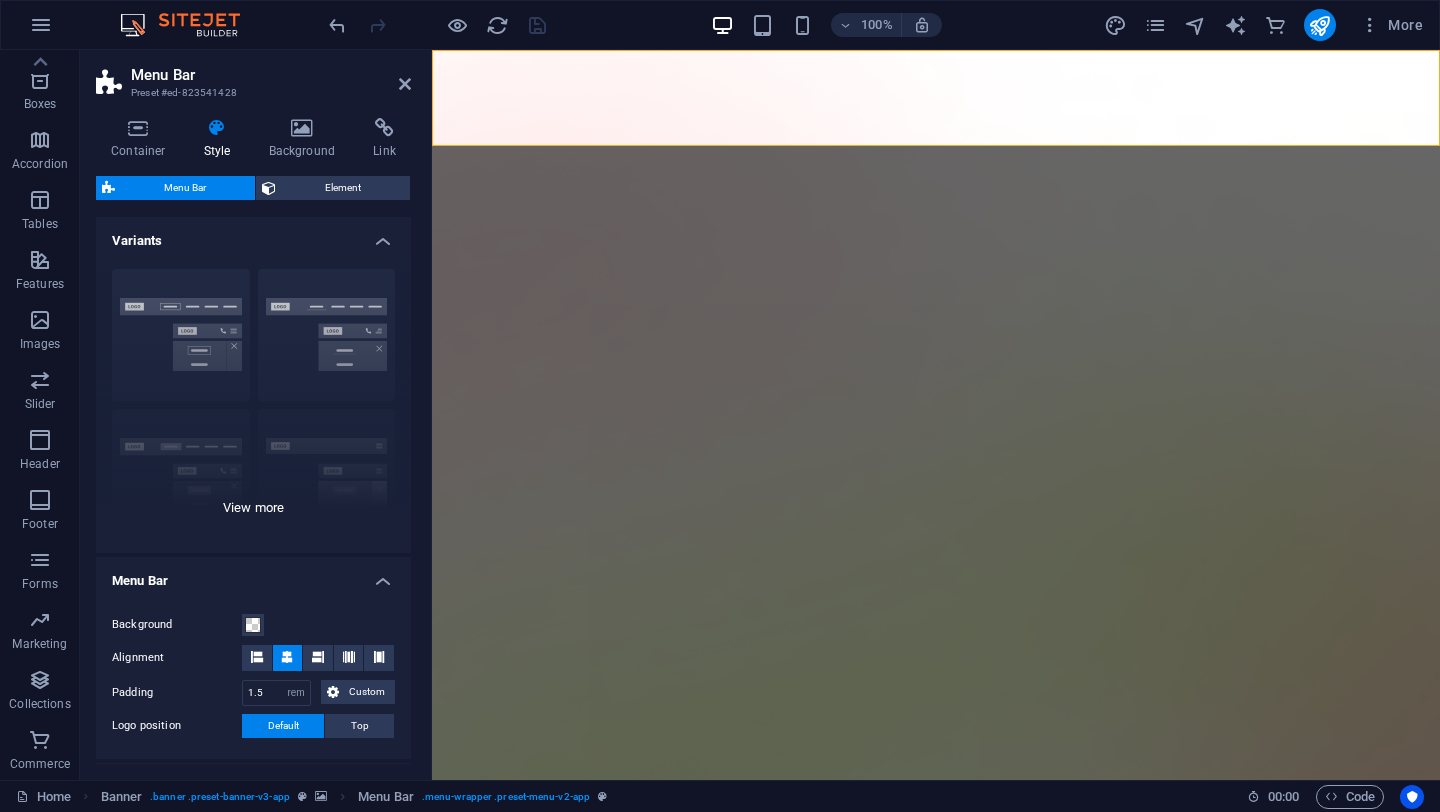 scroll, scrollTop: 334, scrollLeft: 0, axis: vertical 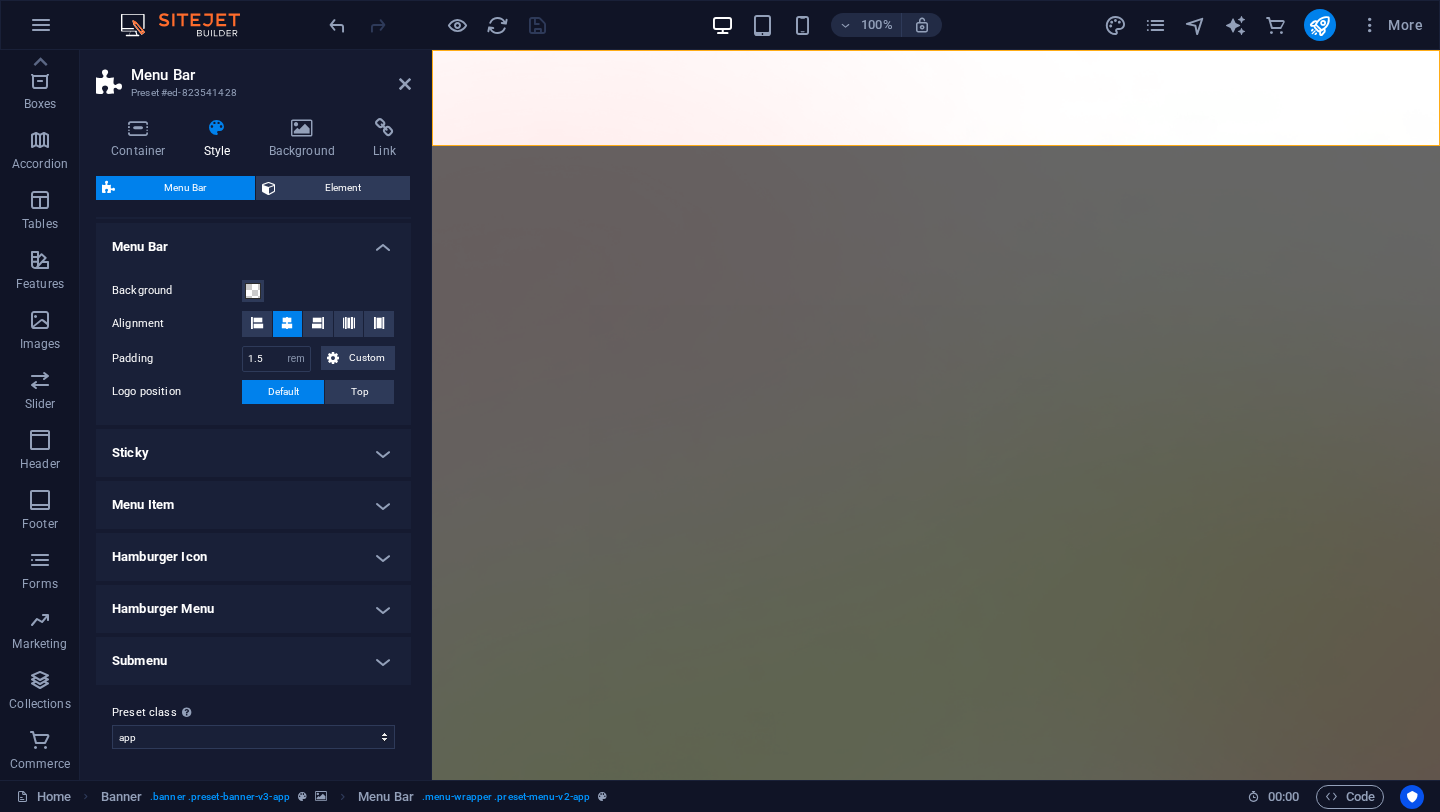 click on "Menu Item" at bounding box center [253, 505] 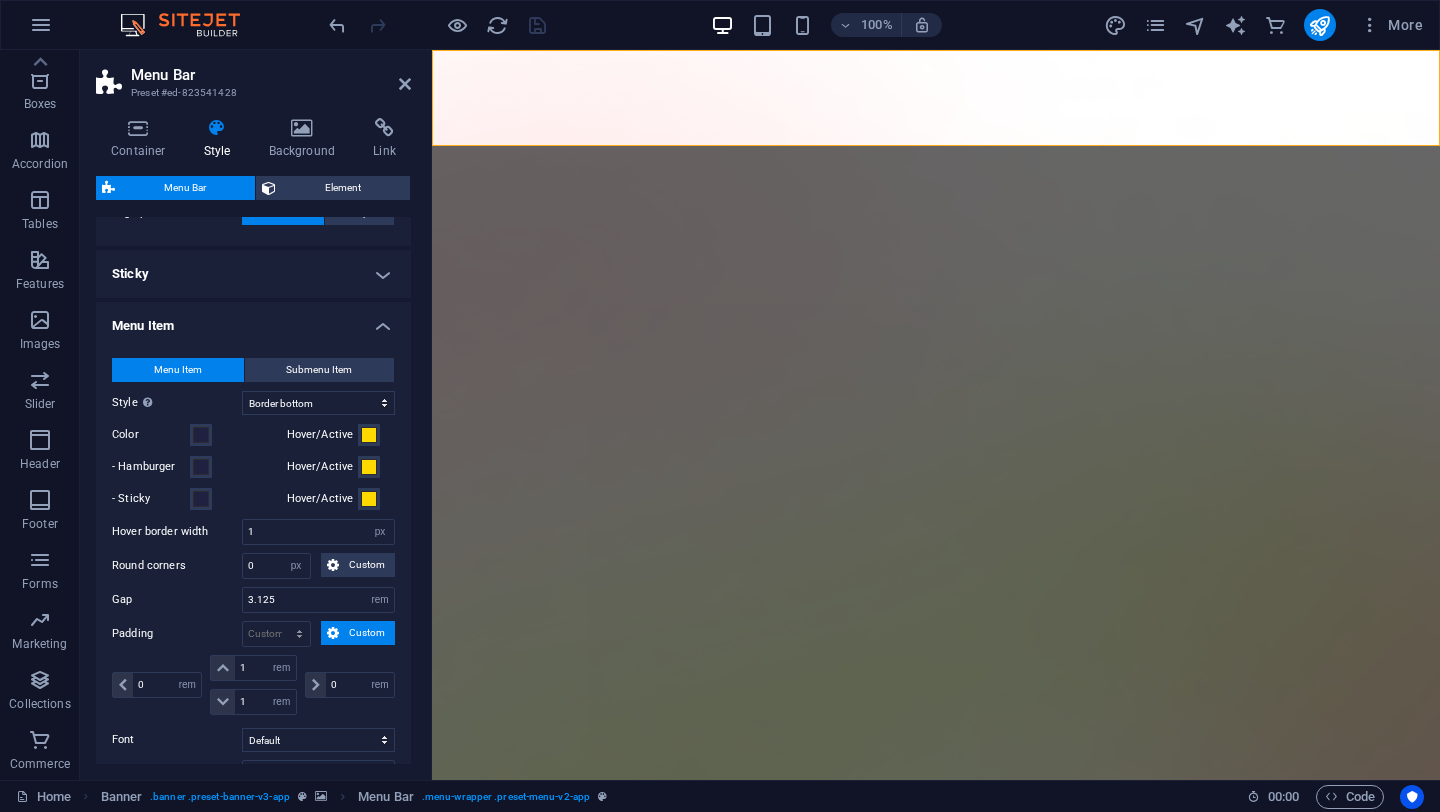 scroll, scrollTop: 0, scrollLeft: 0, axis: both 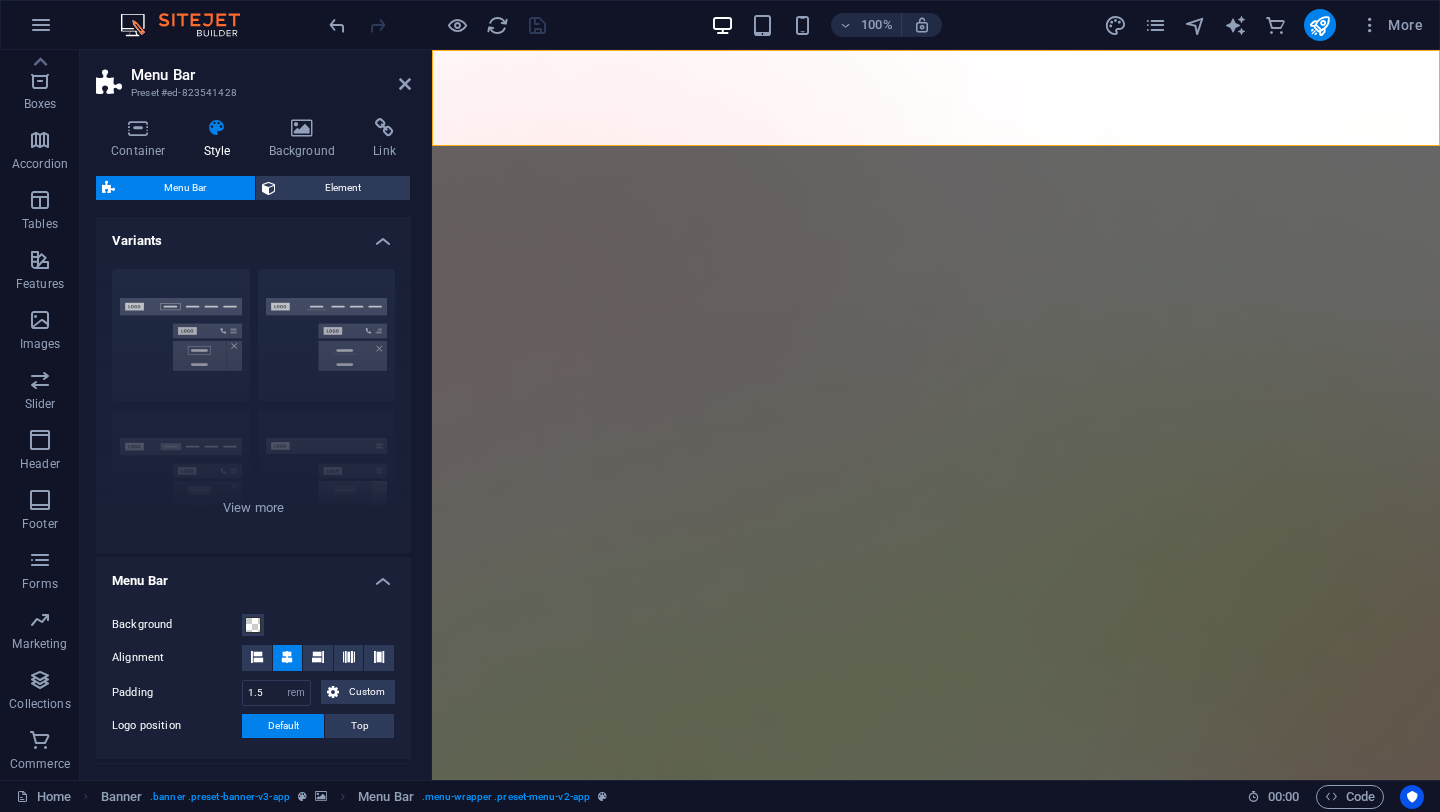 click on "Style" at bounding box center (221, 139) 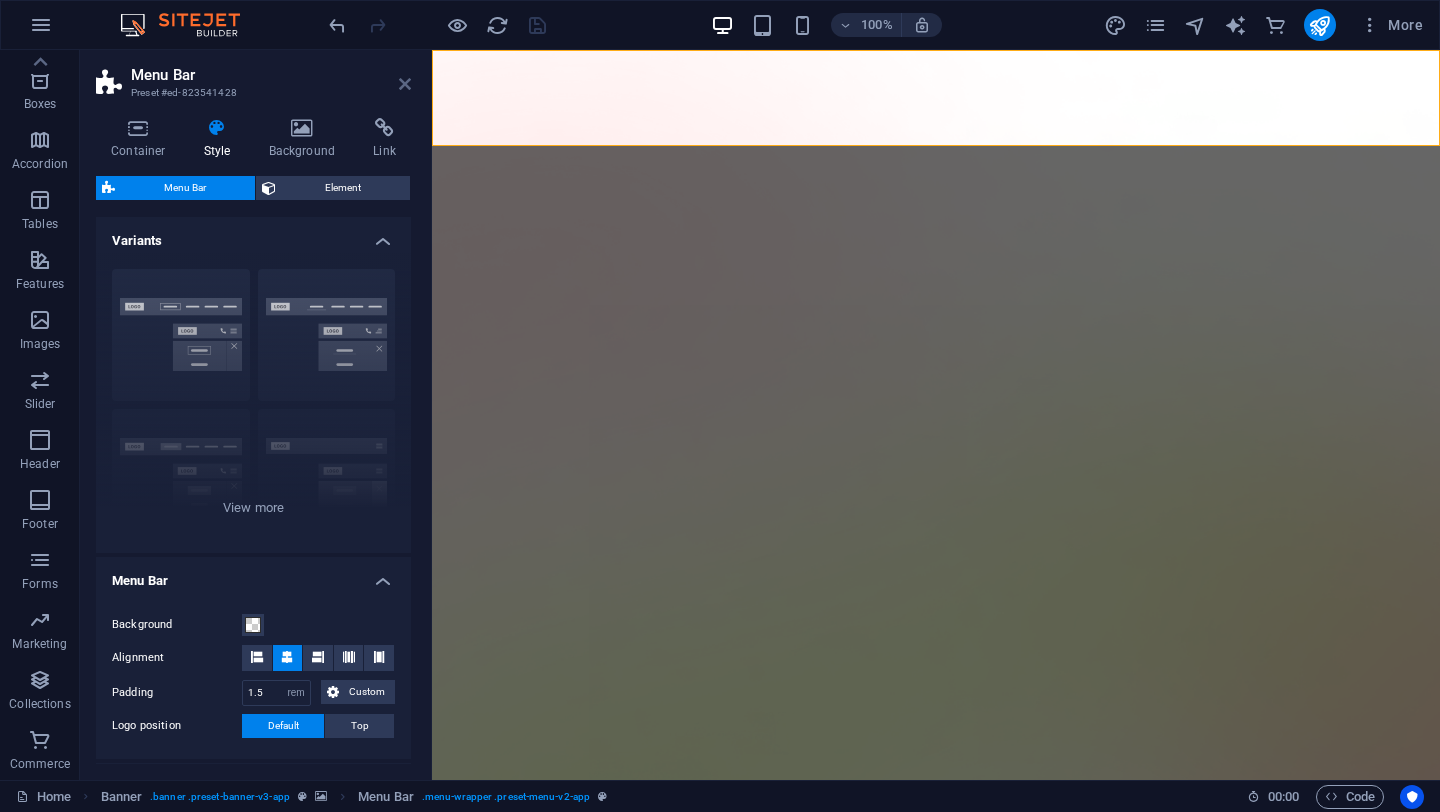 click at bounding box center [405, 84] 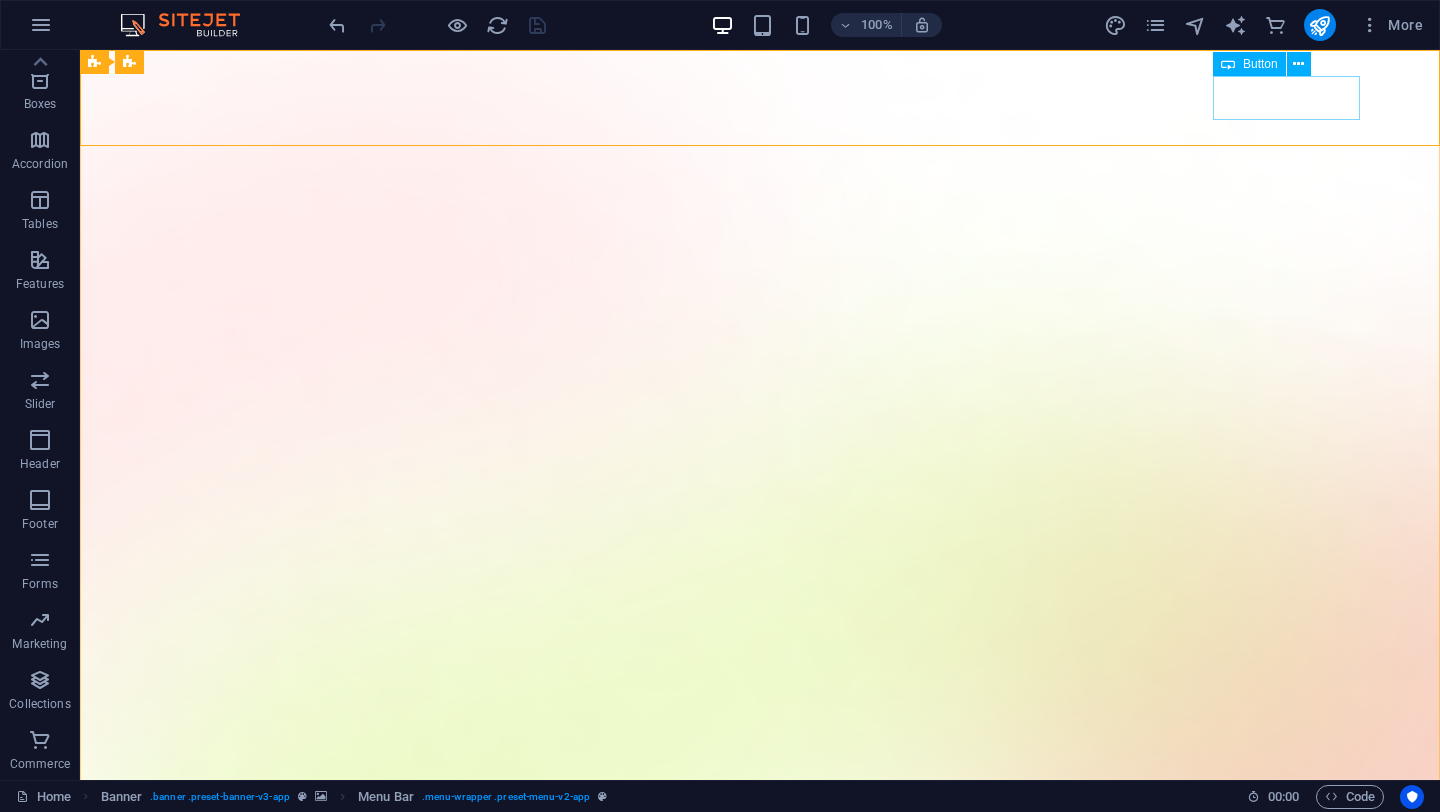 click on "Button" at bounding box center (1260, 64) 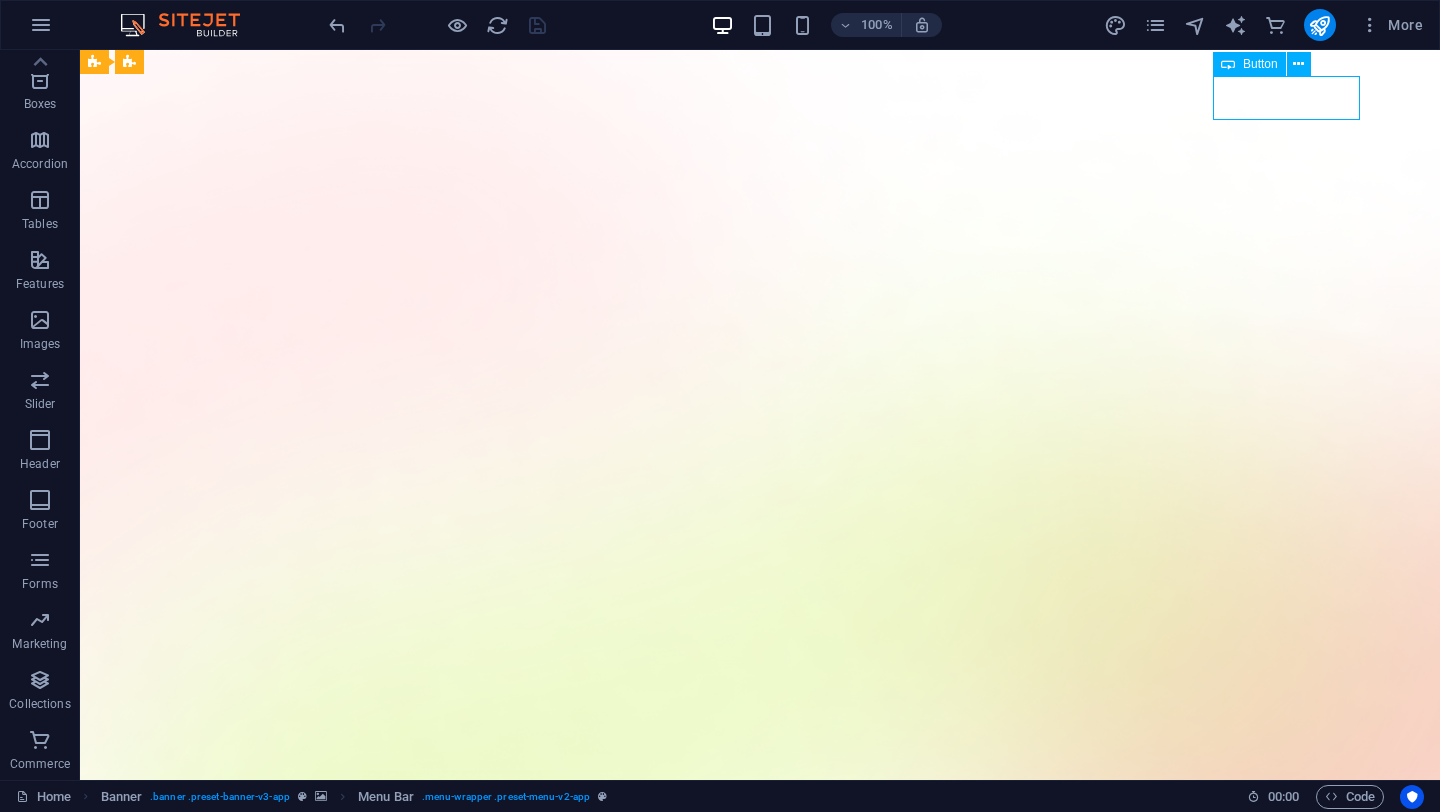 click on "Button" at bounding box center [1260, 64] 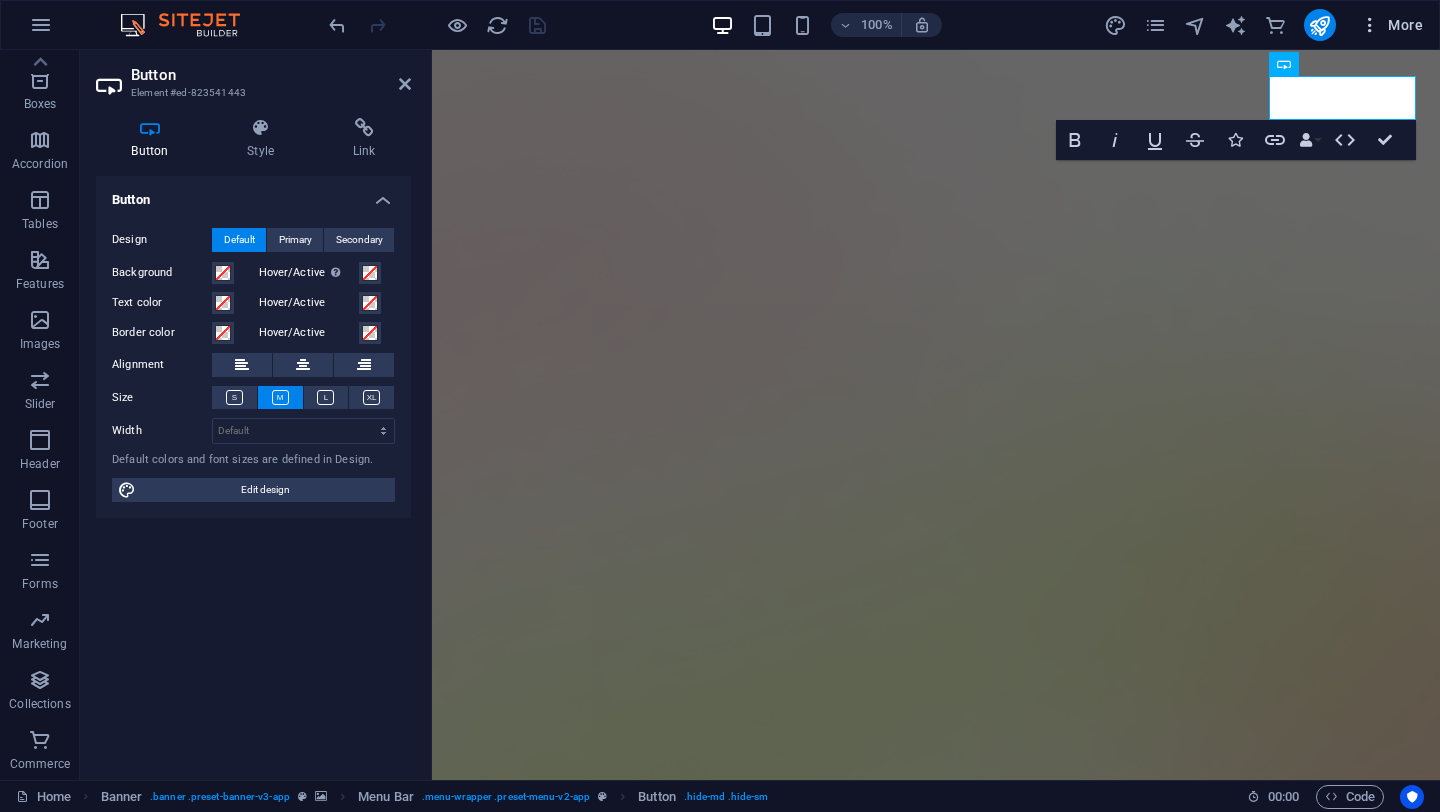 click on "More" at bounding box center (1391, 25) 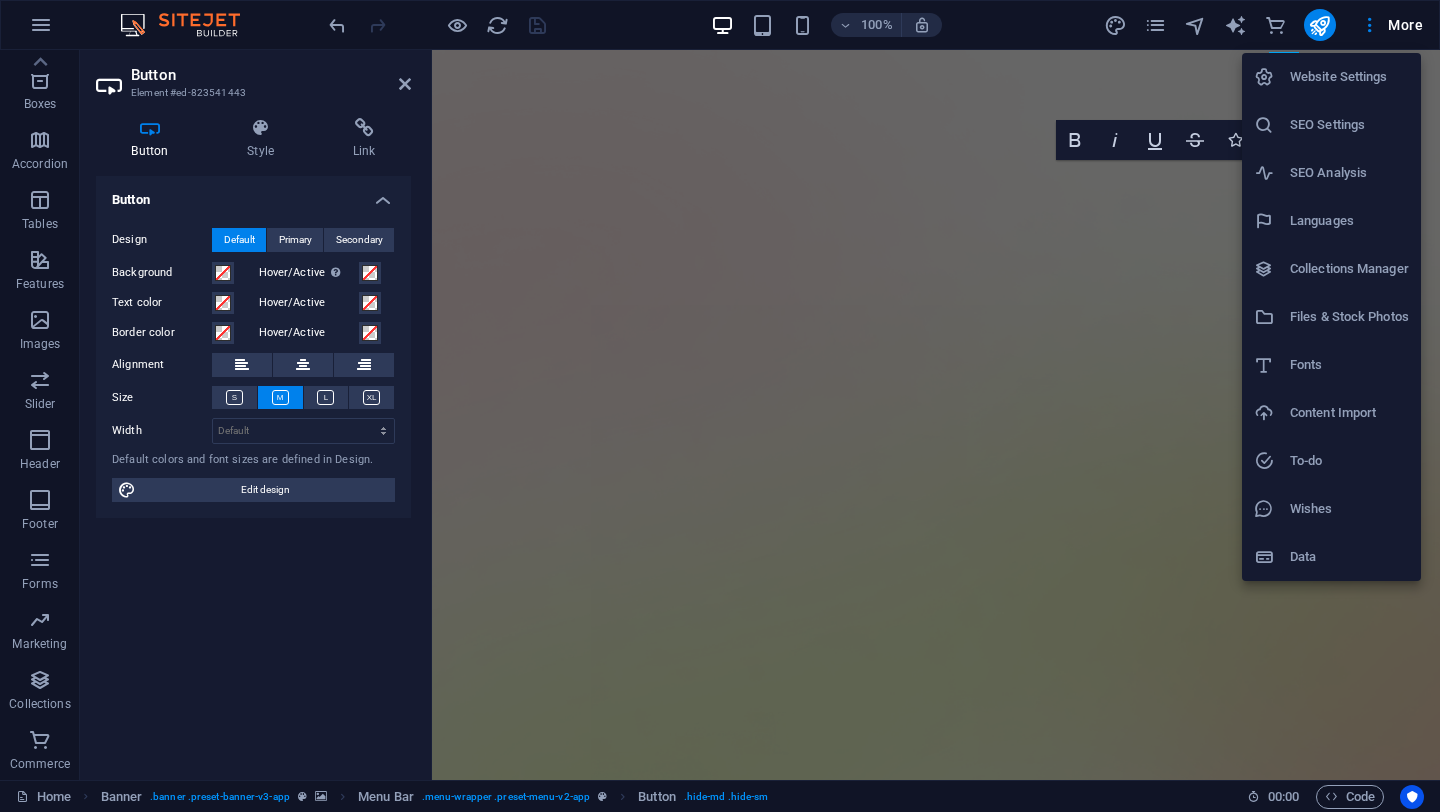 click on "Website Settings" at bounding box center [1349, 77] 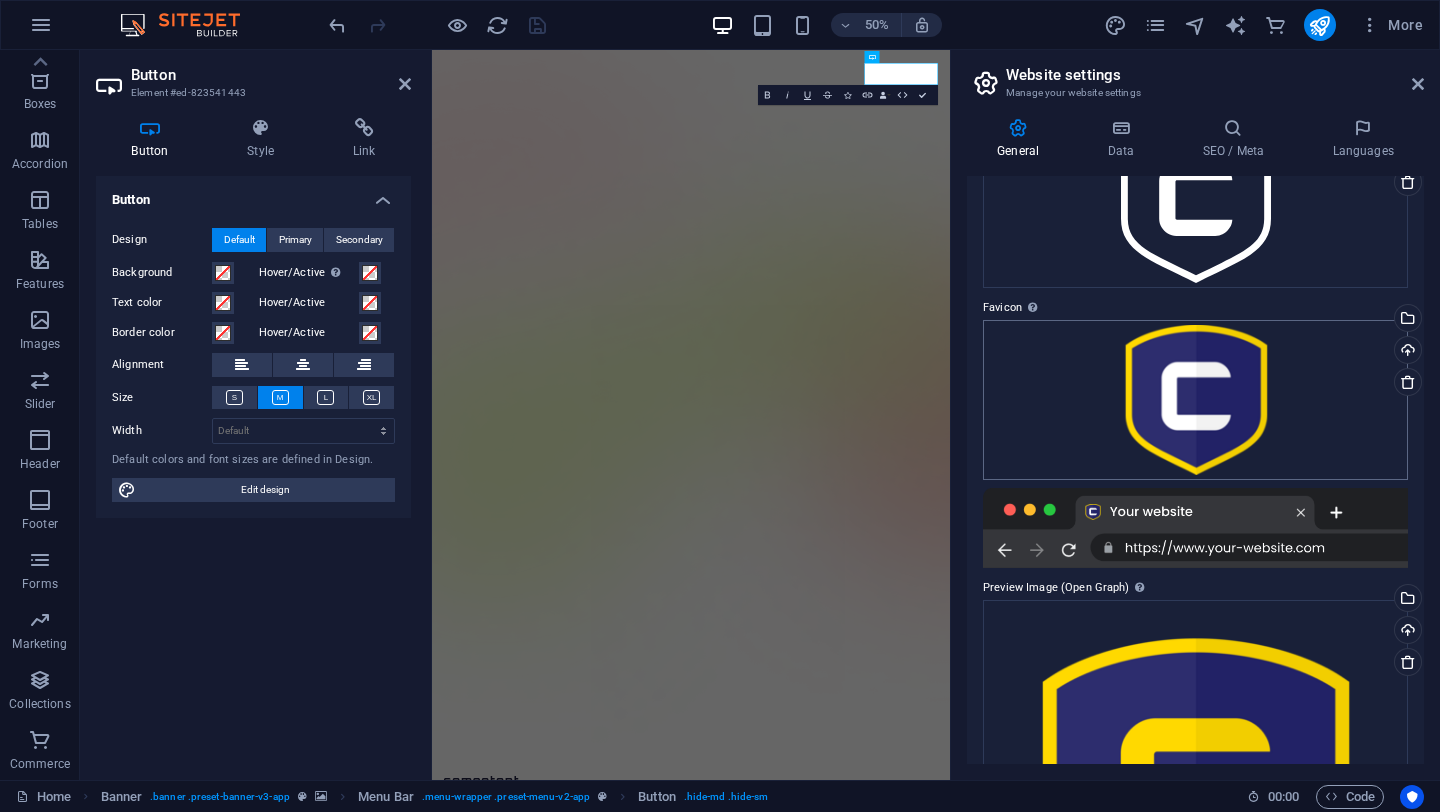 scroll, scrollTop: 116, scrollLeft: 0, axis: vertical 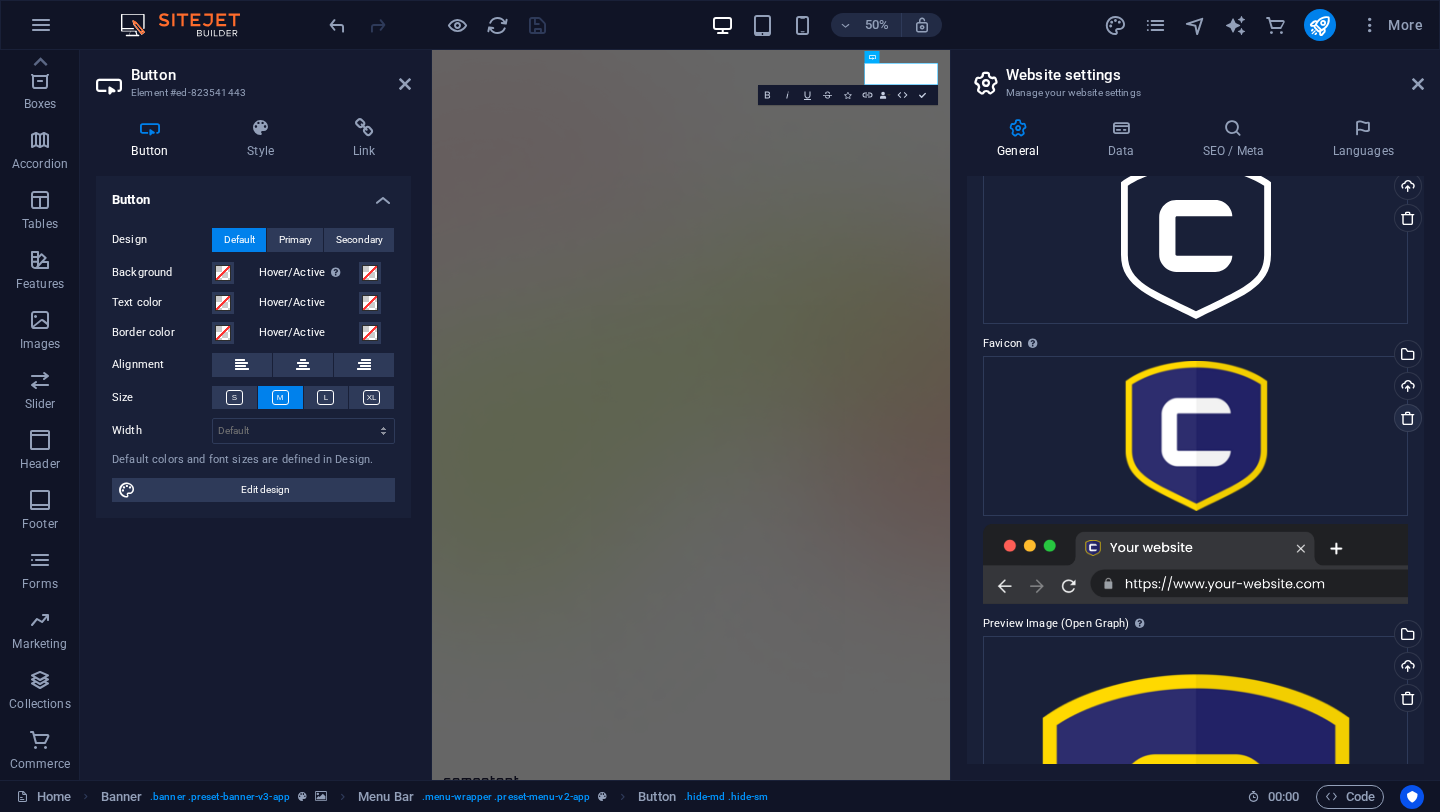 click at bounding box center [1408, 418] 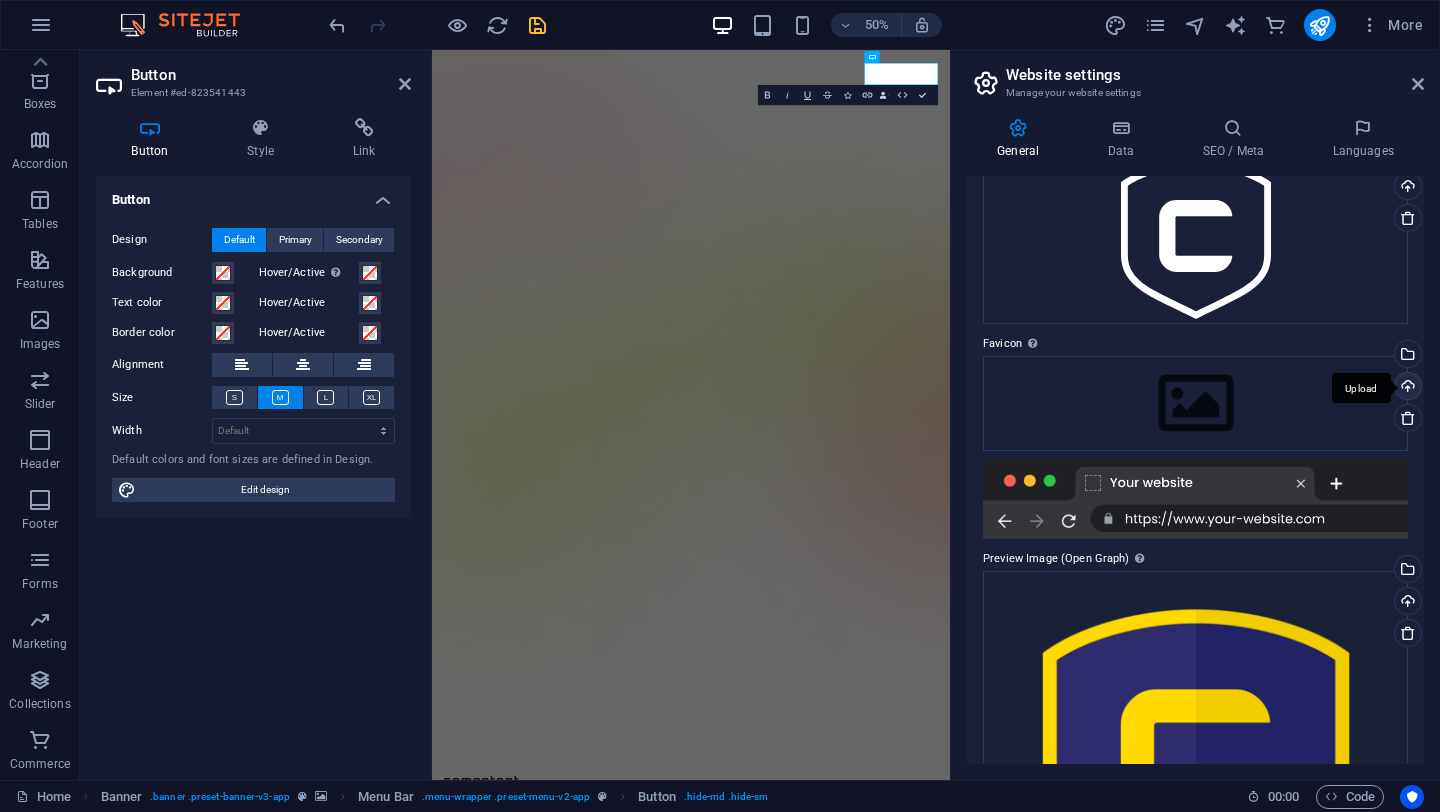click on "Upload" at bounding box center [1406, 388] 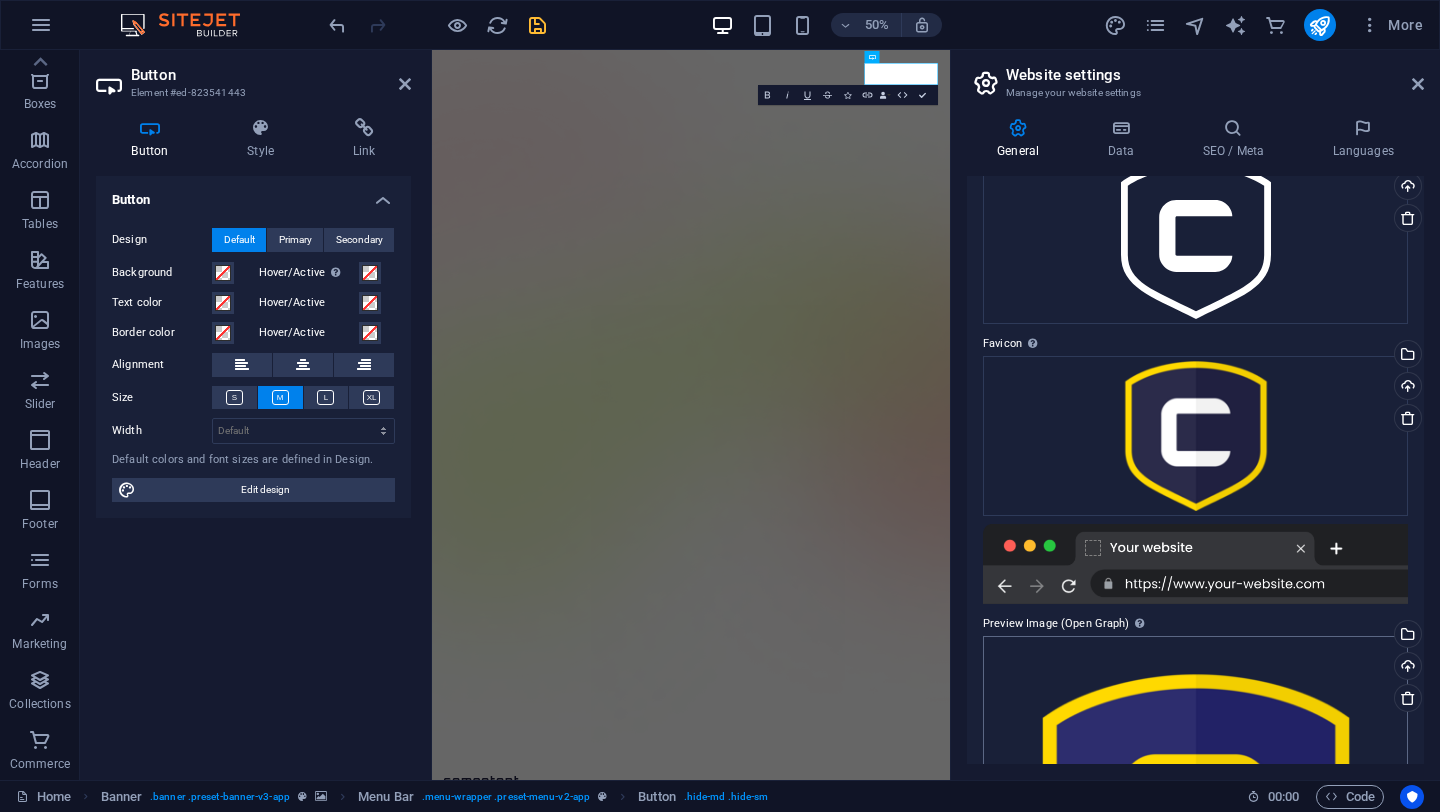scroll, scrollTop: 404, scrollLeft: 0, axis: vertical 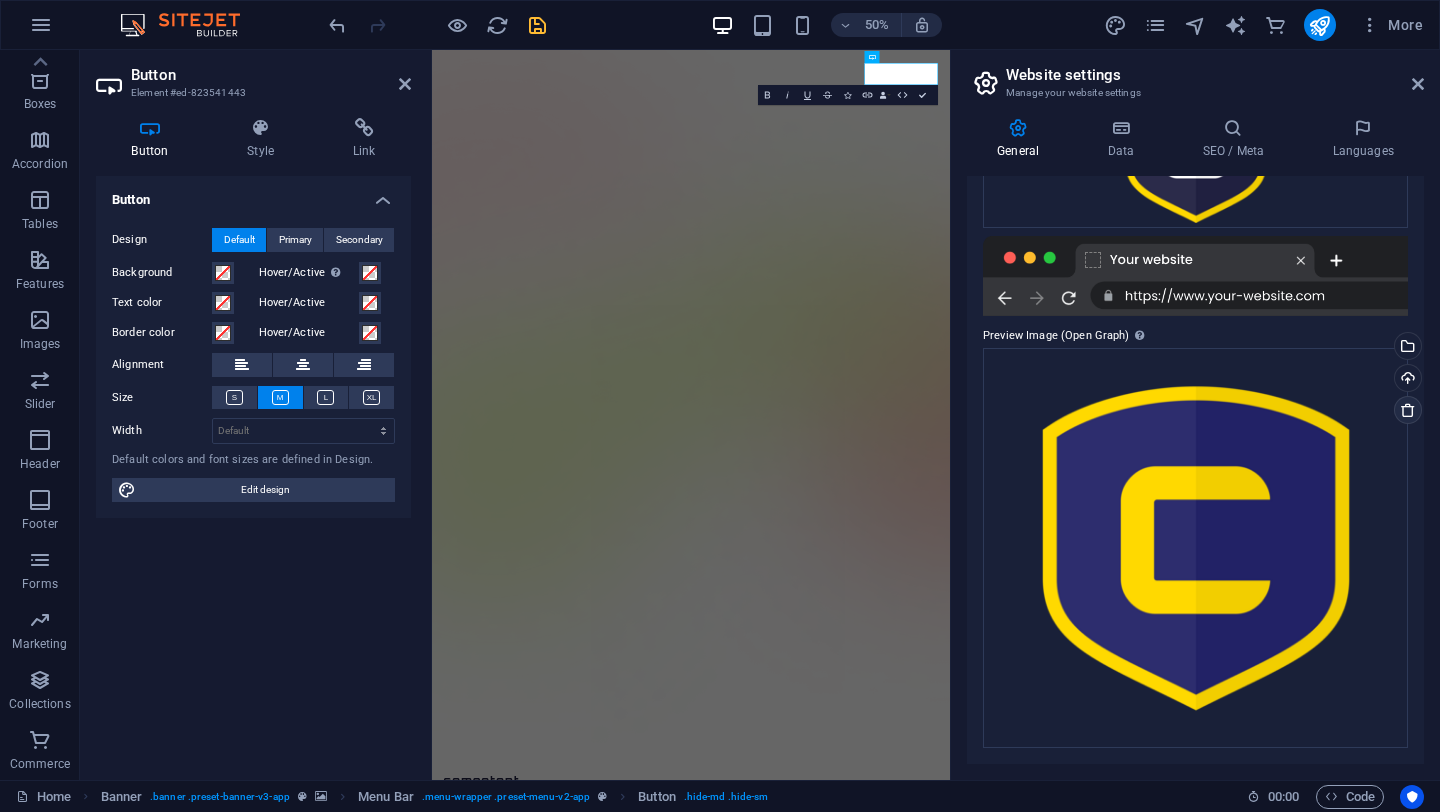click at bounding box center [1408, 410] 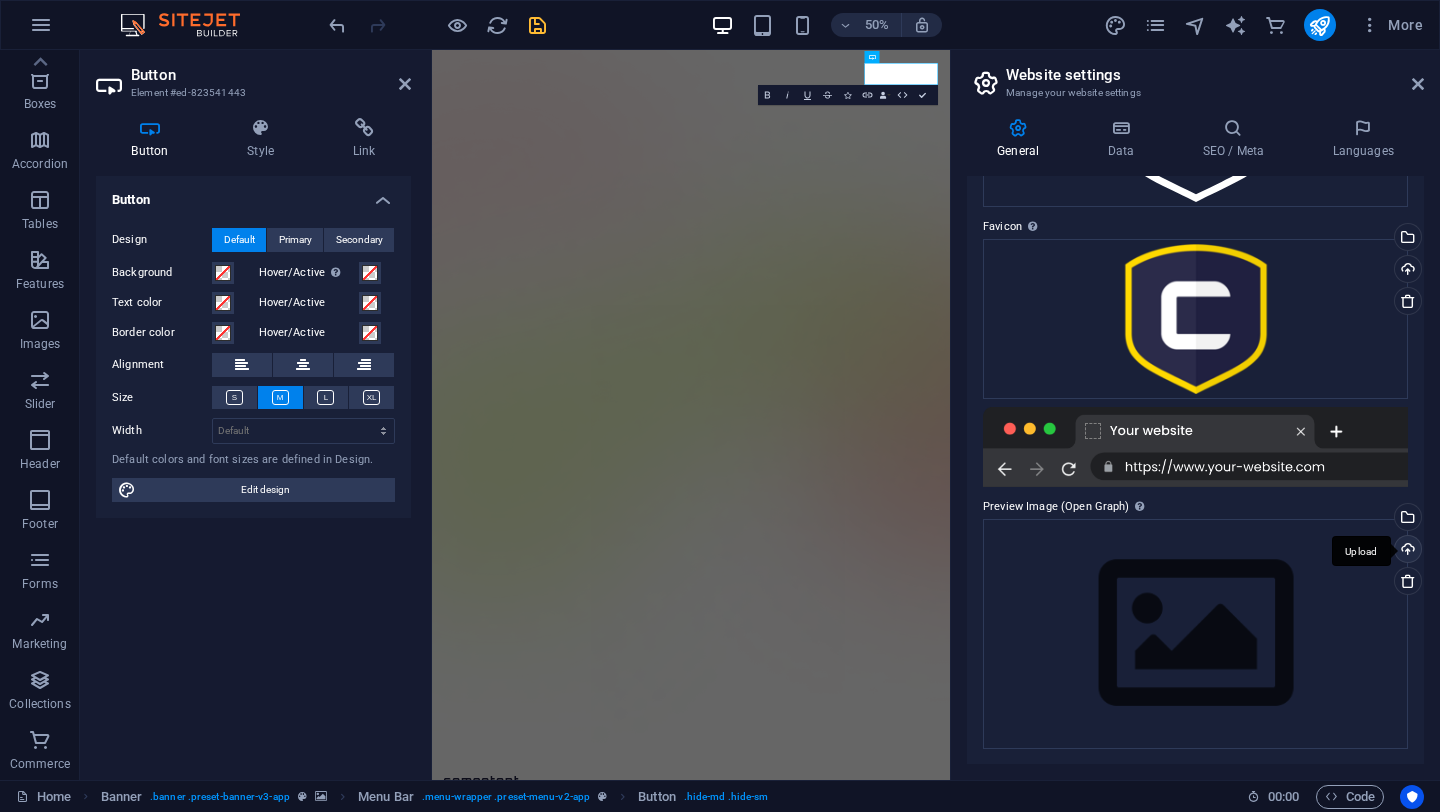 click on "Upload" at bounding box center (1406, 551) 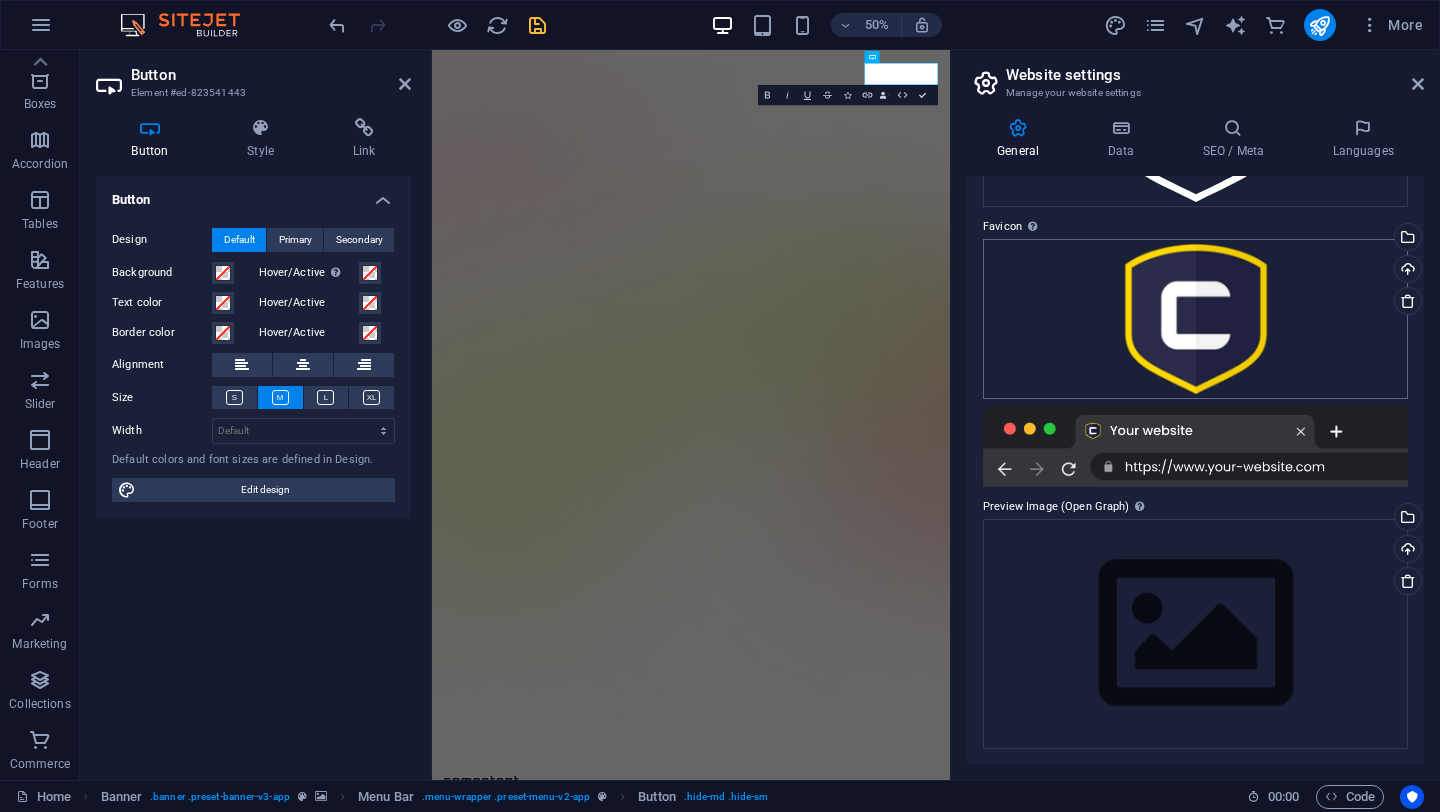 scroll, scrollTop: 0, scrollLeft: 0, axis: both 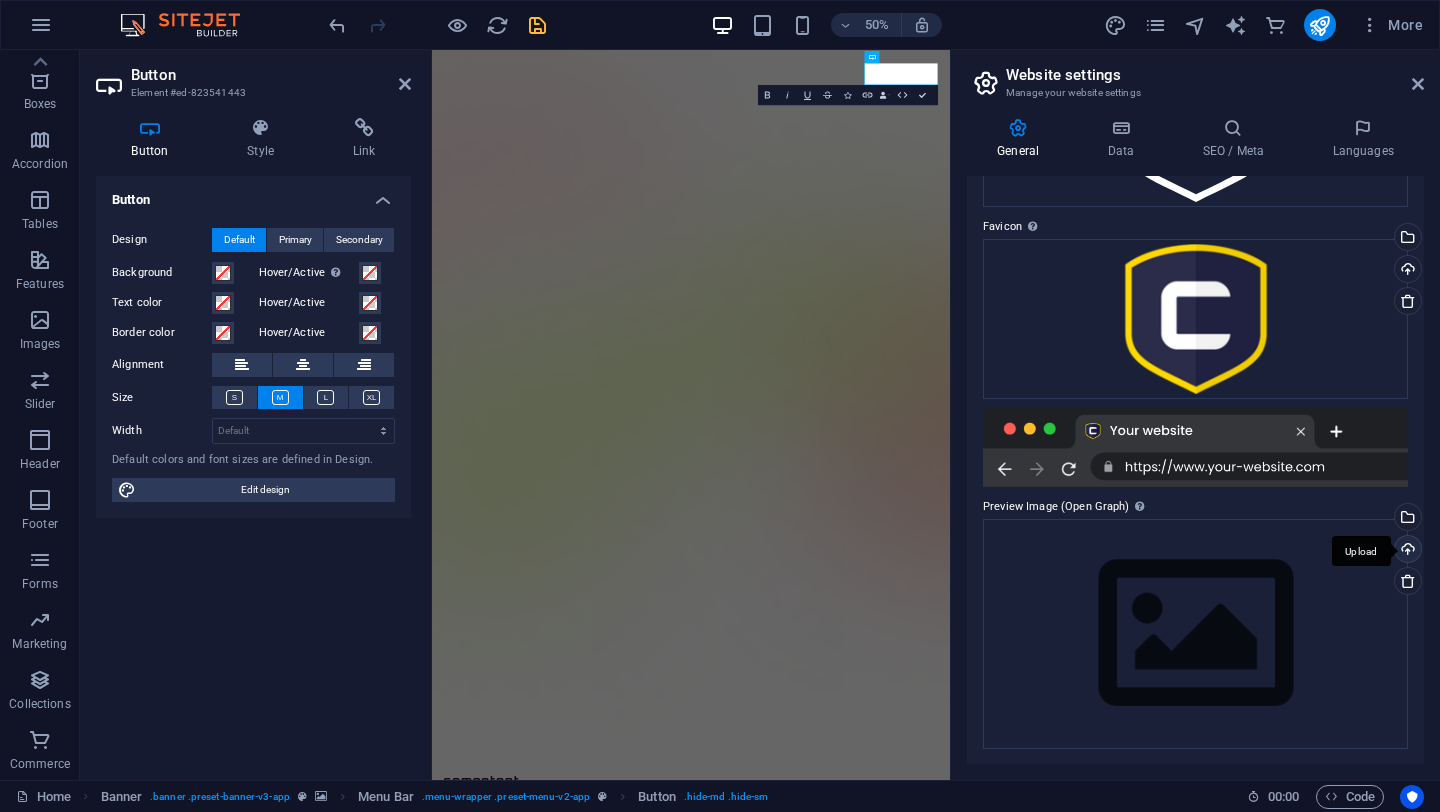 click on "Upload" at bounding box center [1406, 551] 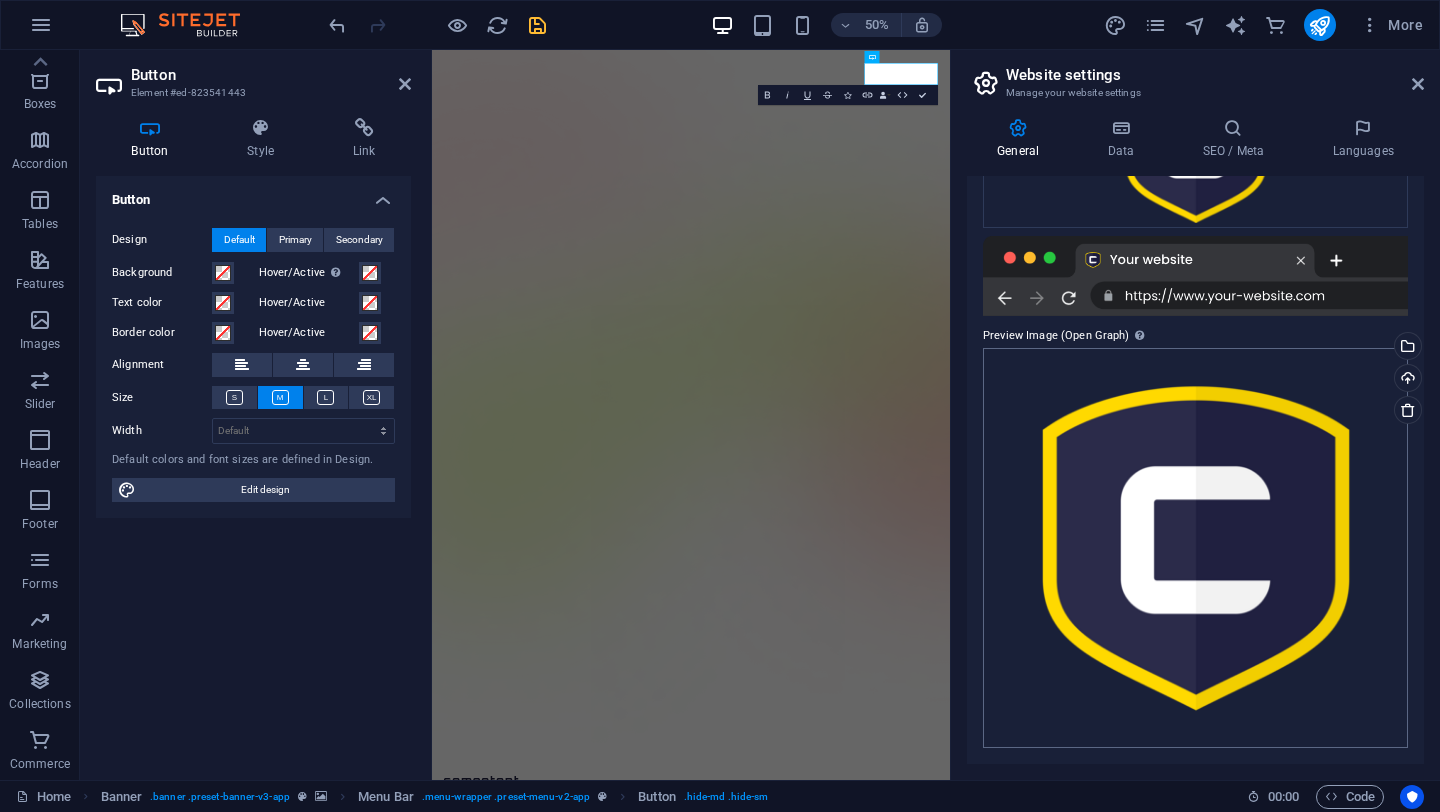 scroll, scrollTop: 0, scrollLeft: 0, axis: both 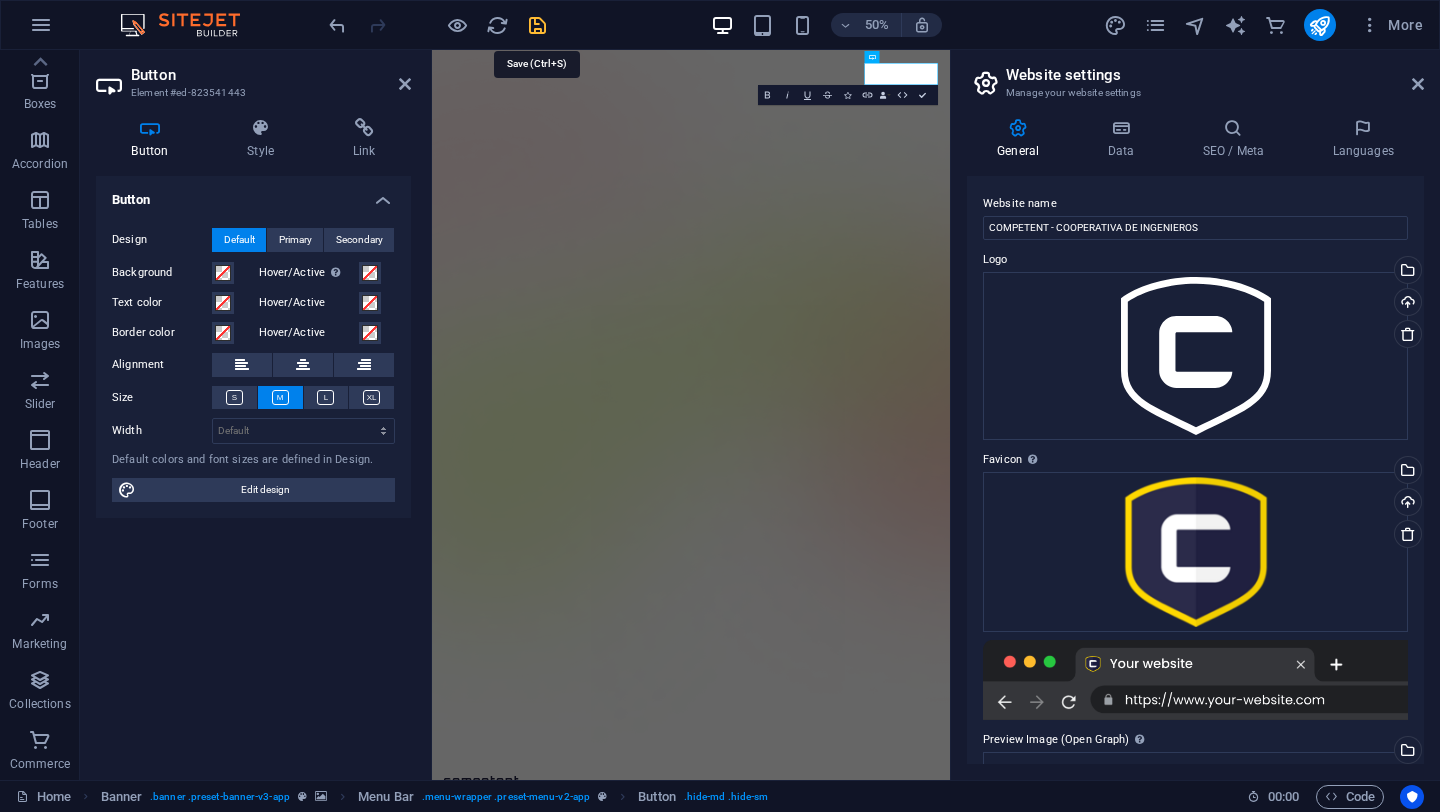 click at bounding box center [537, 25] 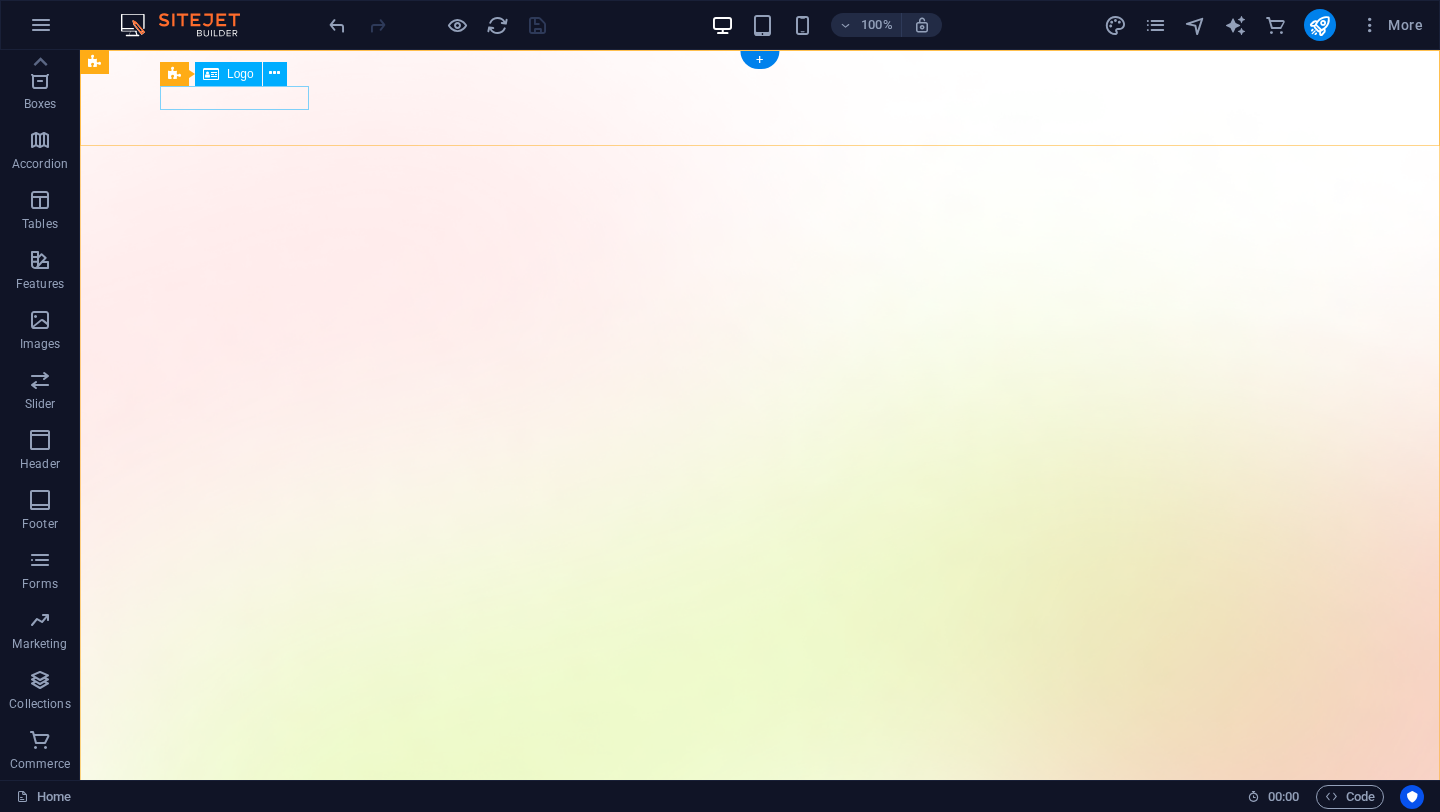 click at bounding box center (760, 1511) 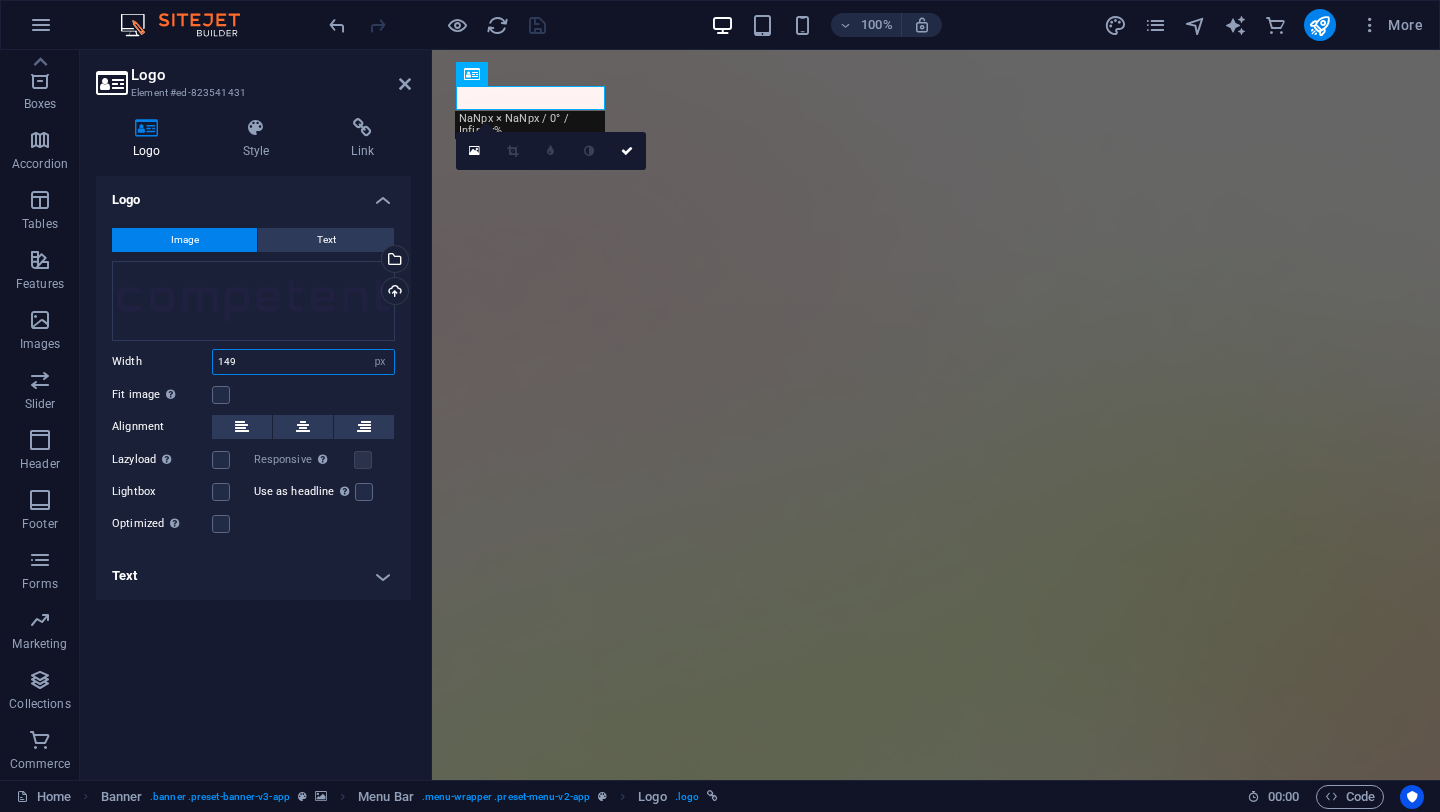 click on "149" at bounding box center (303, 362) 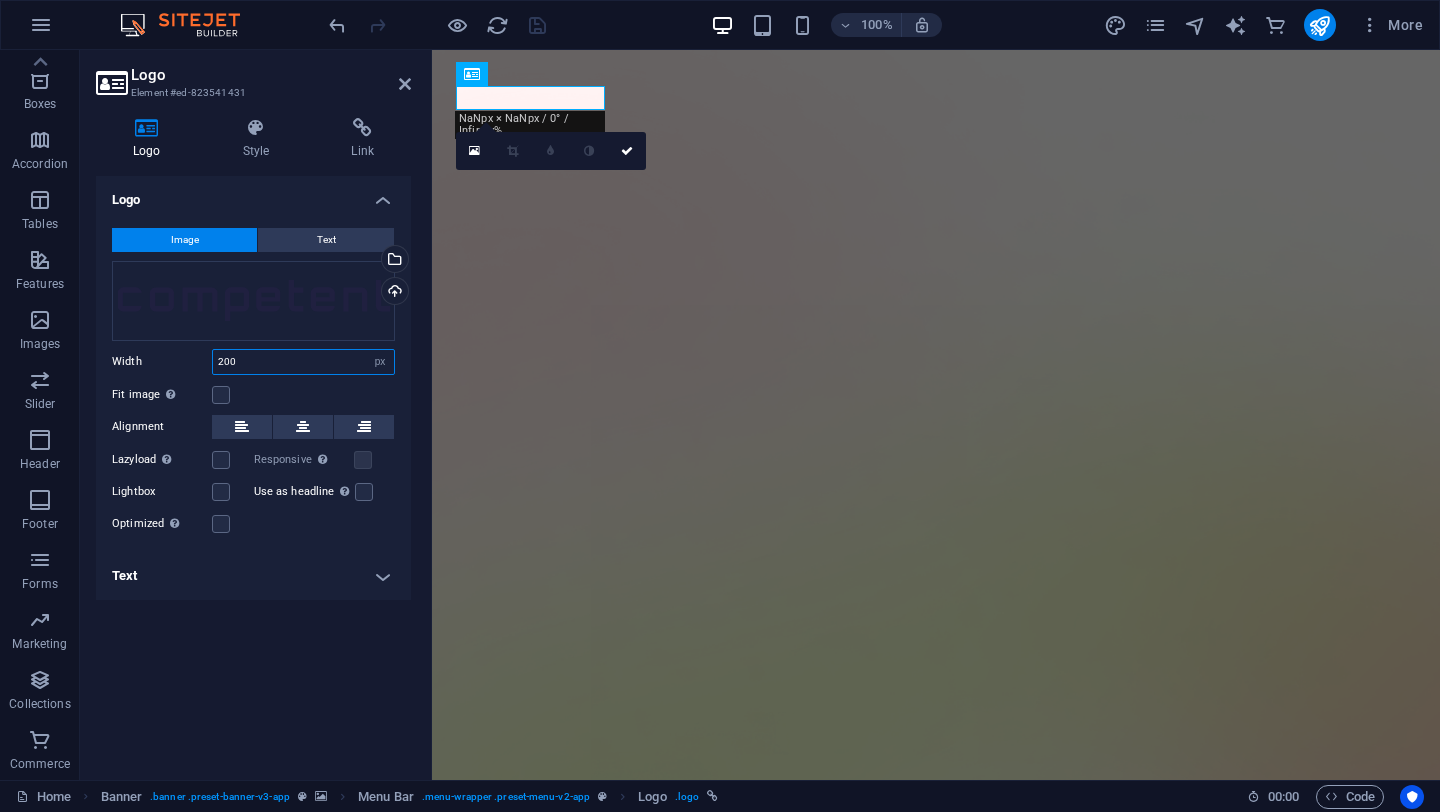 type on "200" 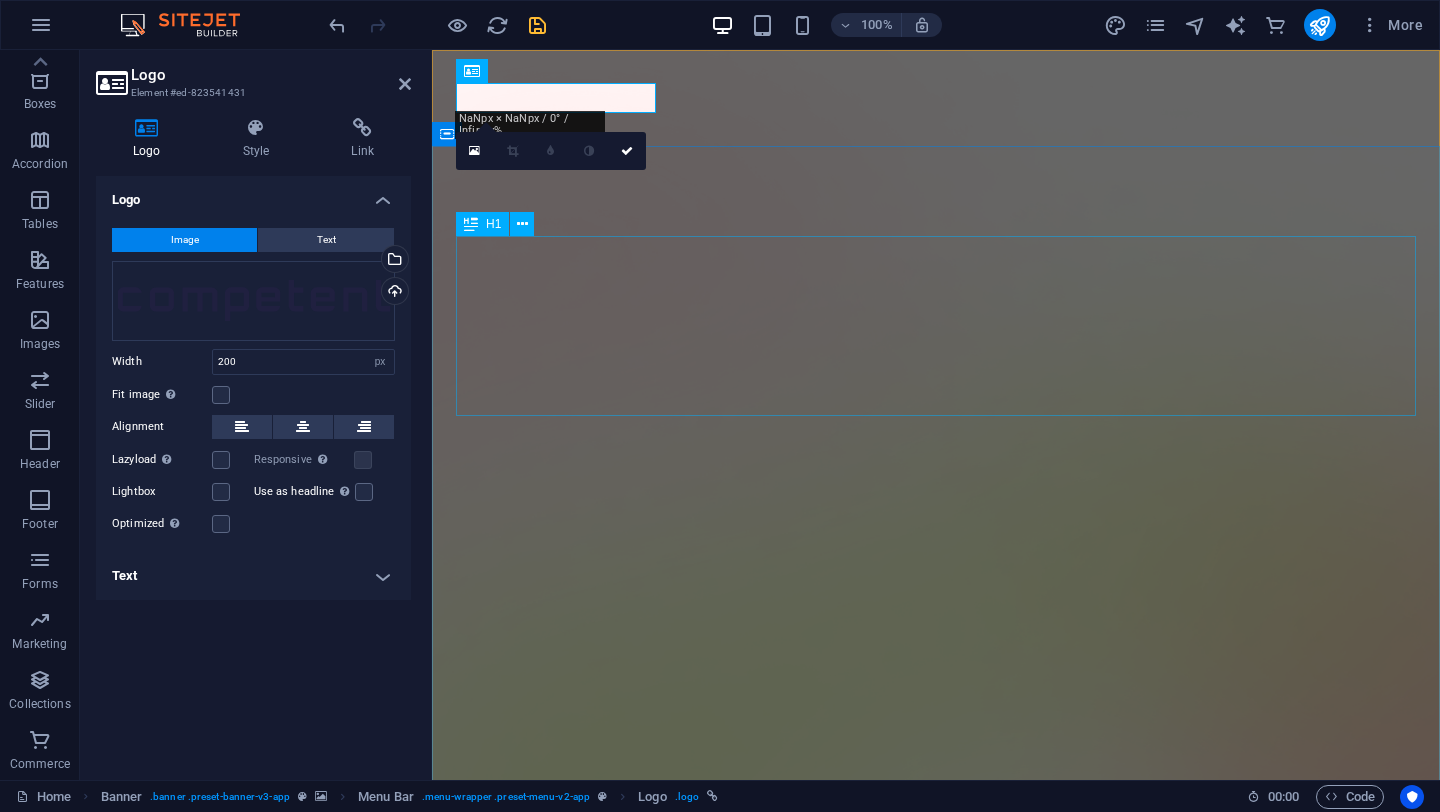 click on "AI app for productivity" at bounding box center [936, 1743] 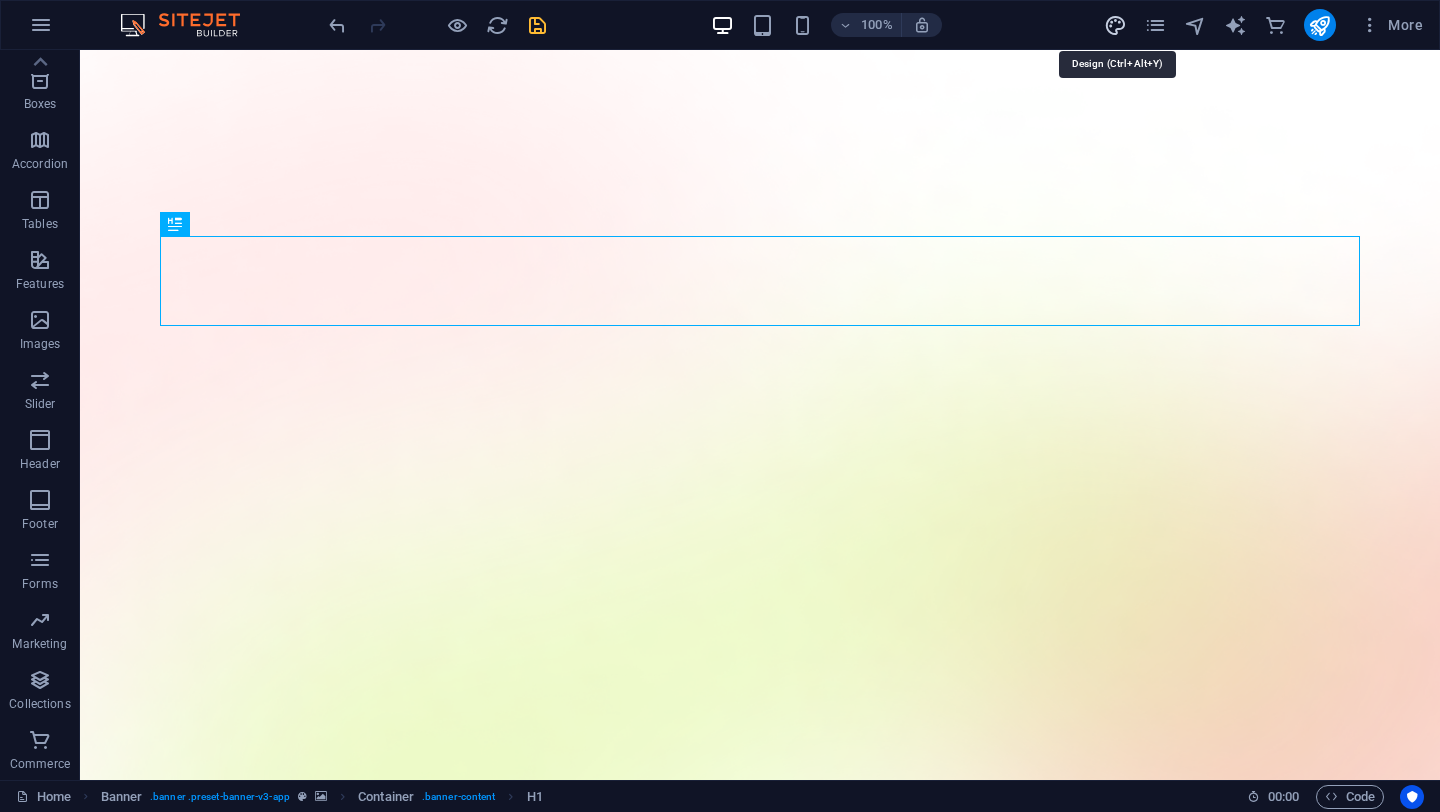 click at bounding box center (1115, 25) 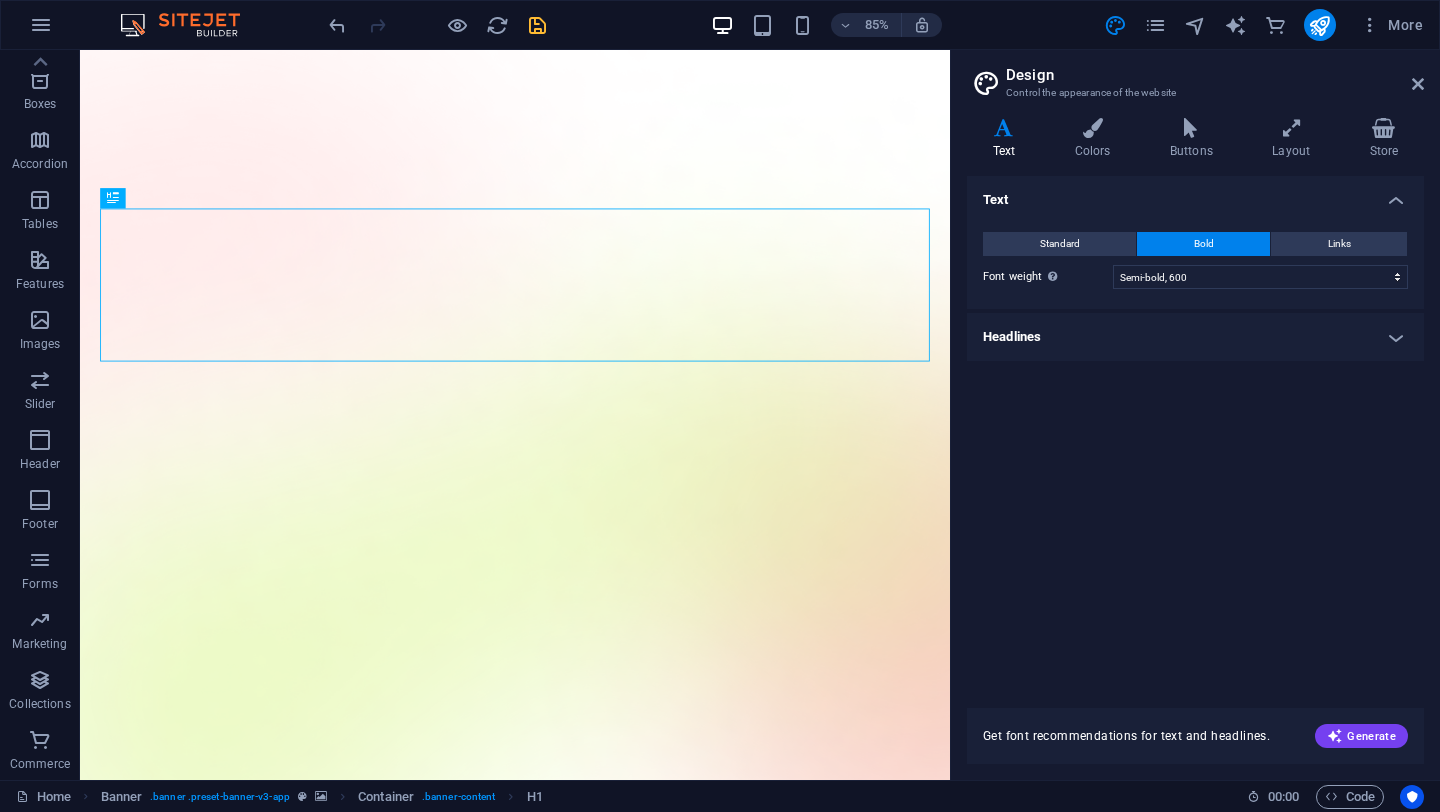 click on "Headlines" at bounding box center (1195, 337) 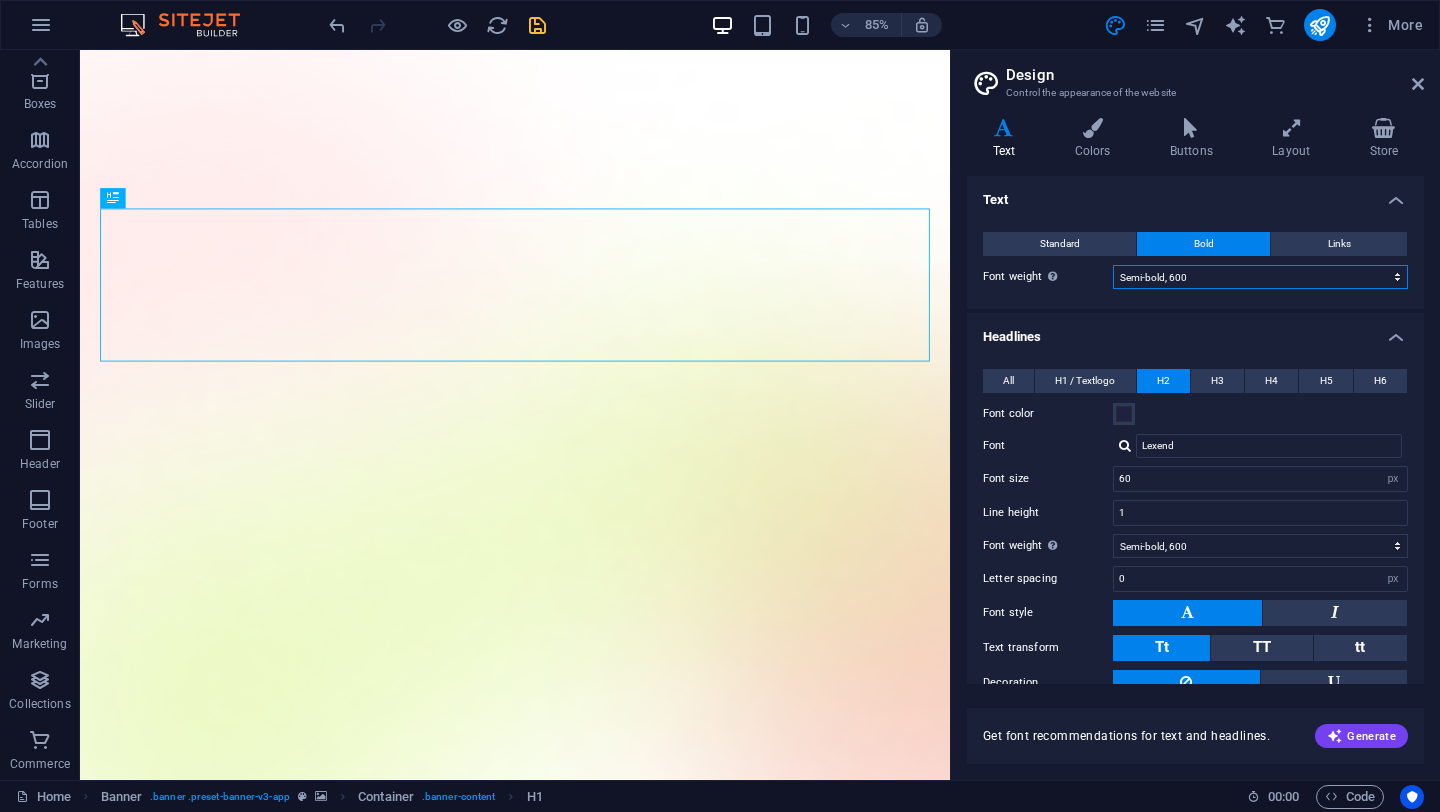 click on "Thin, 100 Extra-light, 200 Light, 300 Regular, 400 Medium, 500 Semi-bold, 600 Bold, 700 Extra-bold, 800 Black, 900" at bounding box center [1260, 277] 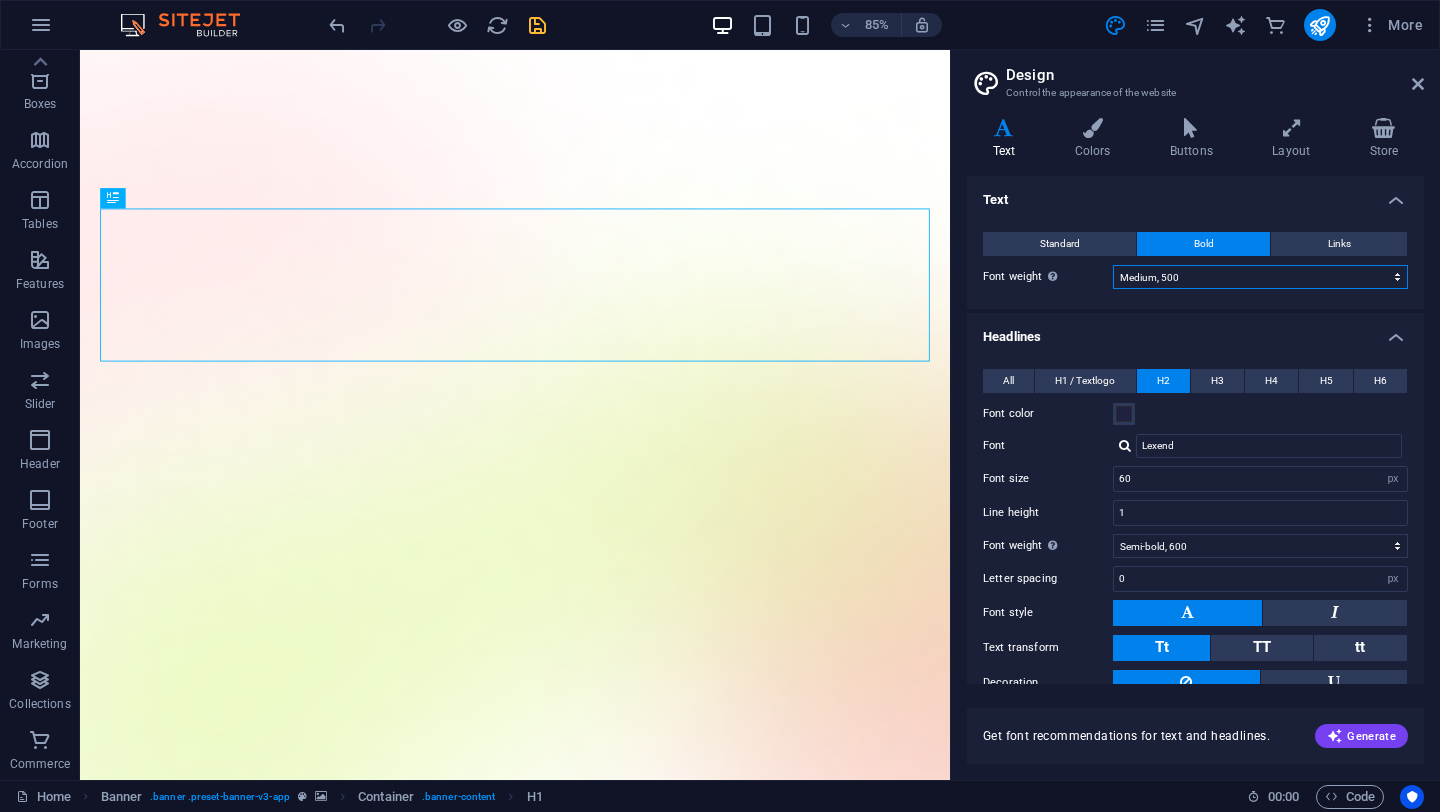 select on "500" 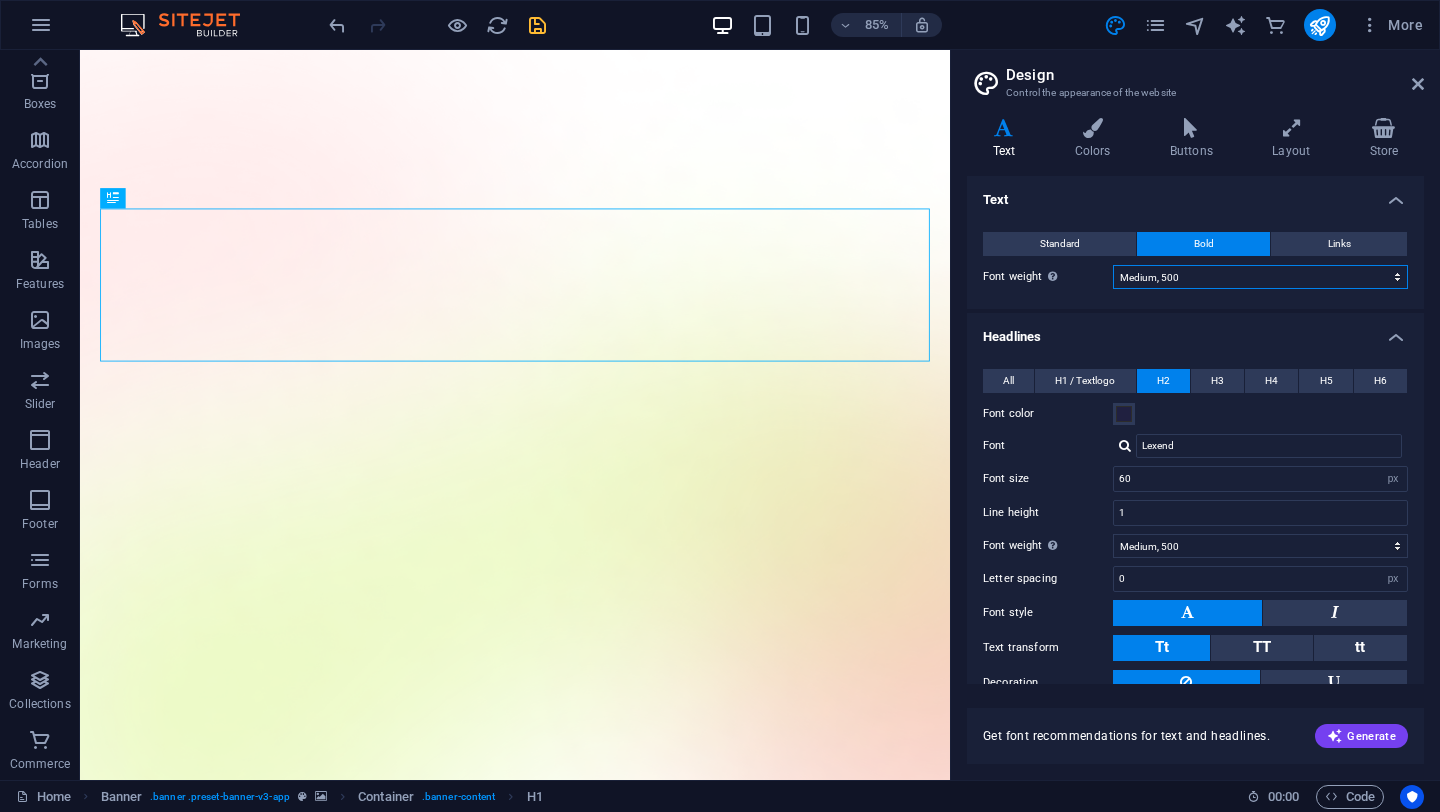 click on "Thin, 100 Extra-light, 200 Light, 300 Regular, 400 Medium, 500 Semi-bold, 600 Bold, 700 Extra-bold, 800 Black, 900" at bounding box center [1260, 277] 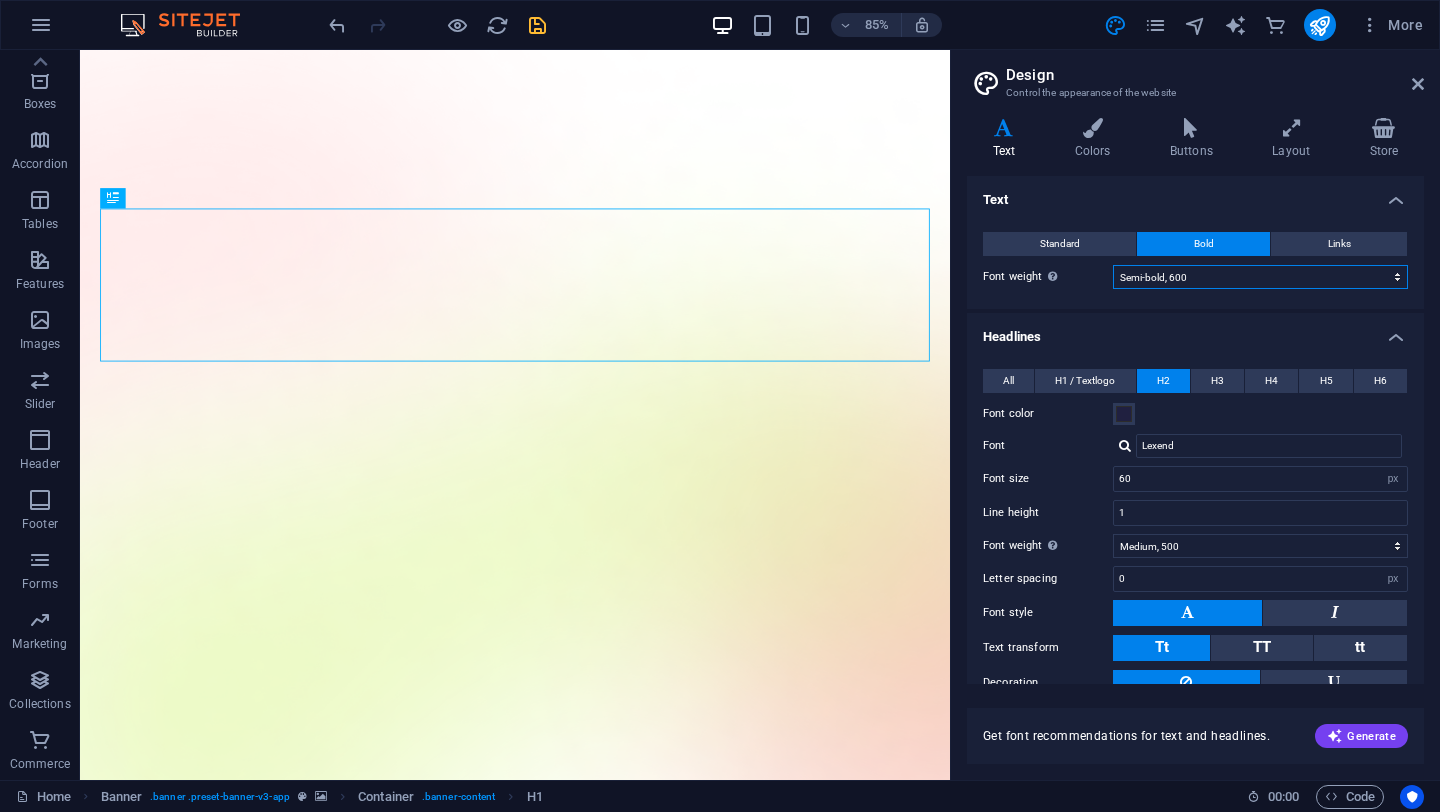 select on "600" 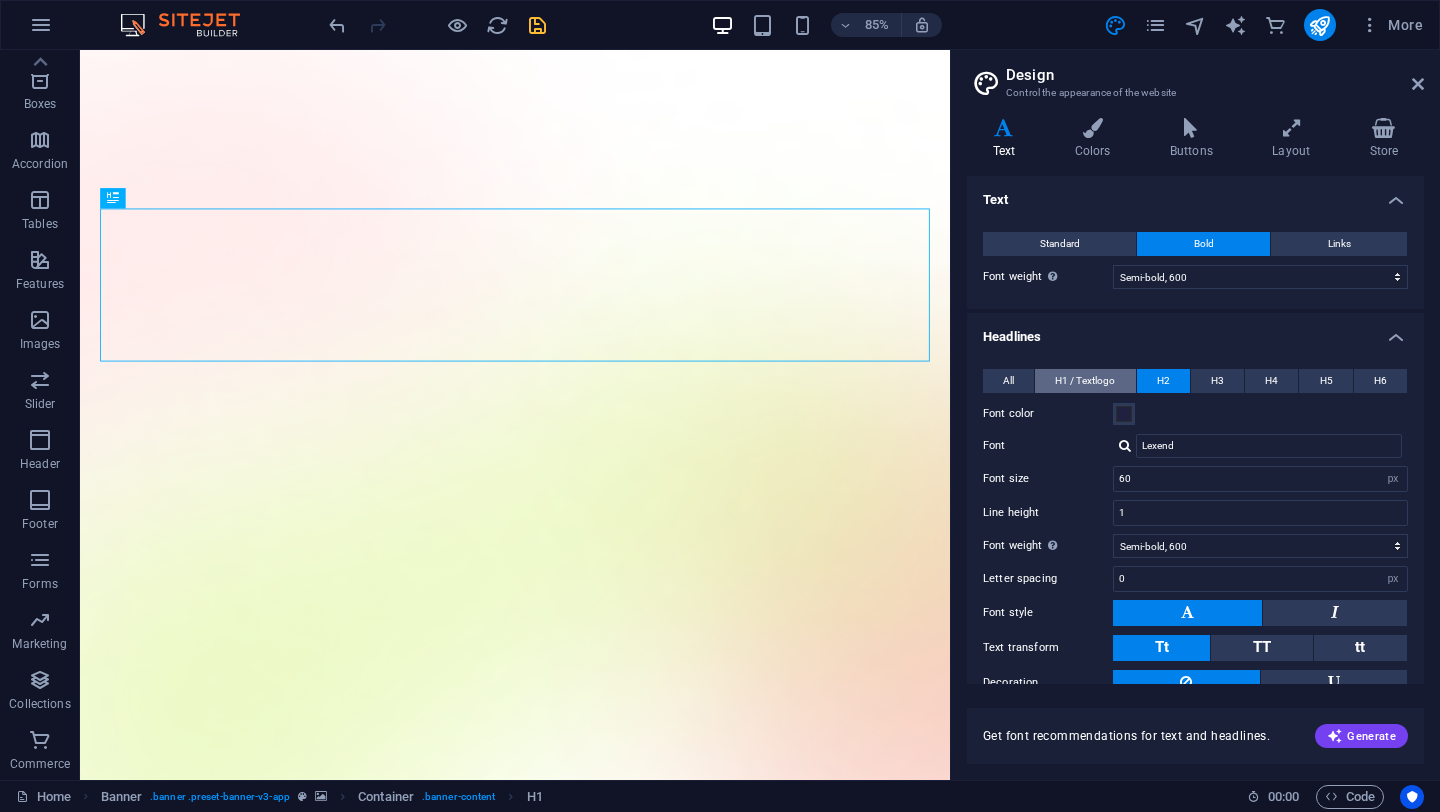 click on "H1 / Textlogo" at bounding box center (1085, 381) 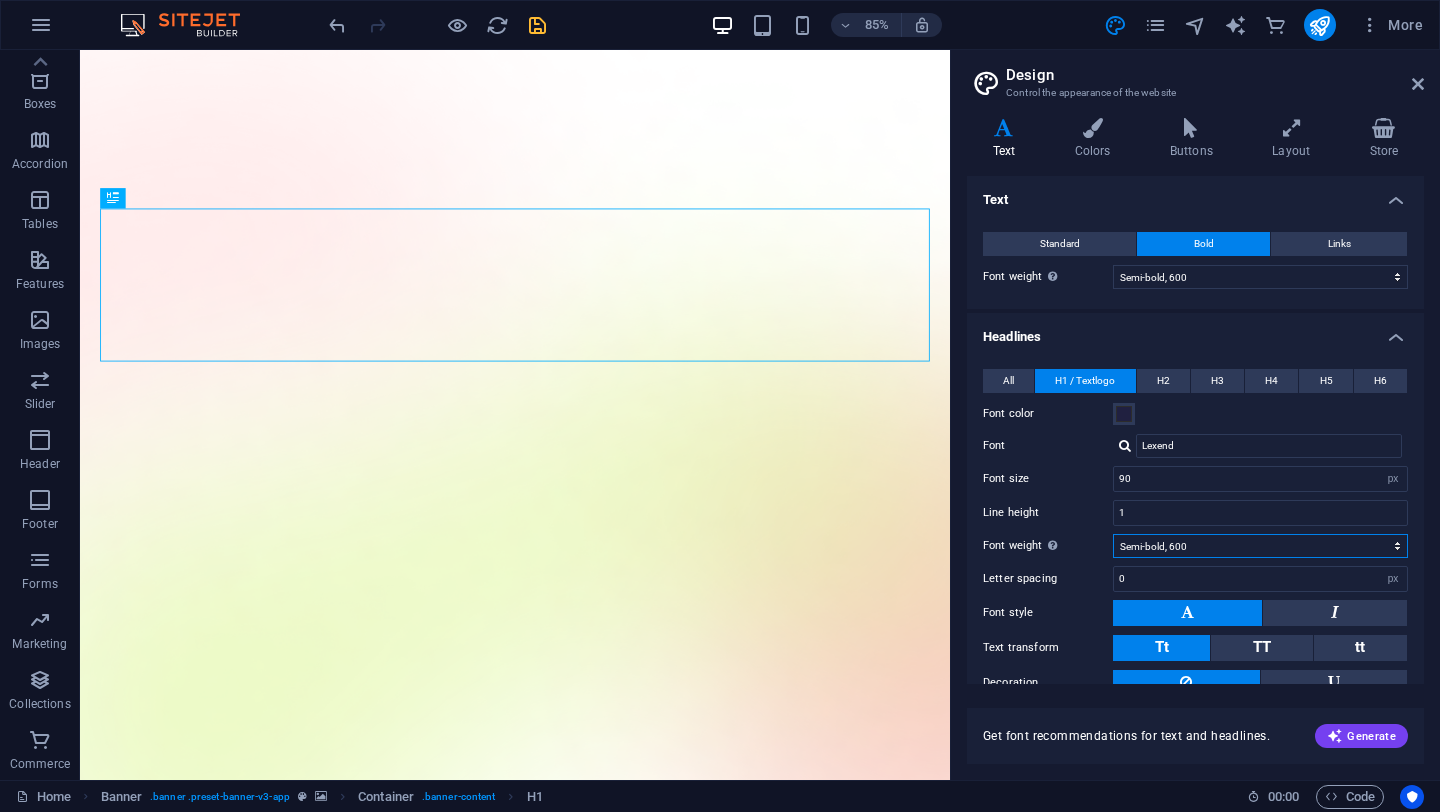 click on "Thin, 100 Extra-light, 200 Light, 300 Regular, 400 Medium, 500 Semi-bold, 600 Bold, 700 Extra-bold, 800 Black, 900" at bounding box center [1260, 546] 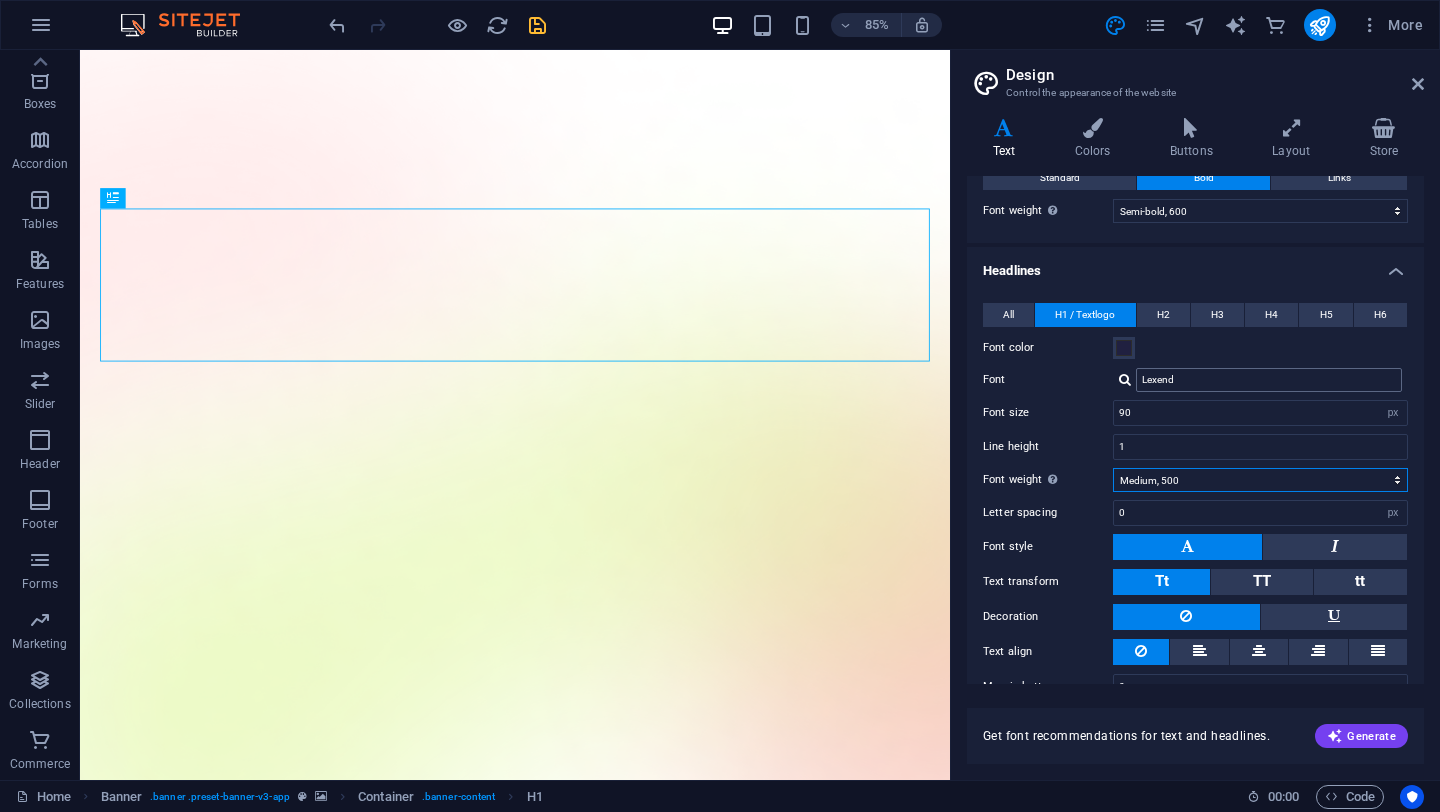 scroll, scrollTop: 99, scrollLeft: 0, axis: vertical 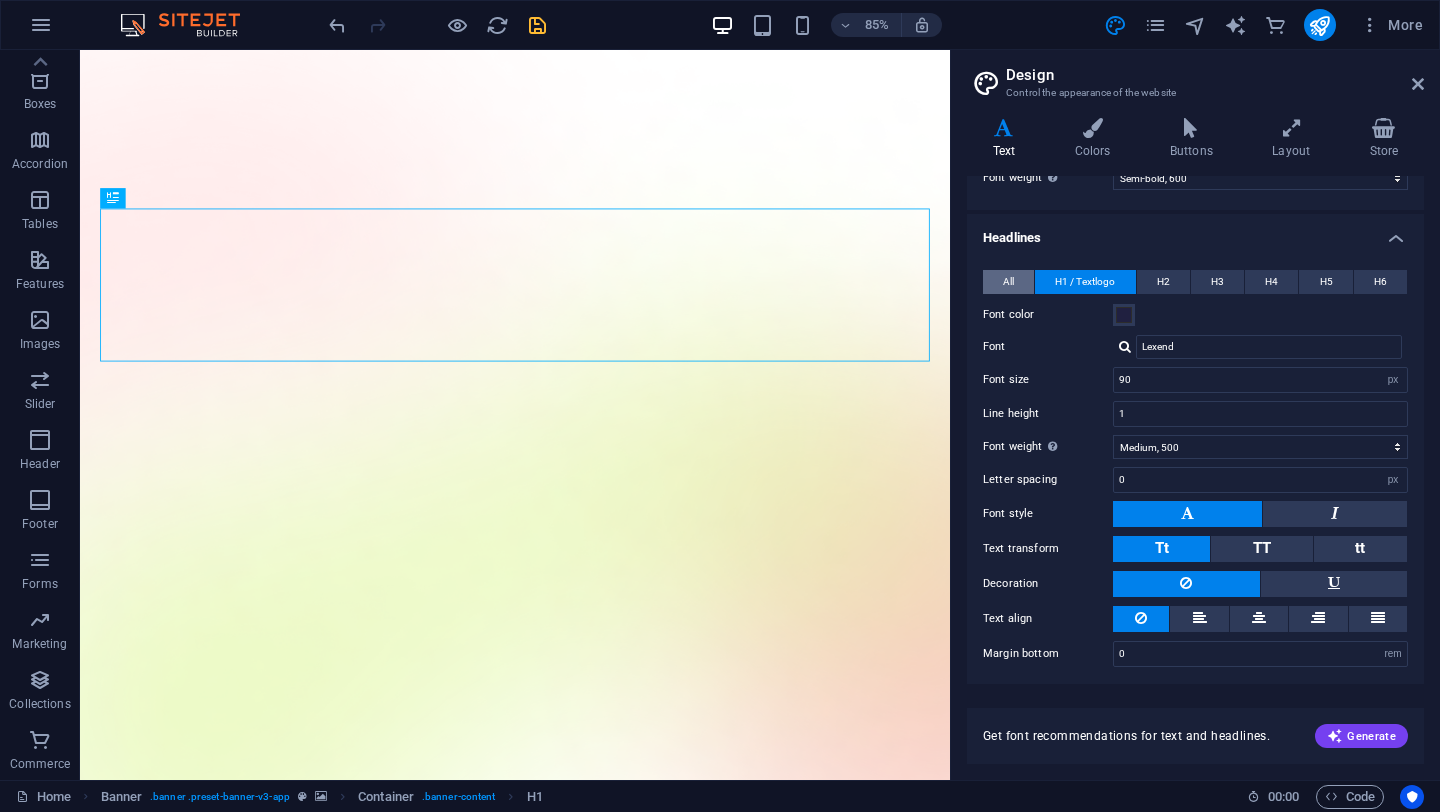 click on "All" at bounding box center (1008, 282) 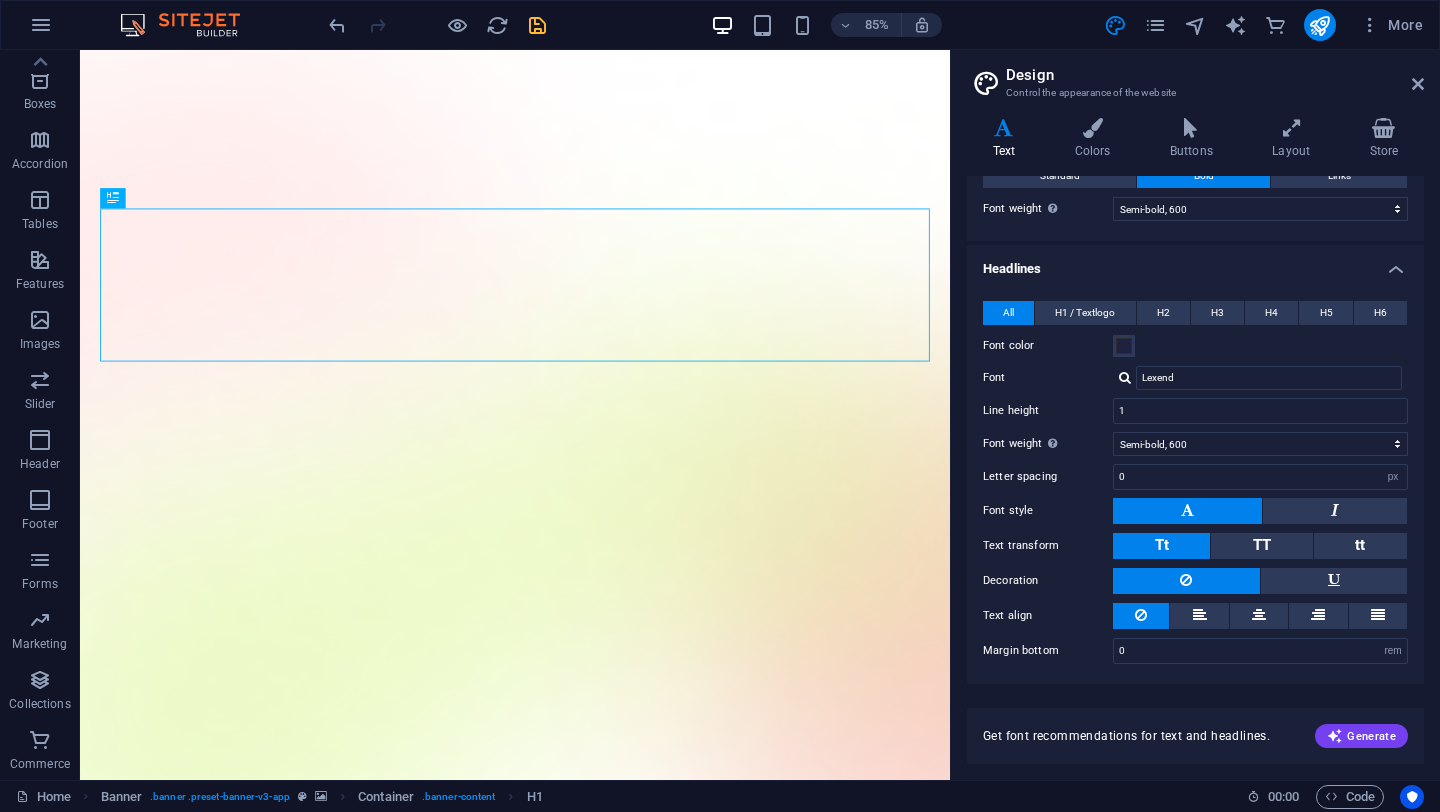 scroll, scrollTop: 65, scrollLeft: 0, axis: vertical 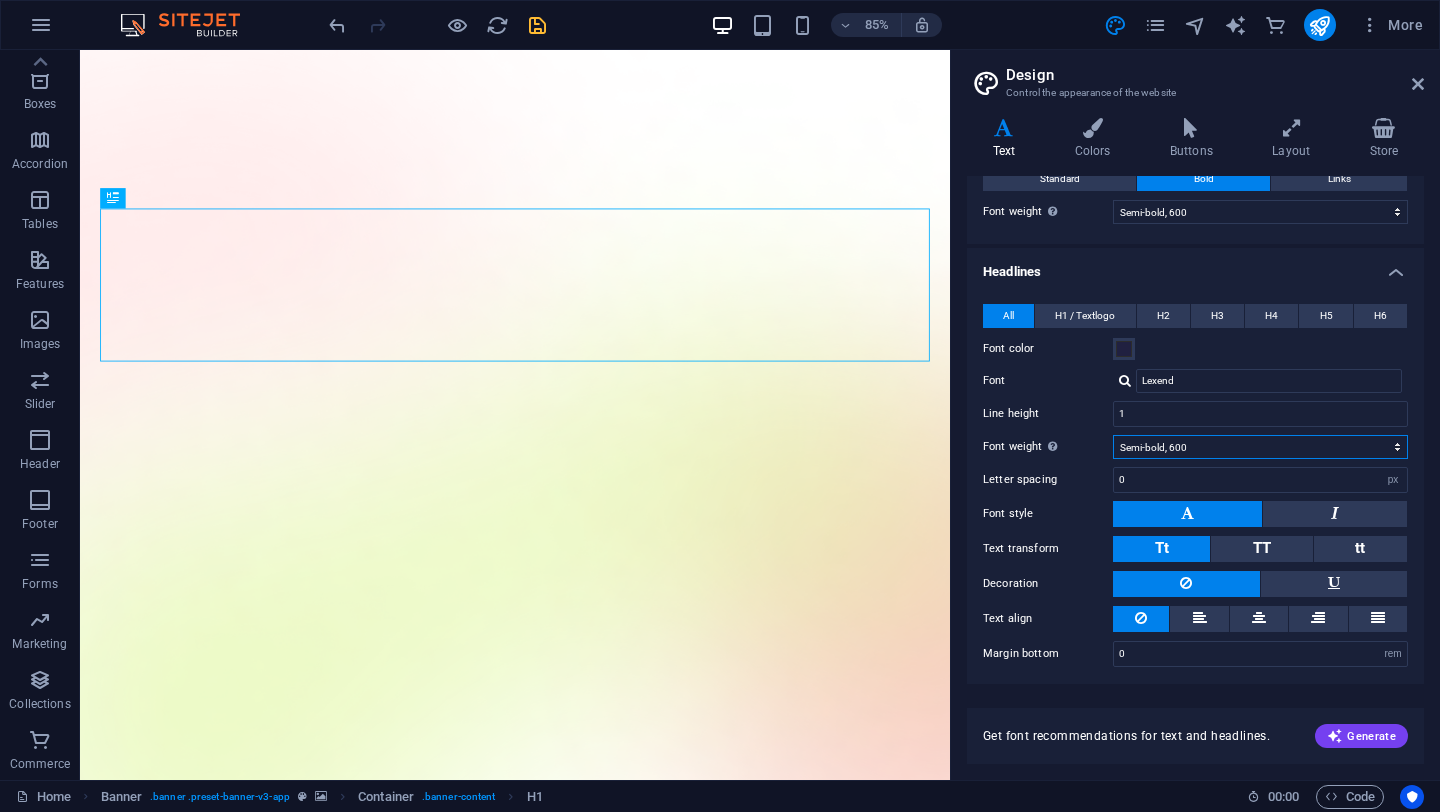 click on "Thin, 100 Extra-light, 200 Light, 300 Regular, 400 Medium, 500 Semi-bold, 600 Bold, 700 Extra-bold, 800 Black, 900" at bounding box center [1260, 447] 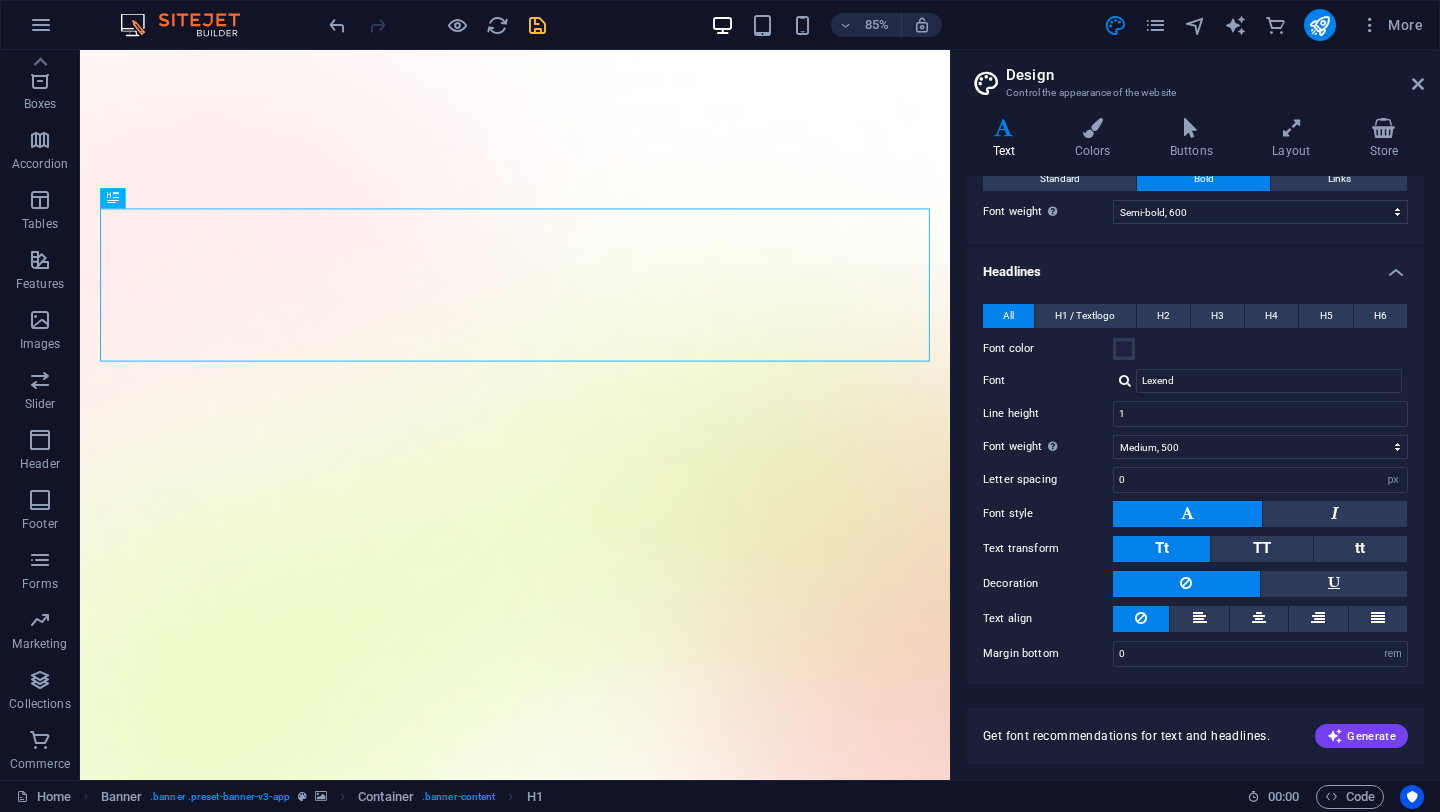 click at bounding box center (537, 25) 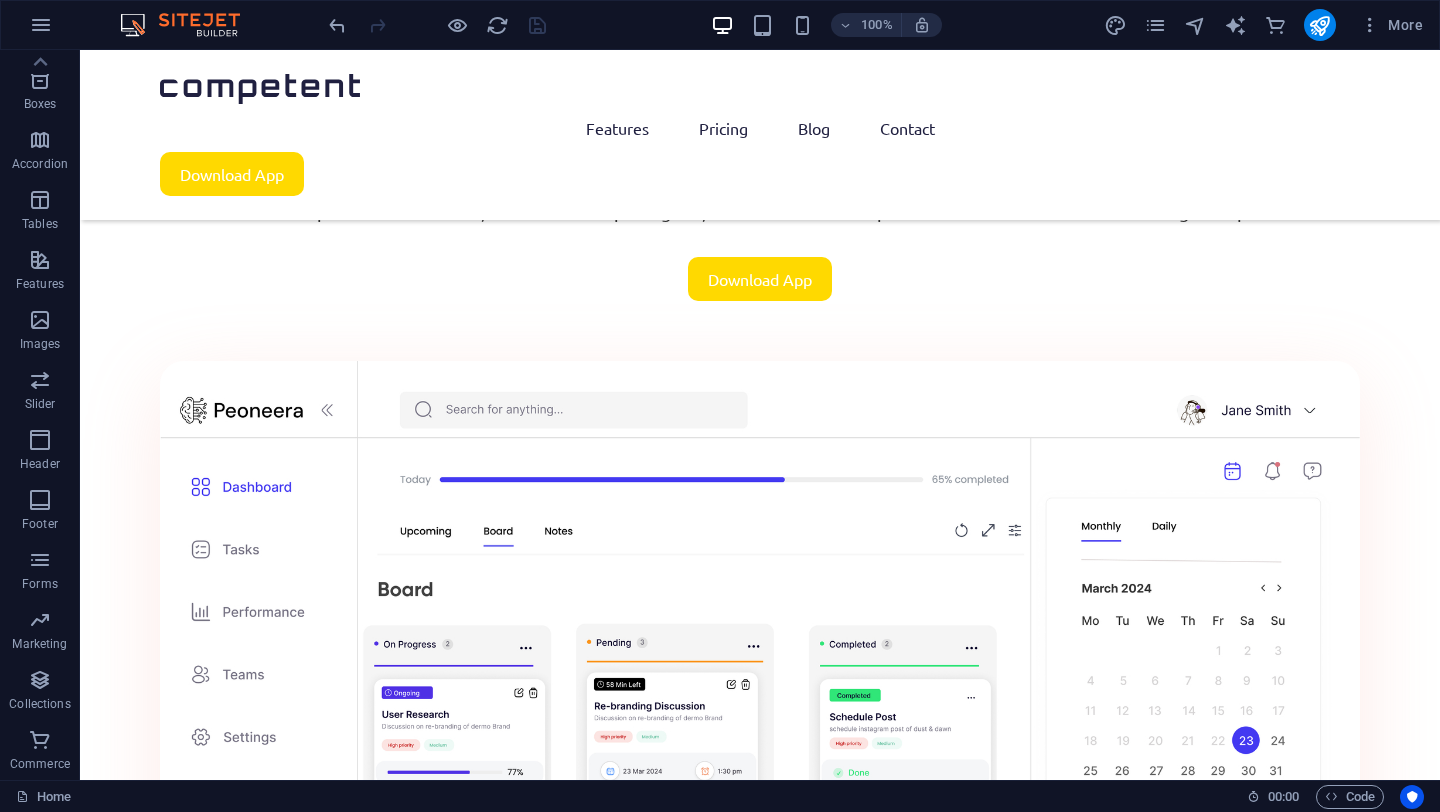 scroll, scrollTop: 0, scrollLeft: 0, axis: both 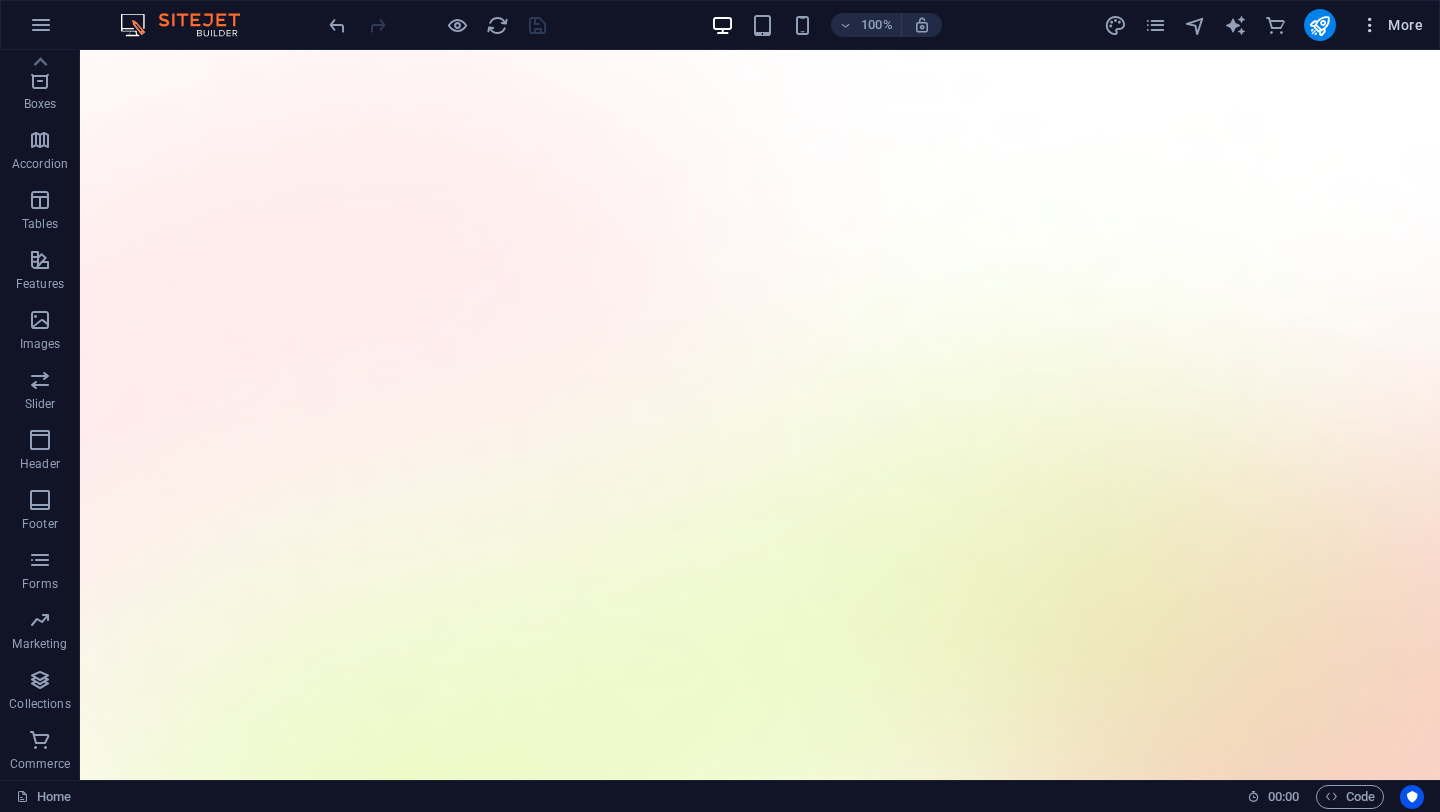 click on "More" at bounding box center (1391, 25) 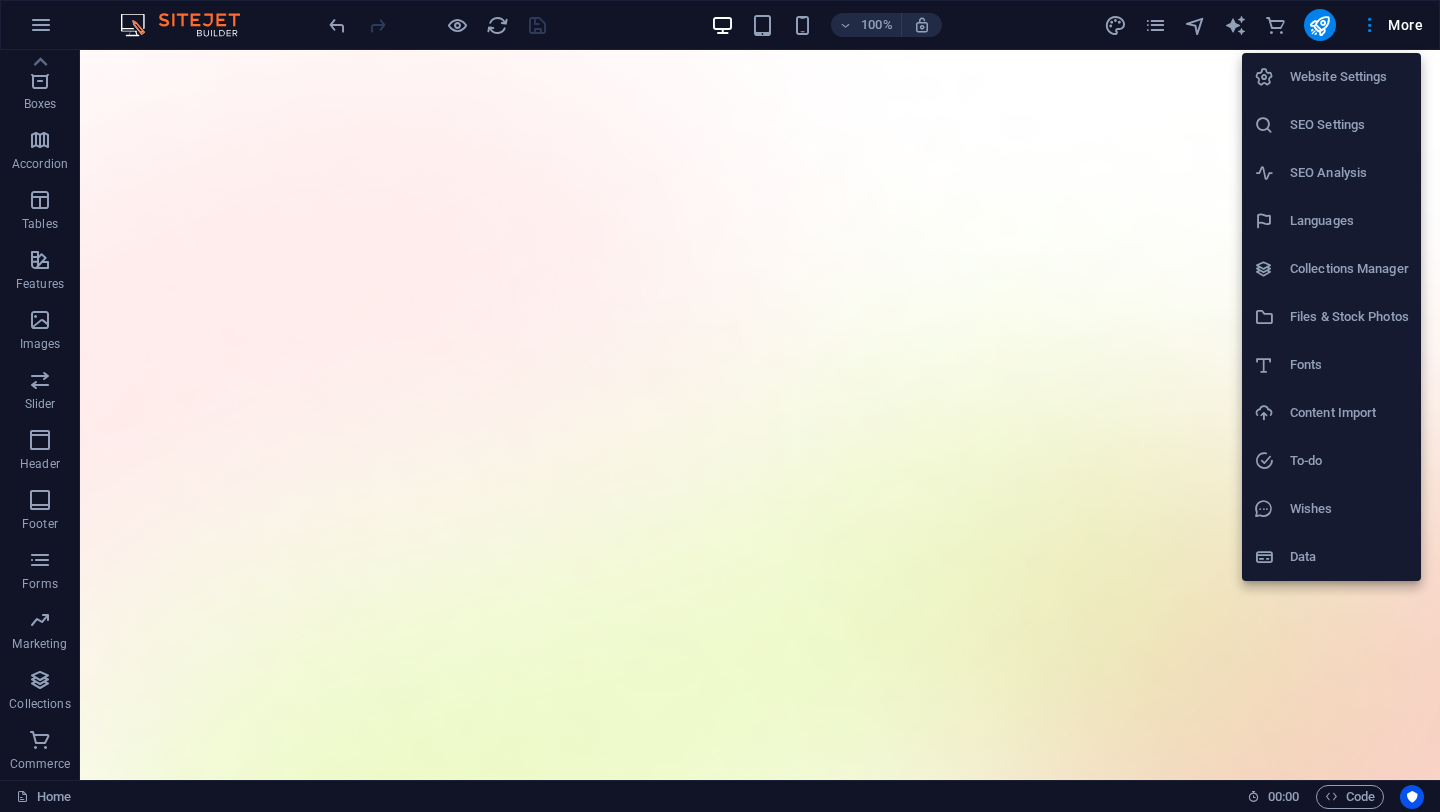 click on "Fonts" at bounding box center [1349, 365] 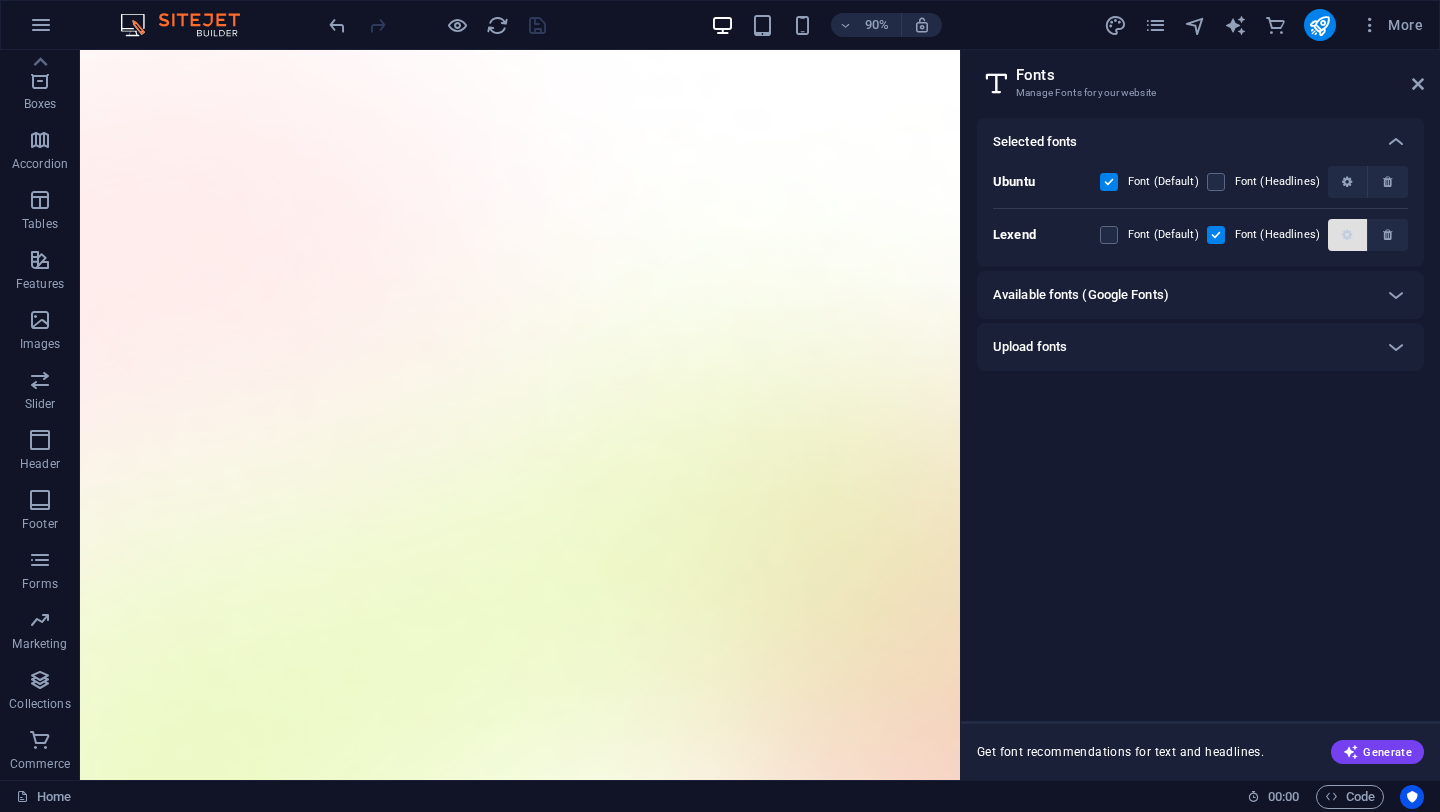 click at bounding box center [1347, 235] 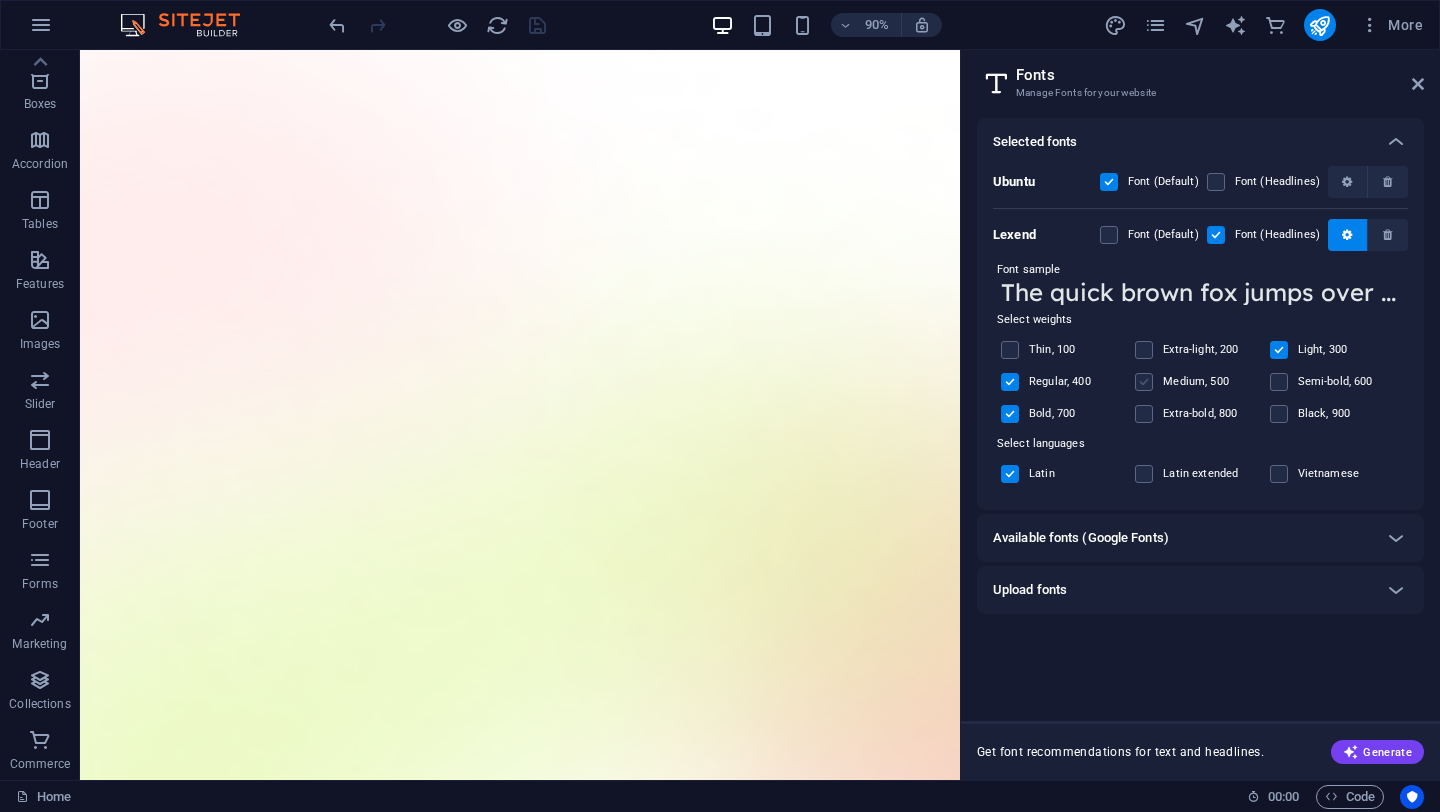 click at bounding box center [1144, 382] 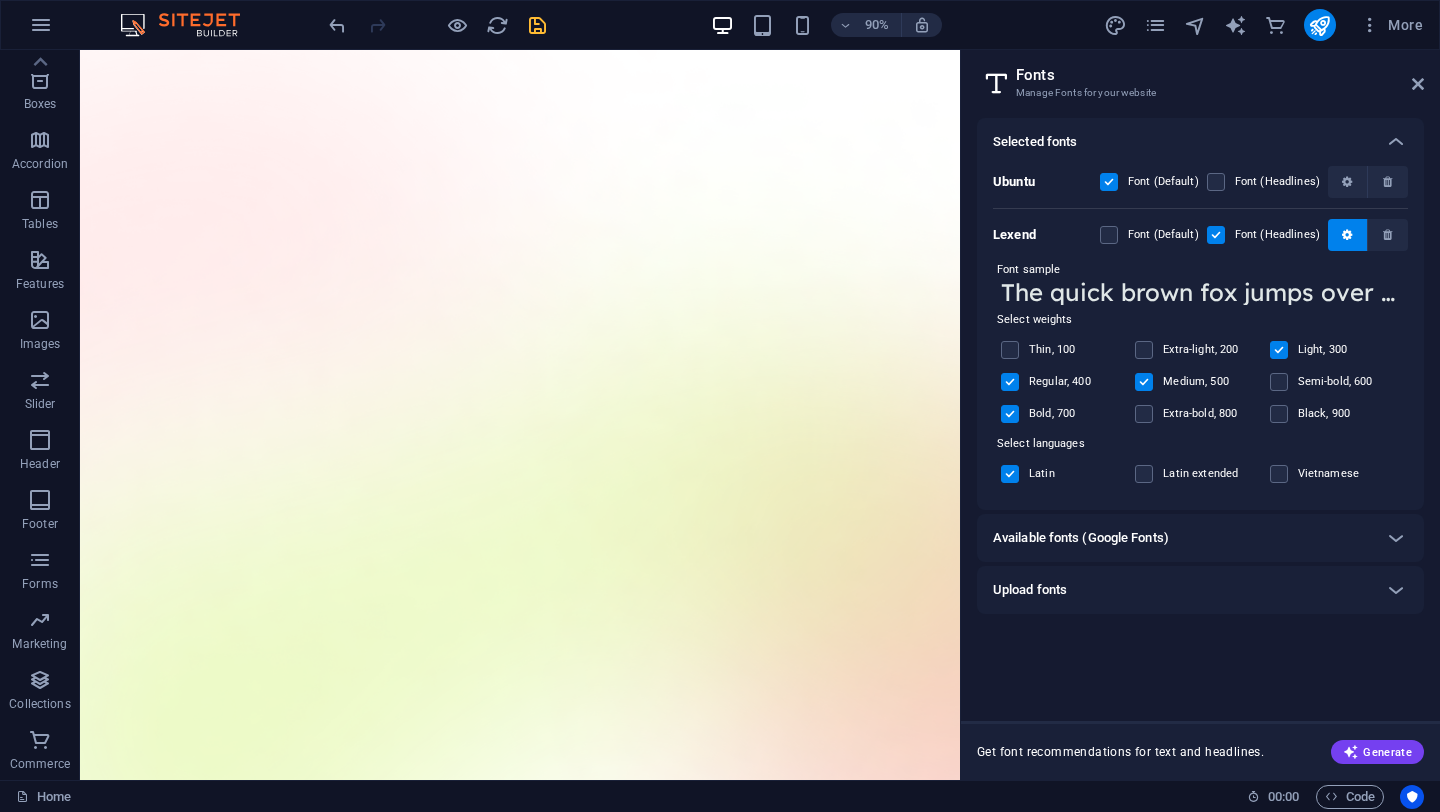 click at bounding box center (1010, 414) 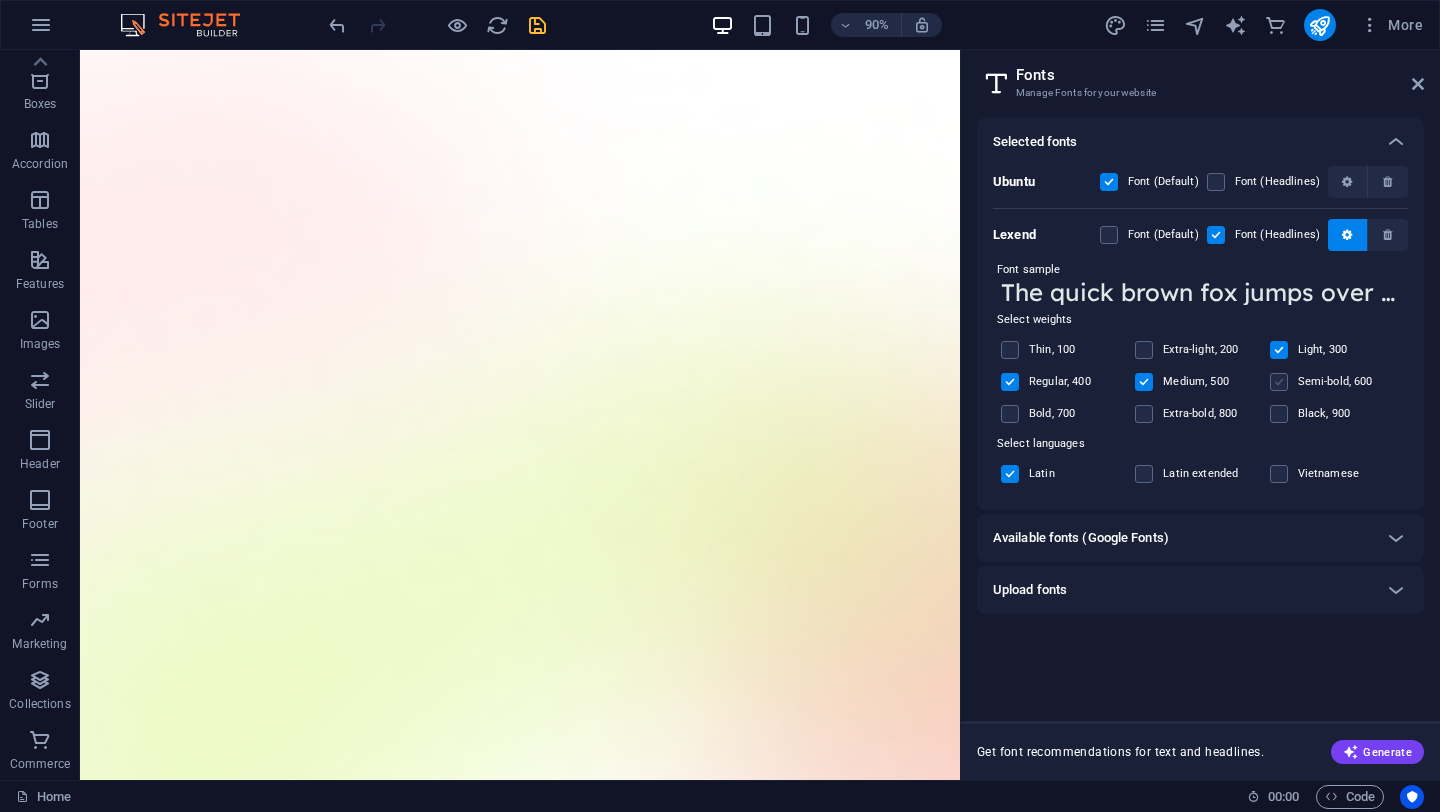 click at bounding box center (1279, 382) 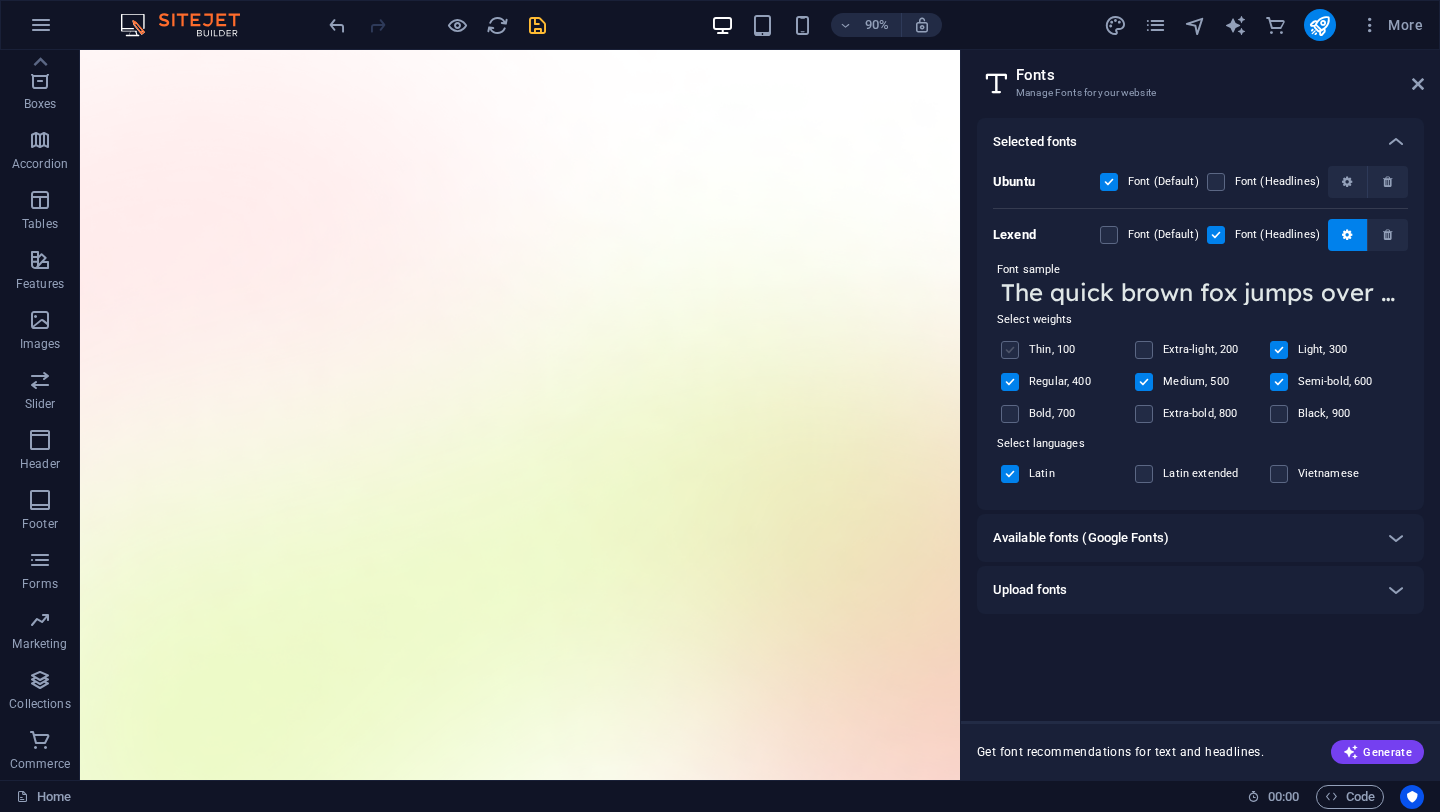 click on "Thin, 100" at bounding box center (1064, 350) 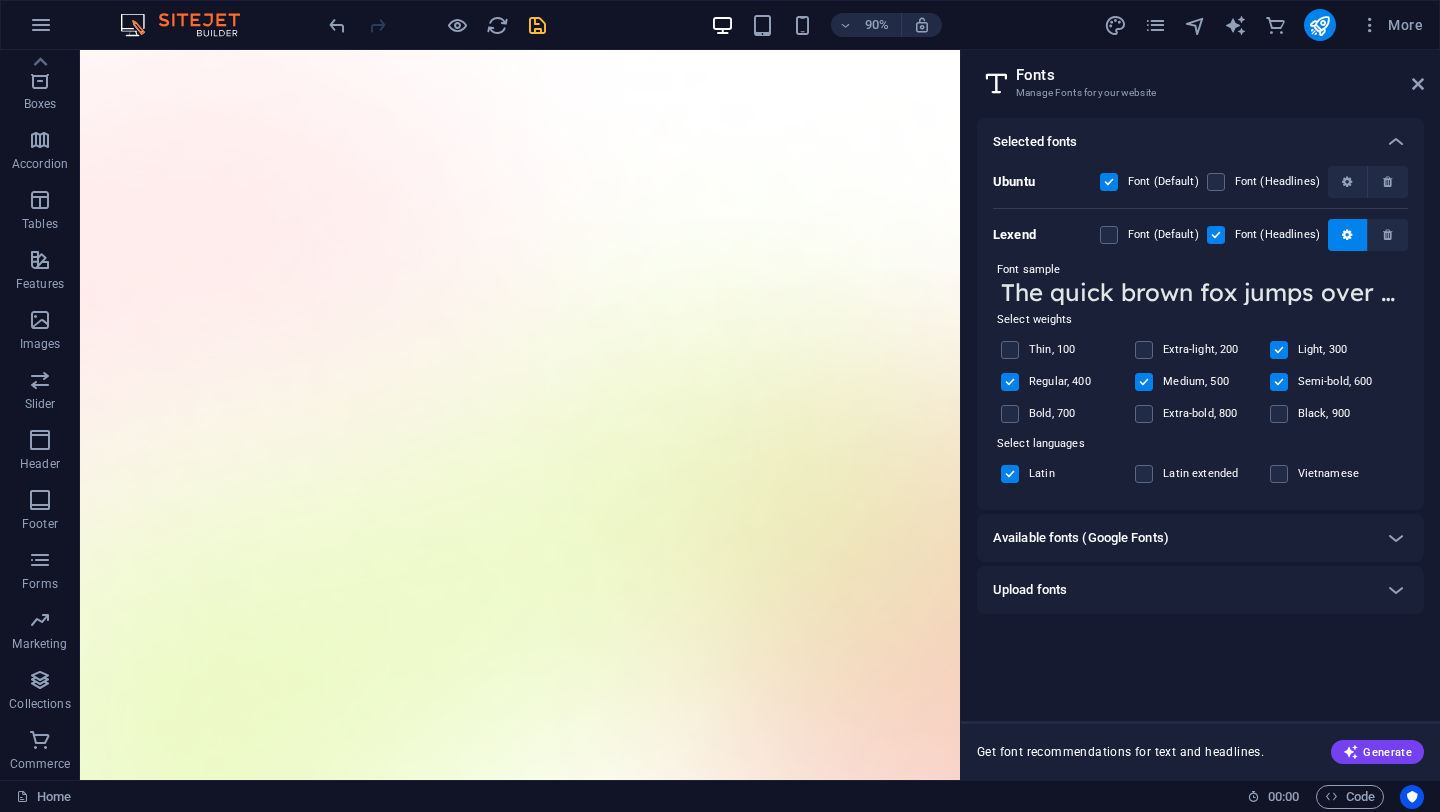 click at bounding box center (1279, 350) 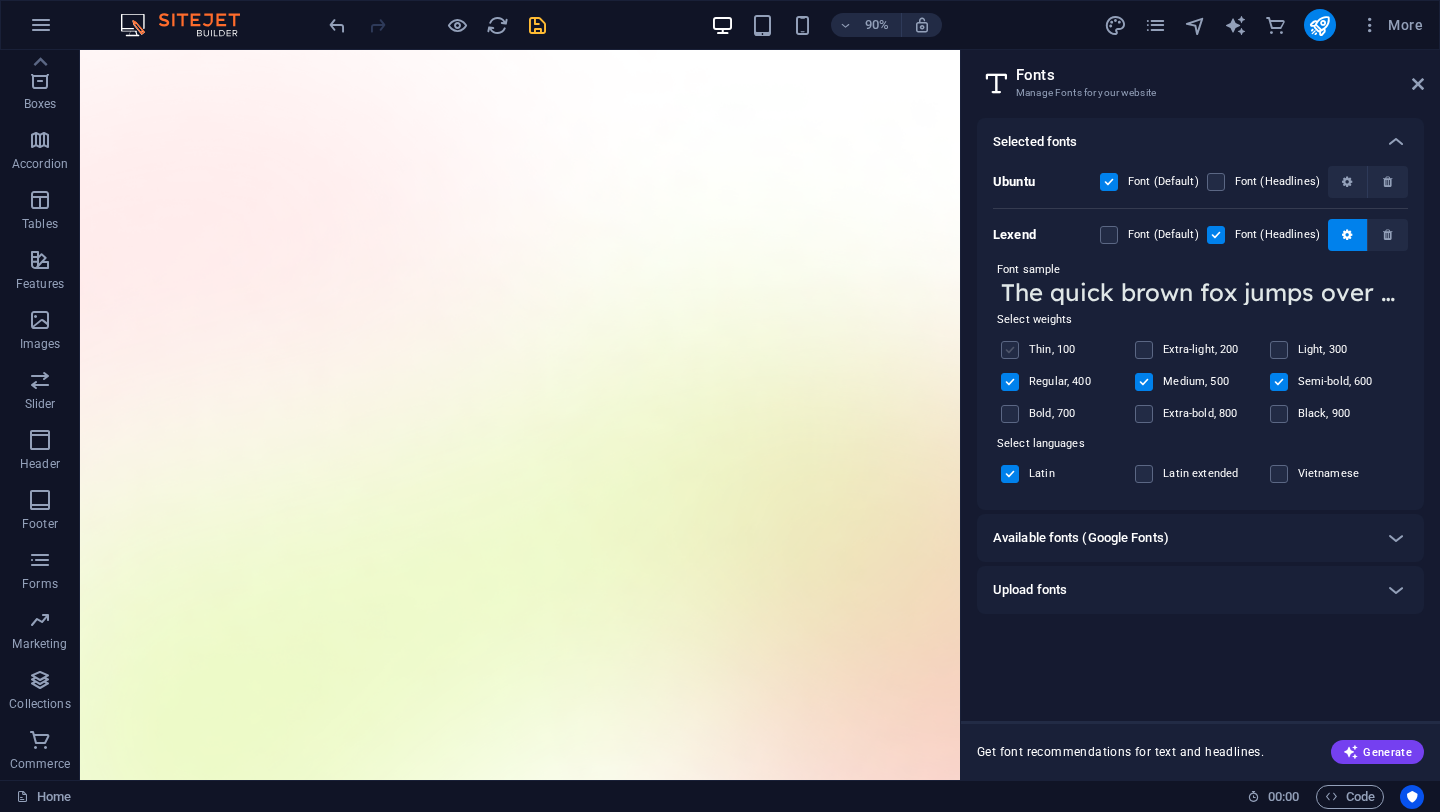 click at bounding box center [1010, 350] 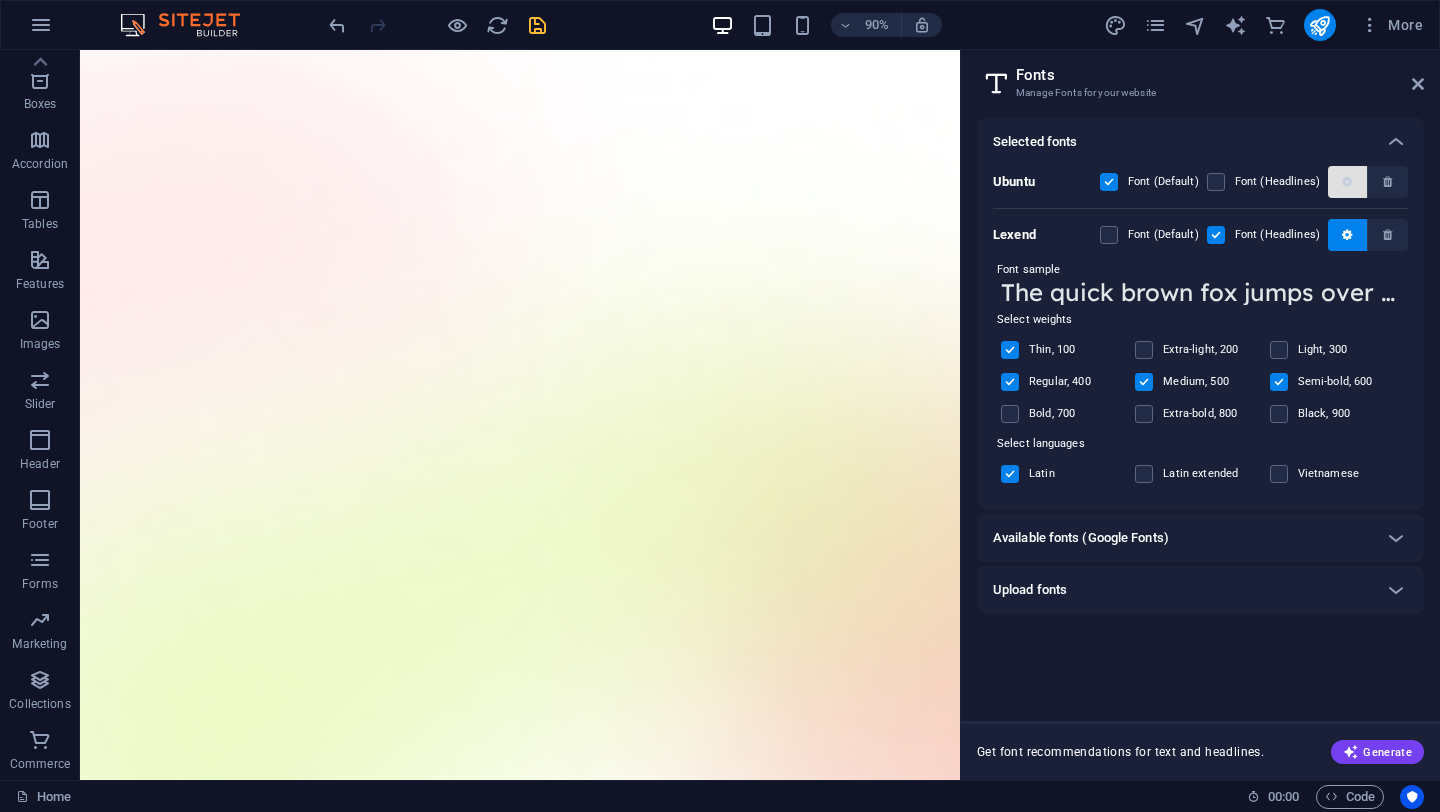 click at bounding box center [1347, 182] 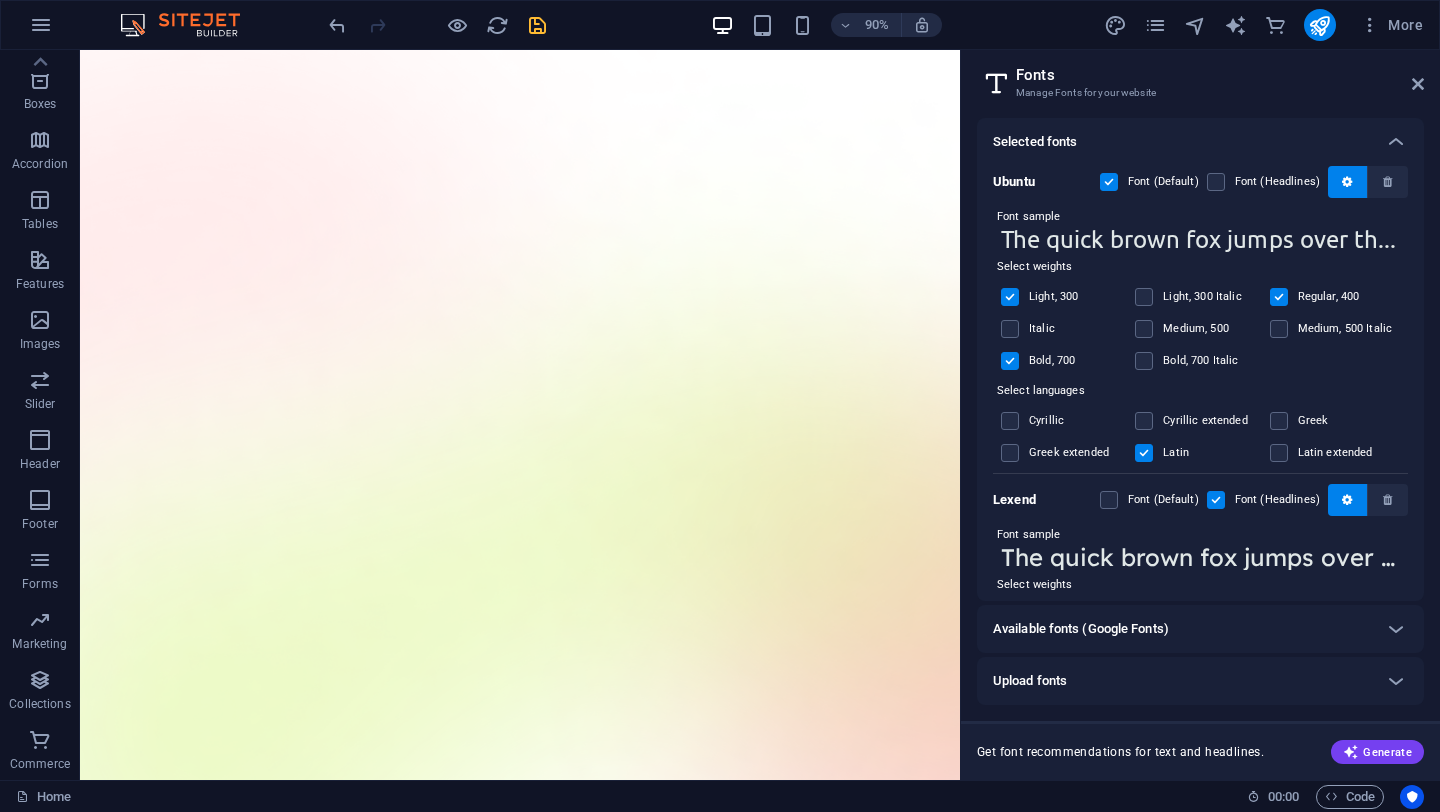 click at bounding box center (1024, 329) 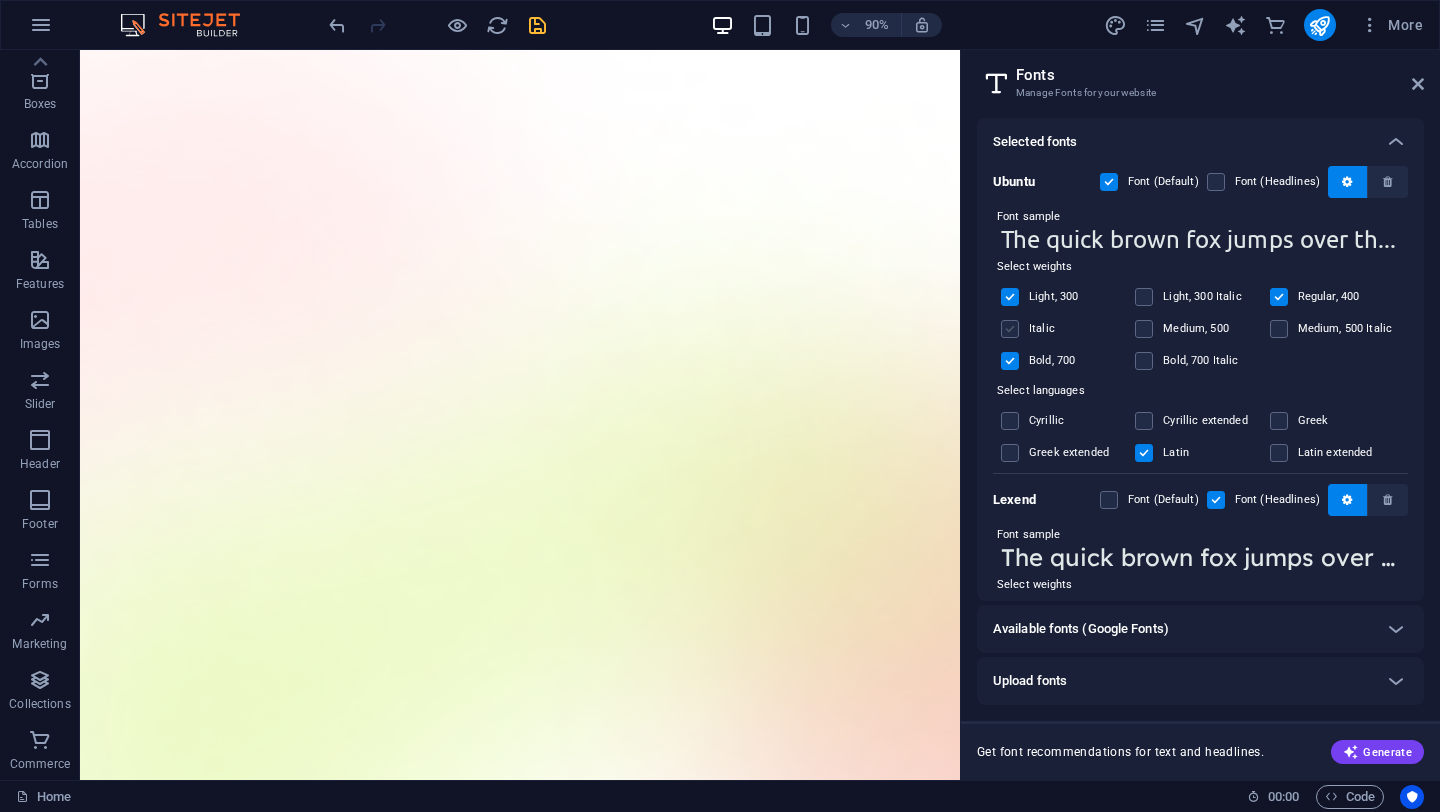 click at bounding box center (1010, 329) 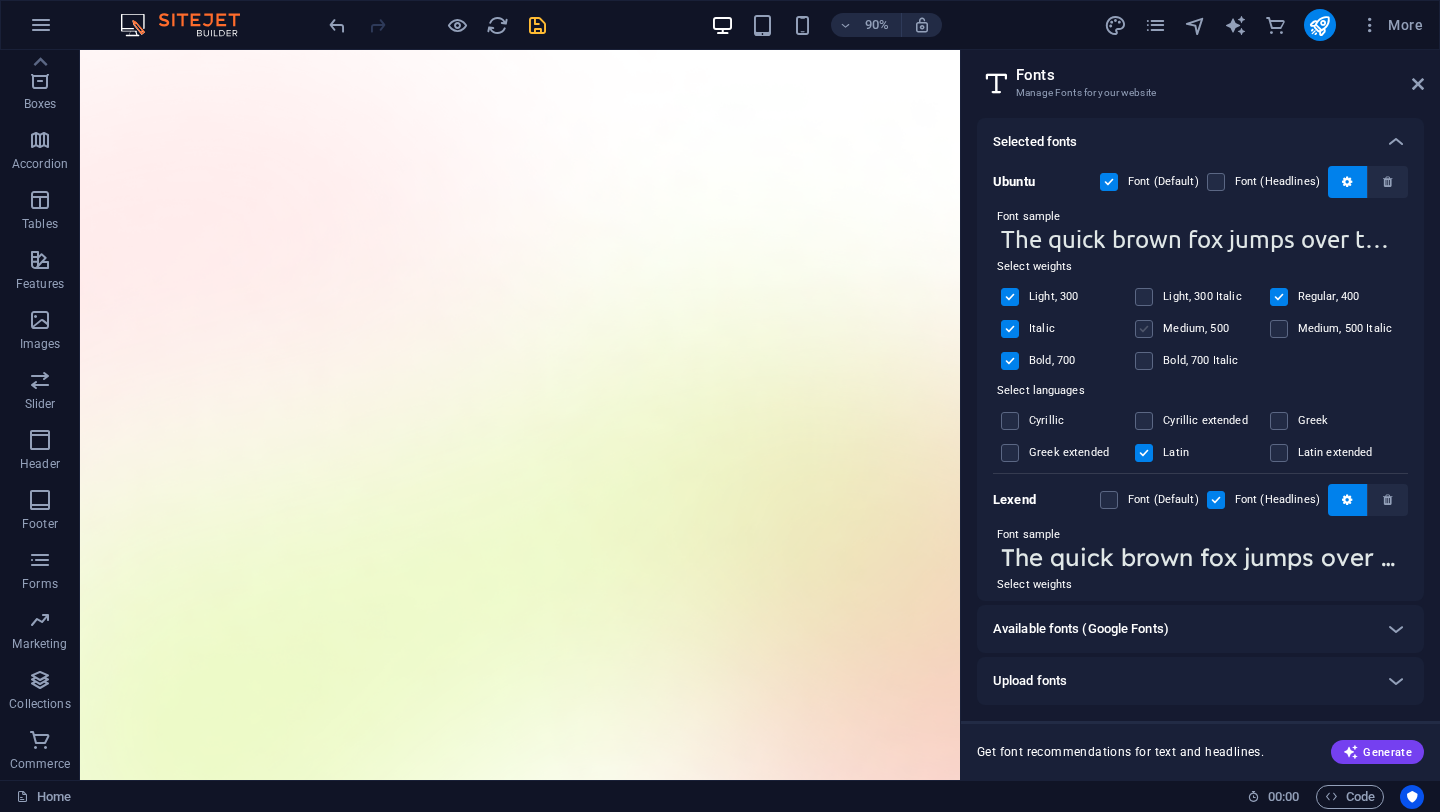 click at bounding box center [1144, 329] 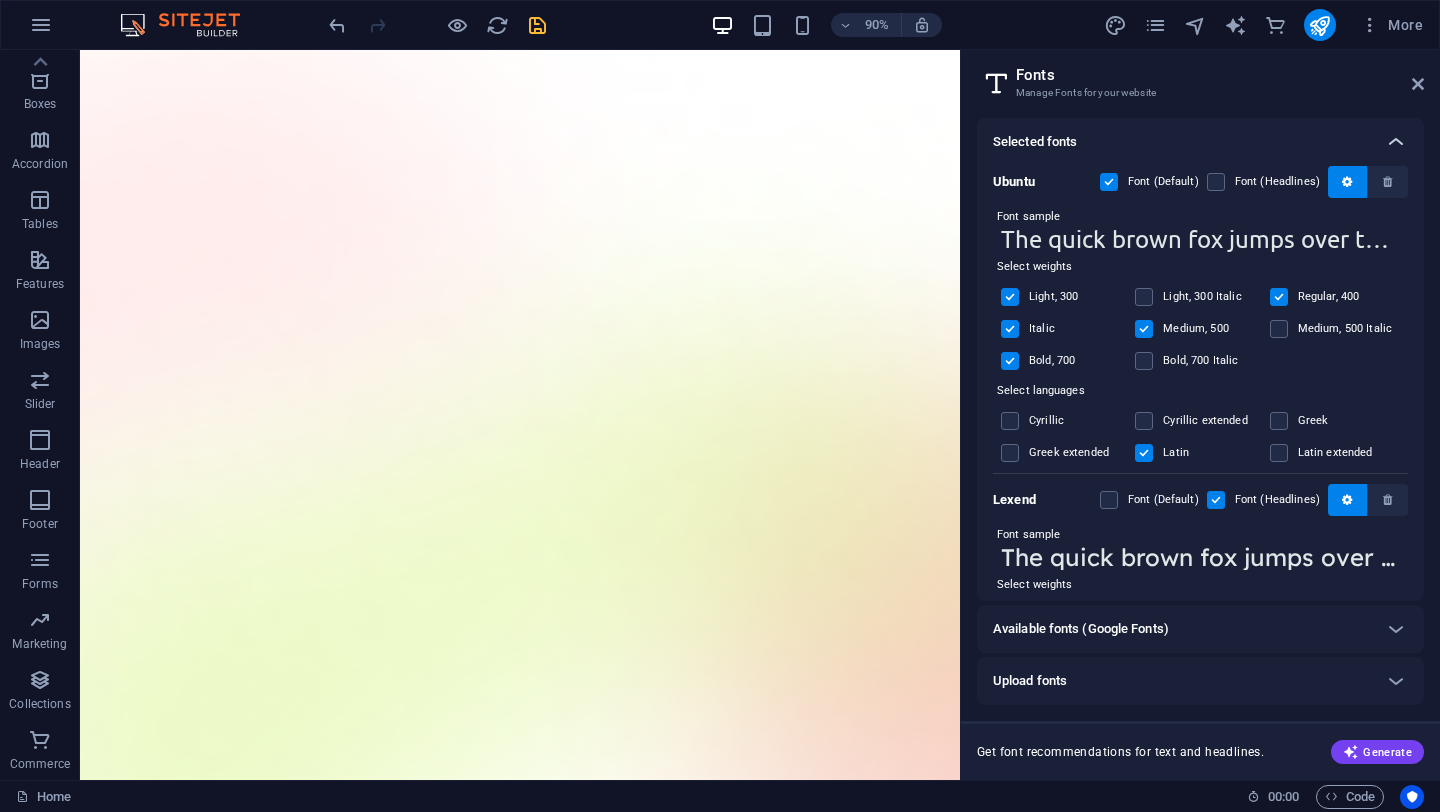 click at bounding box center (1396, 142) 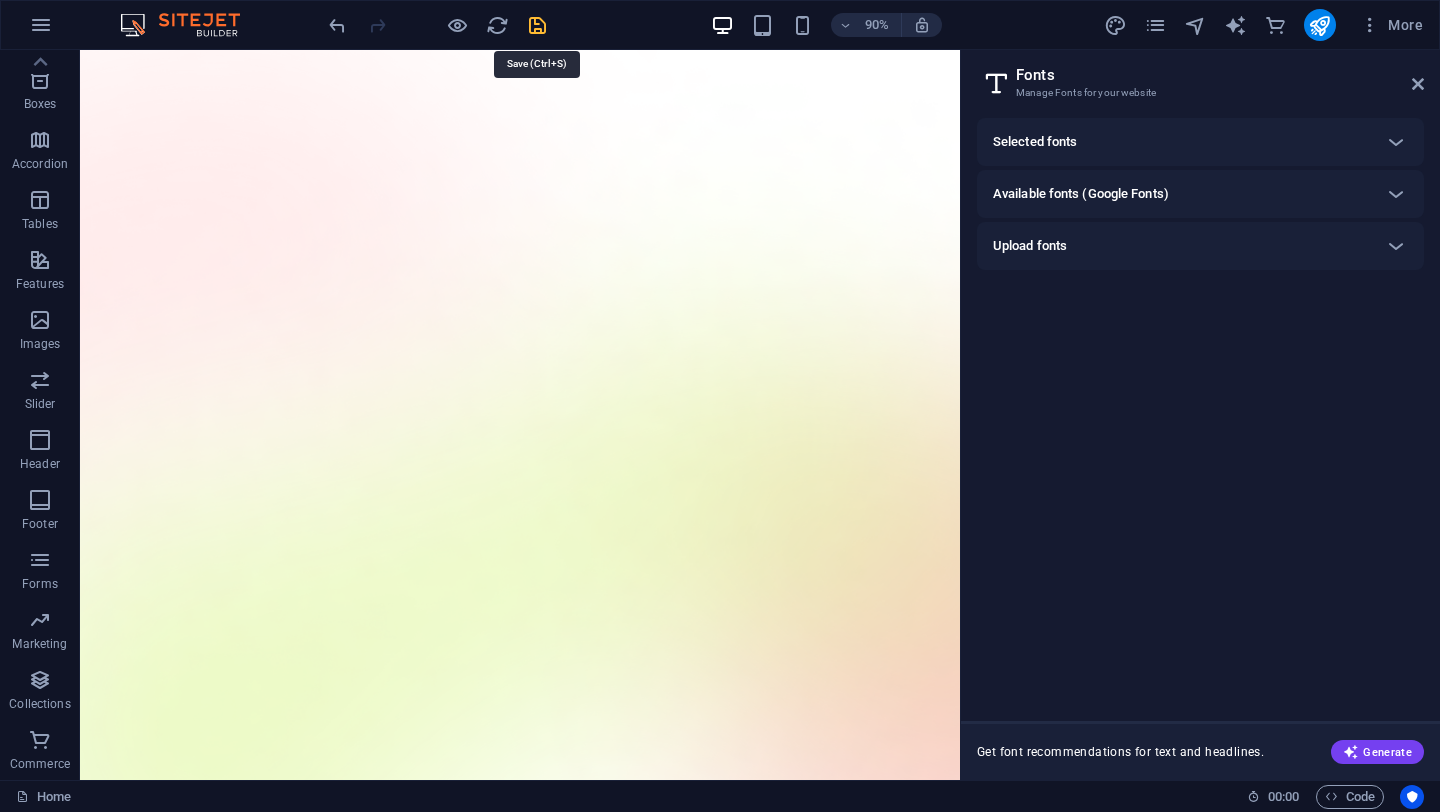 click at bounding box center [537, 25] 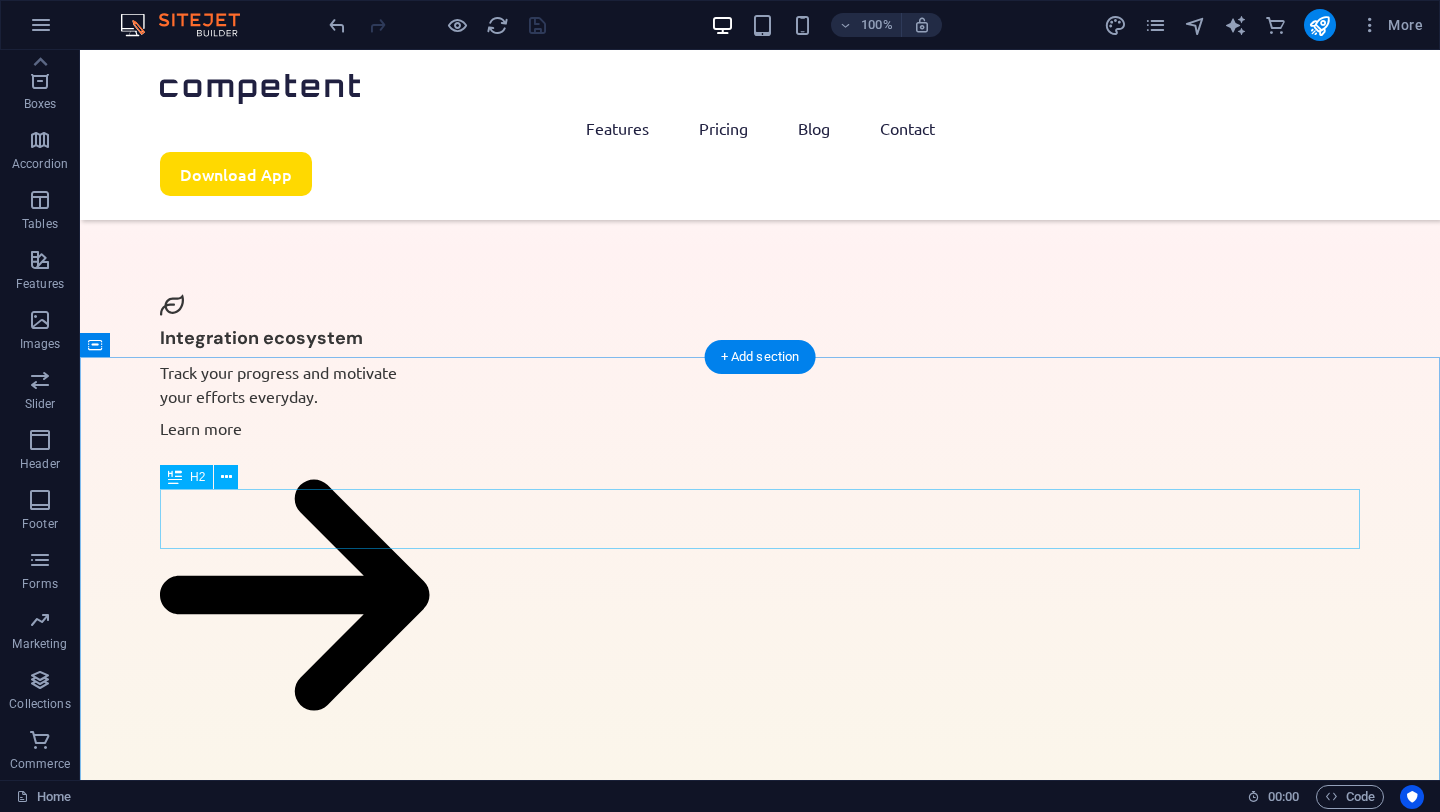 scroll, scrollTop: 4507, scrollLeft: 0, axis: vertical 